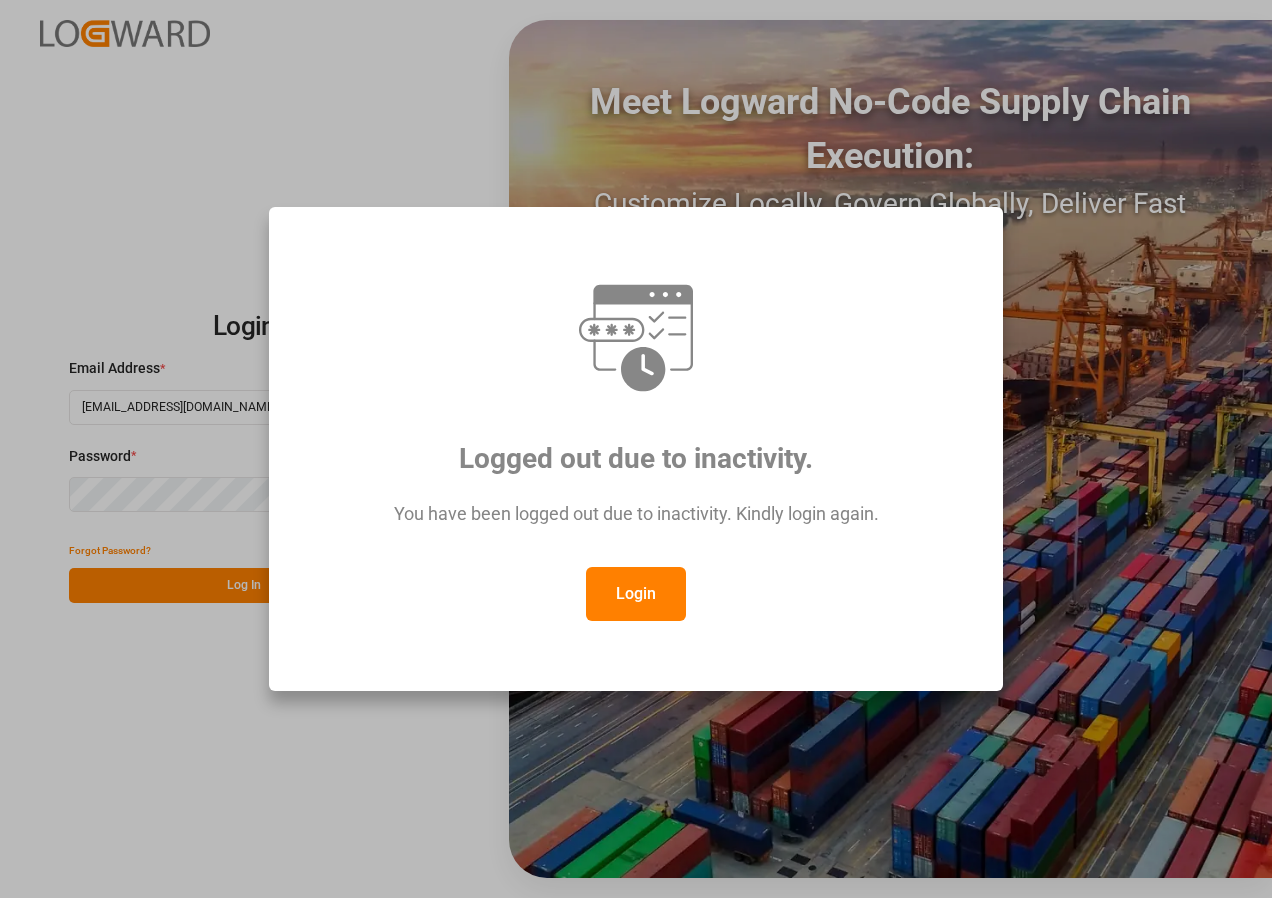 scroll, scrollTop: 0, scrollLeft: 0, axis: both 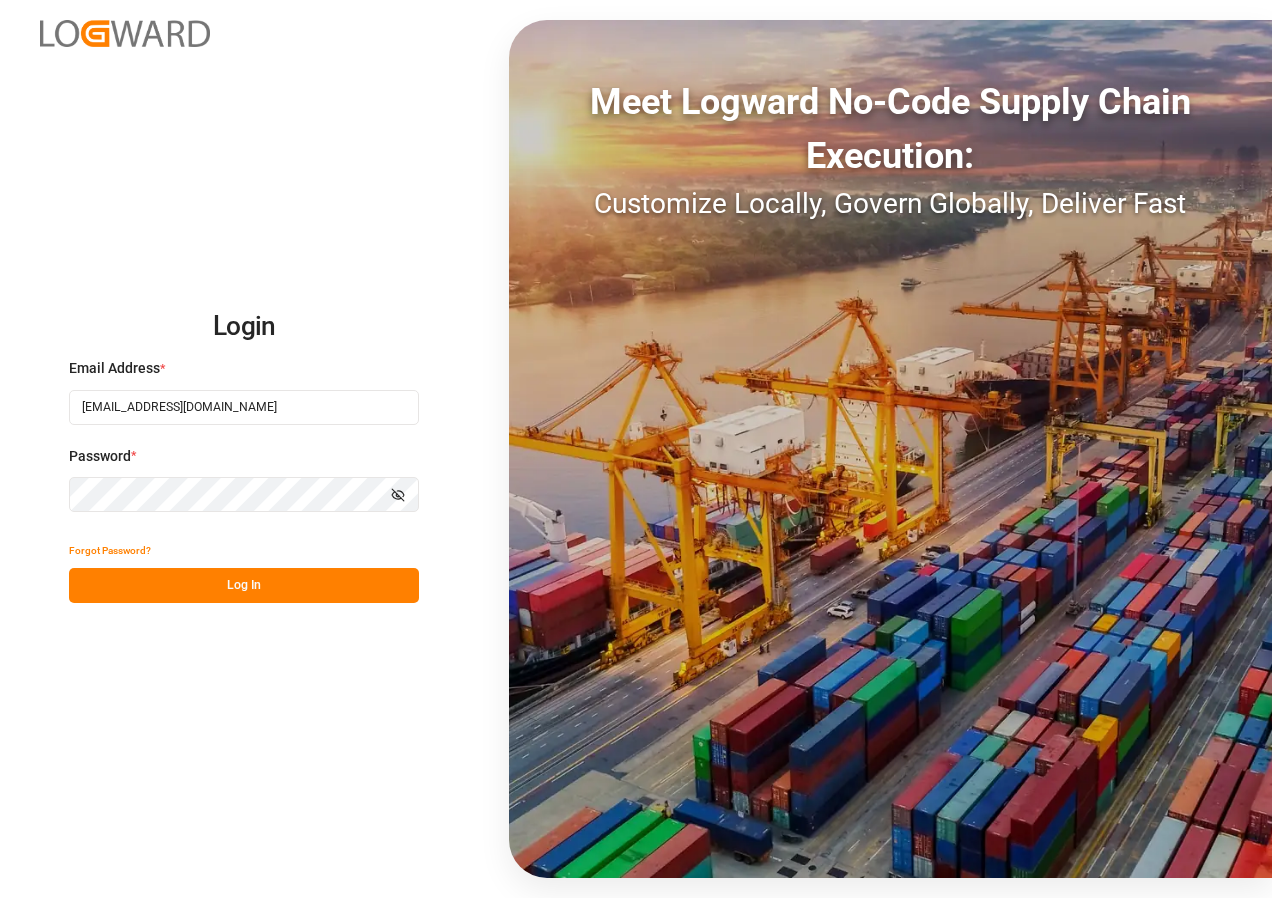 click on "Log In" at bounding box center (244, 585) 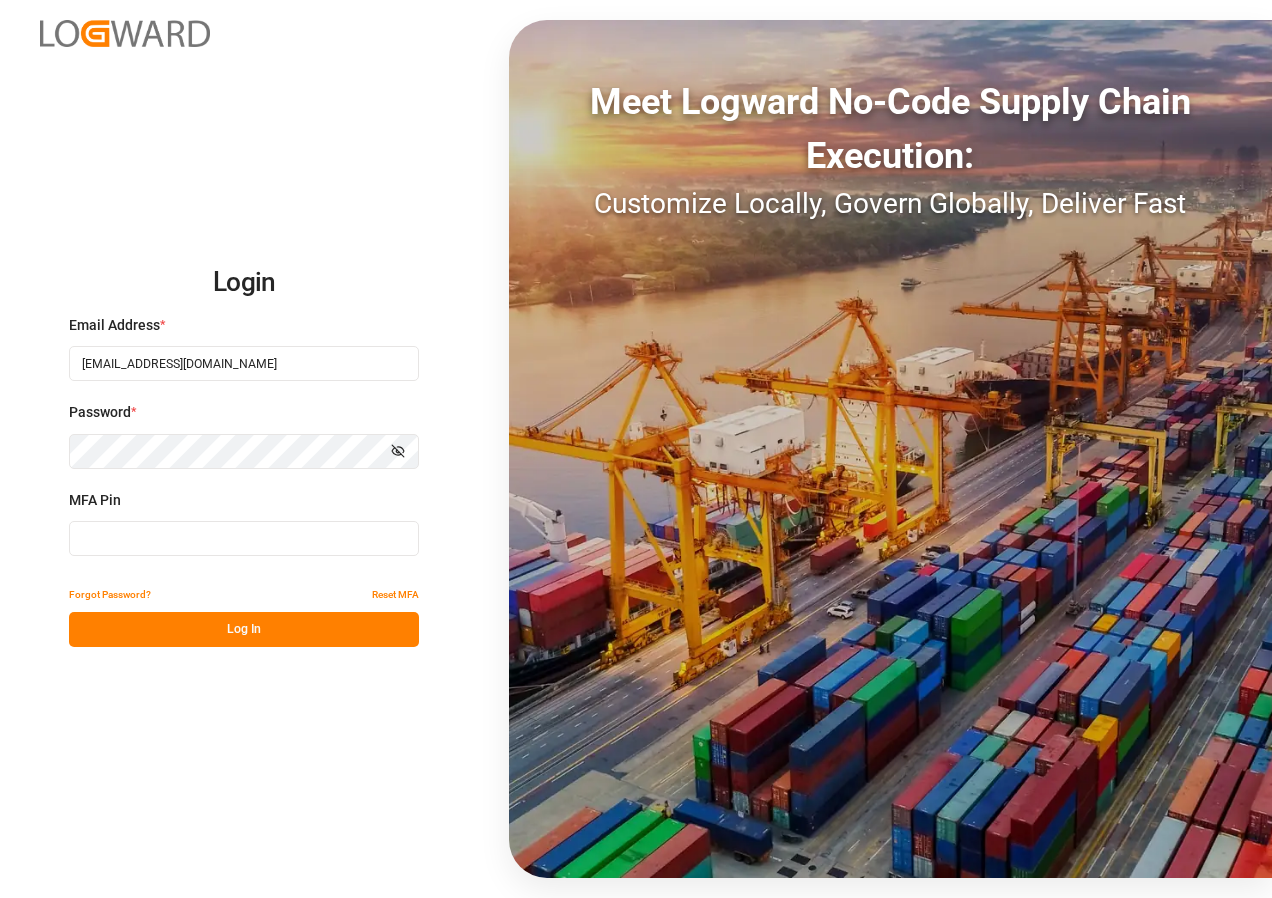 click at bounding box center (244, 538) 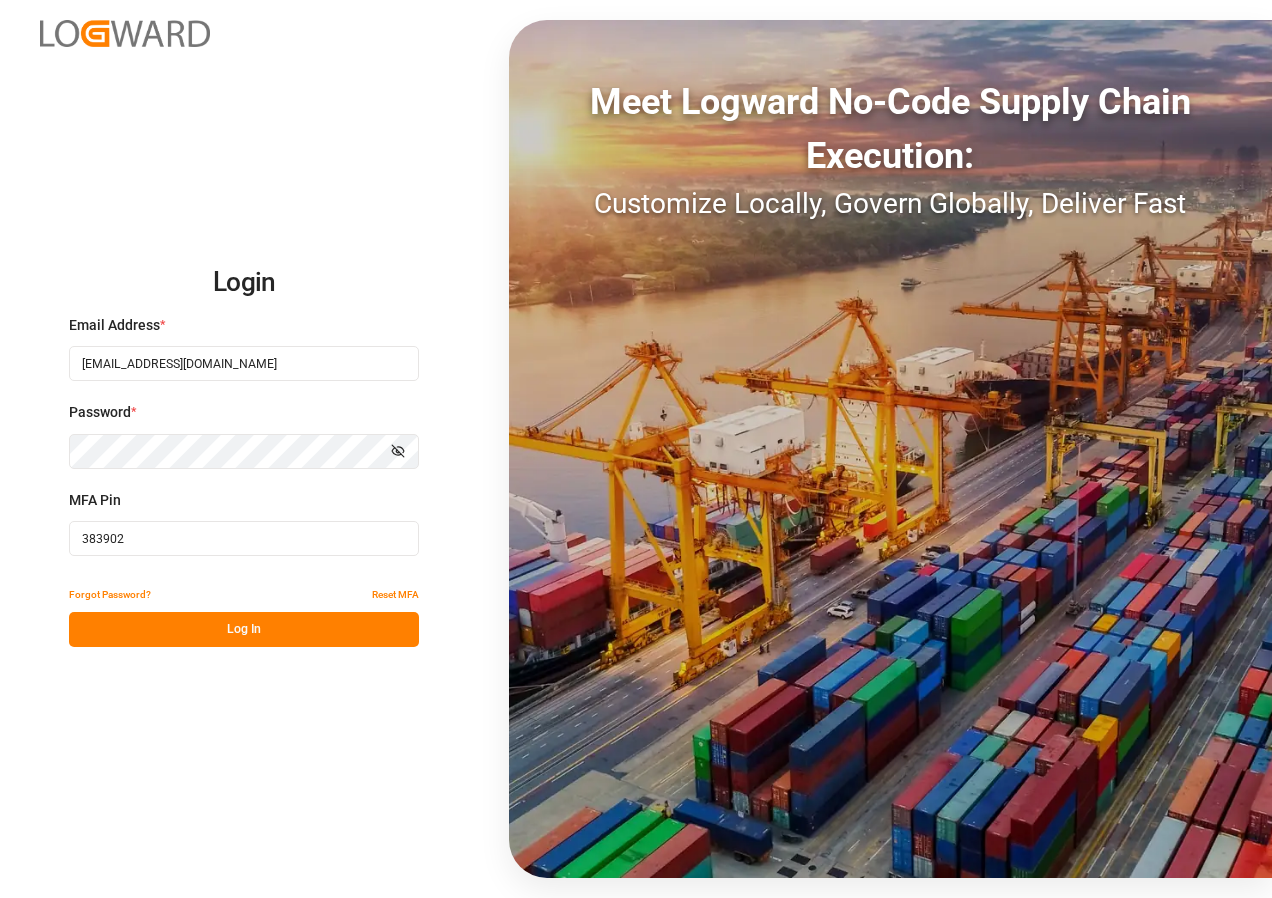 type on "383902" 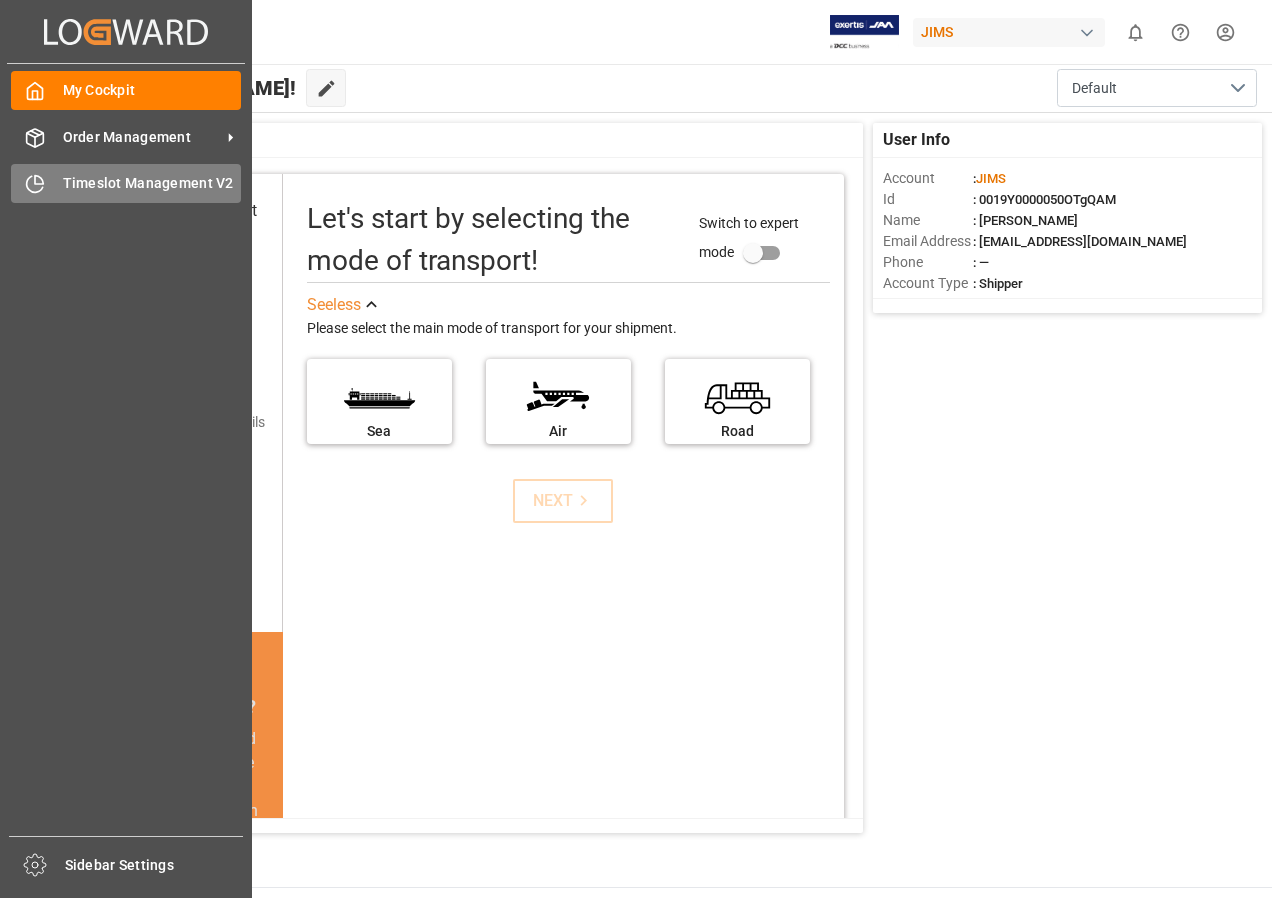 click on "Timeslot Management V2" at bounding box center (152, 183) 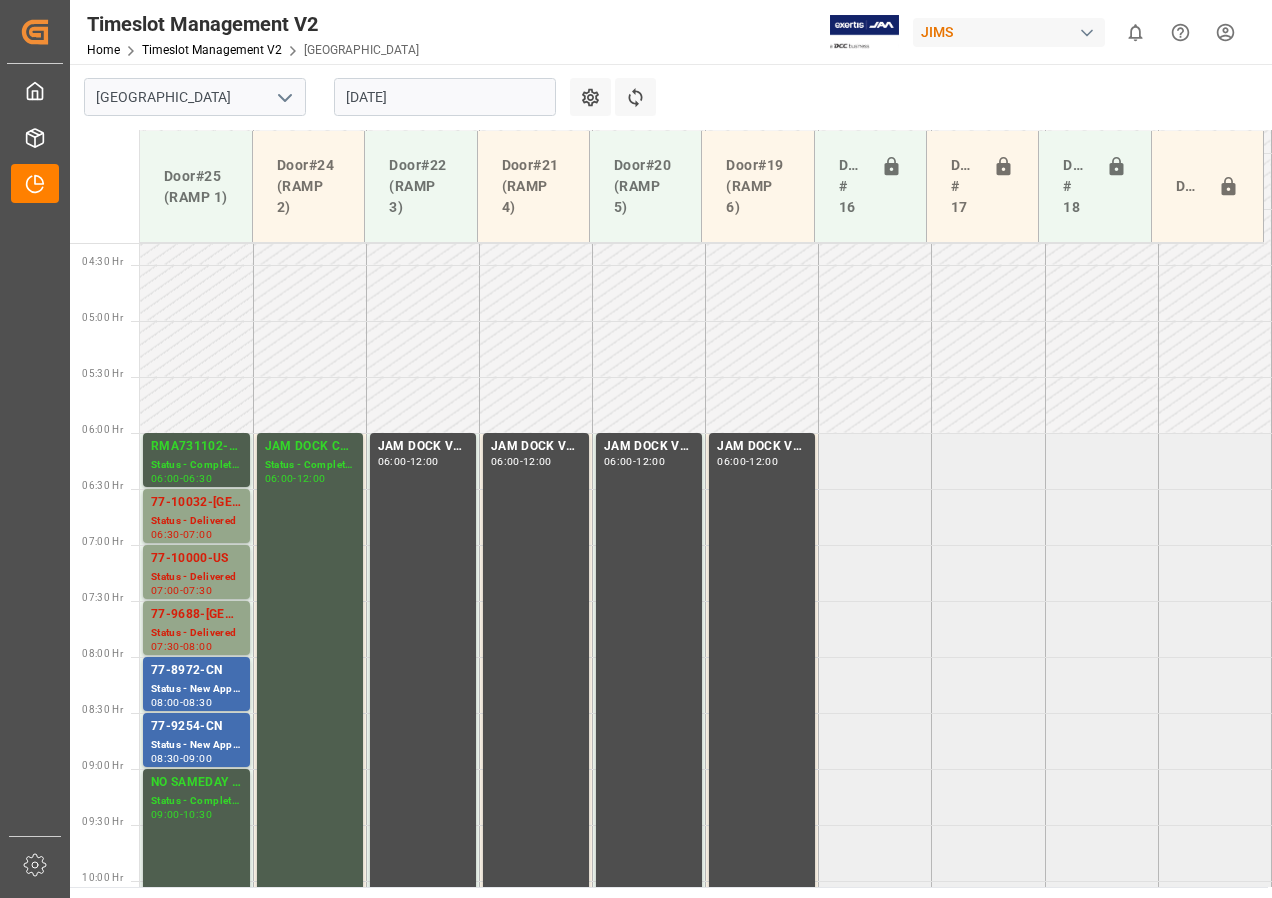 scroll, scrollTop: 461, scrollLeft: 0, axis: vertical 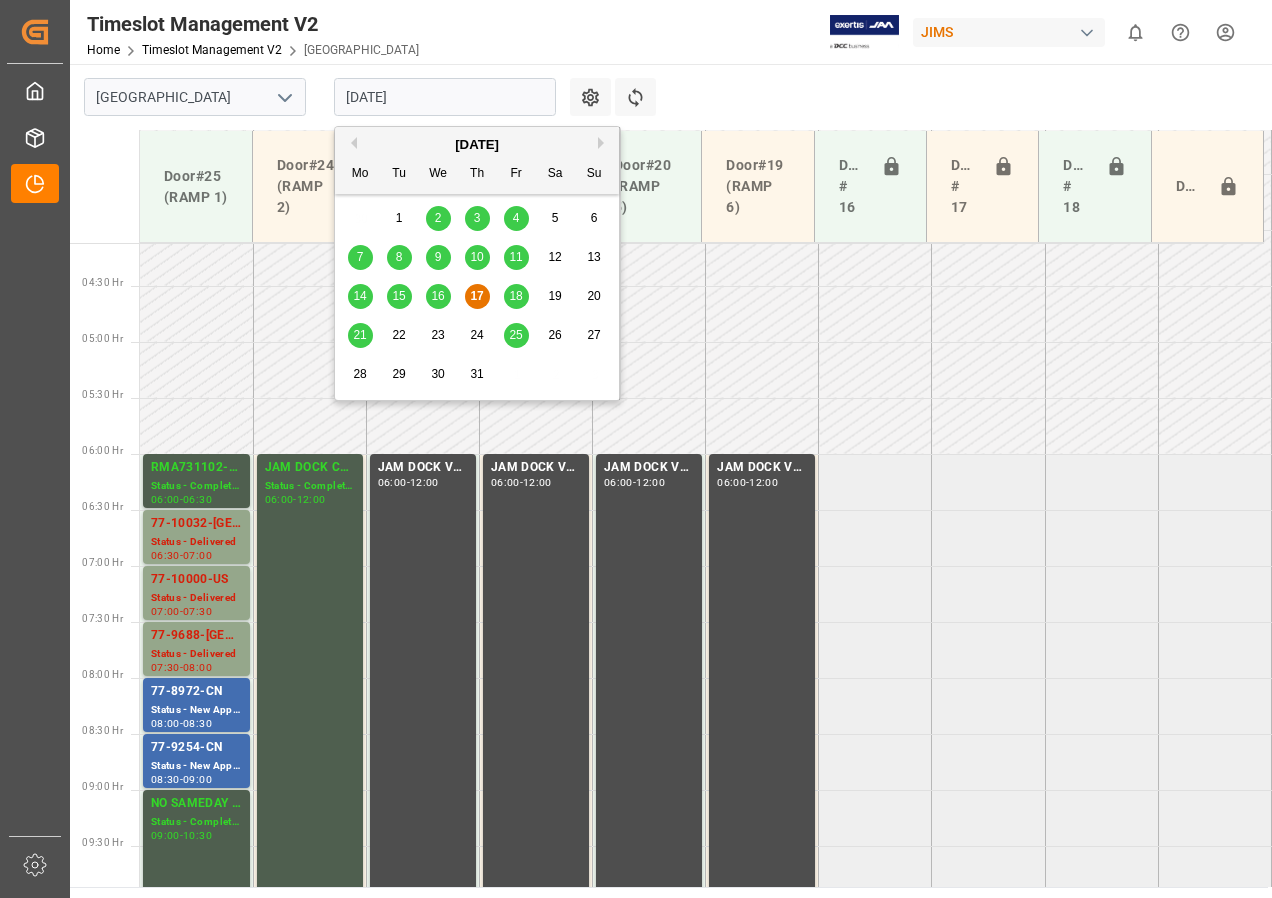 click on "[DATE]" at bounding box center (445, 97) 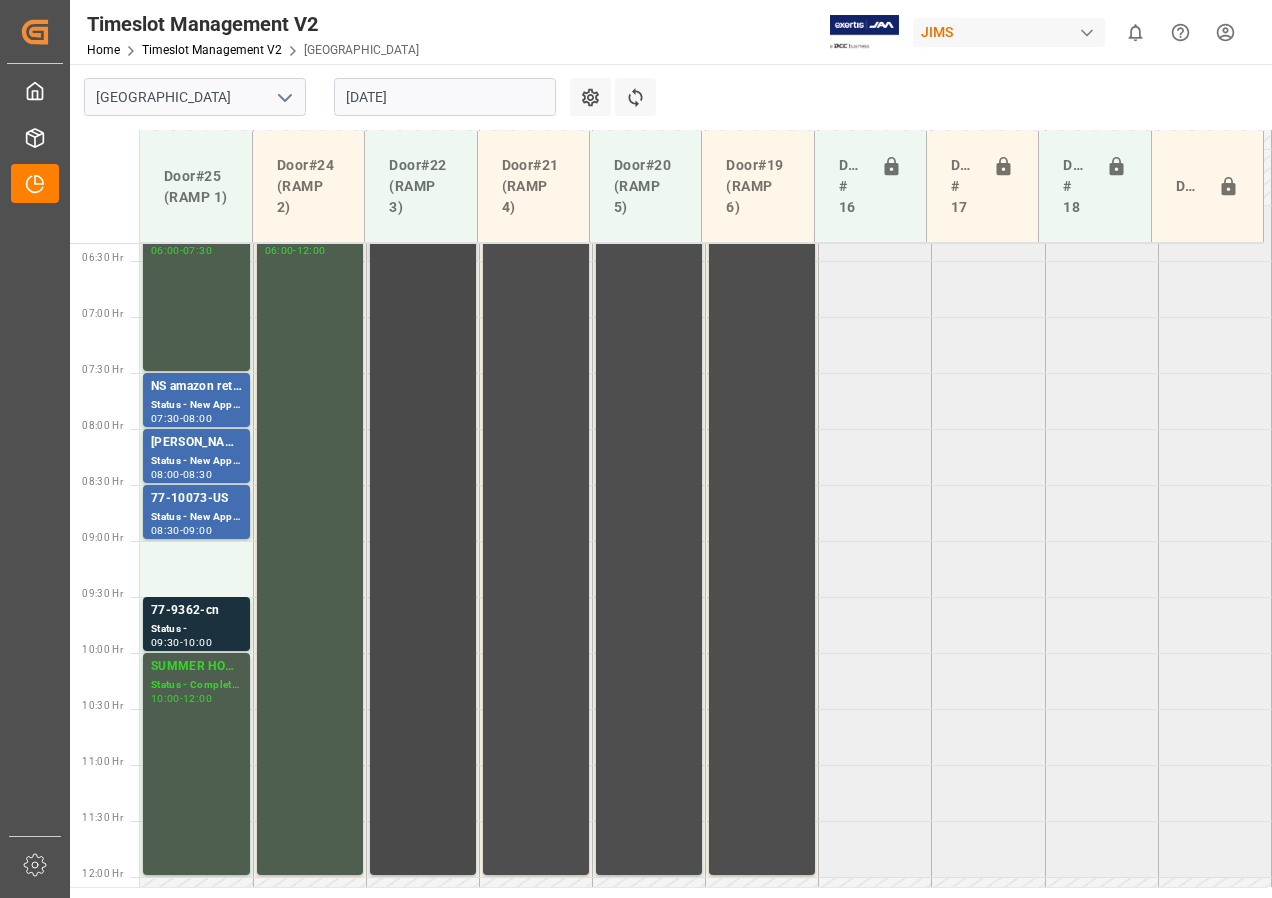 scroll, scrollTop: 711, scrollLeft: 0, axis: vertical 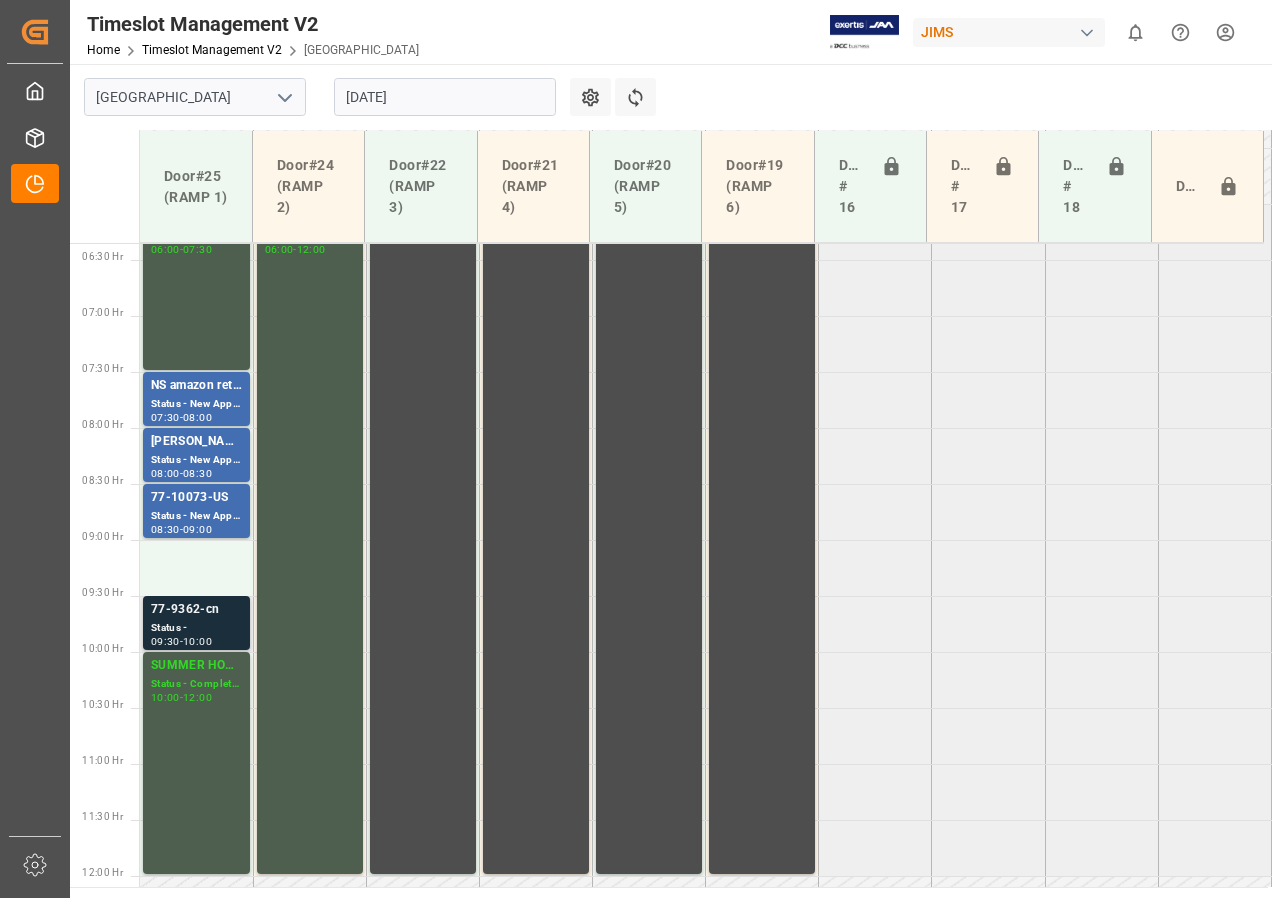 click on "77-9362-cn" at bounding box center [196, 610] 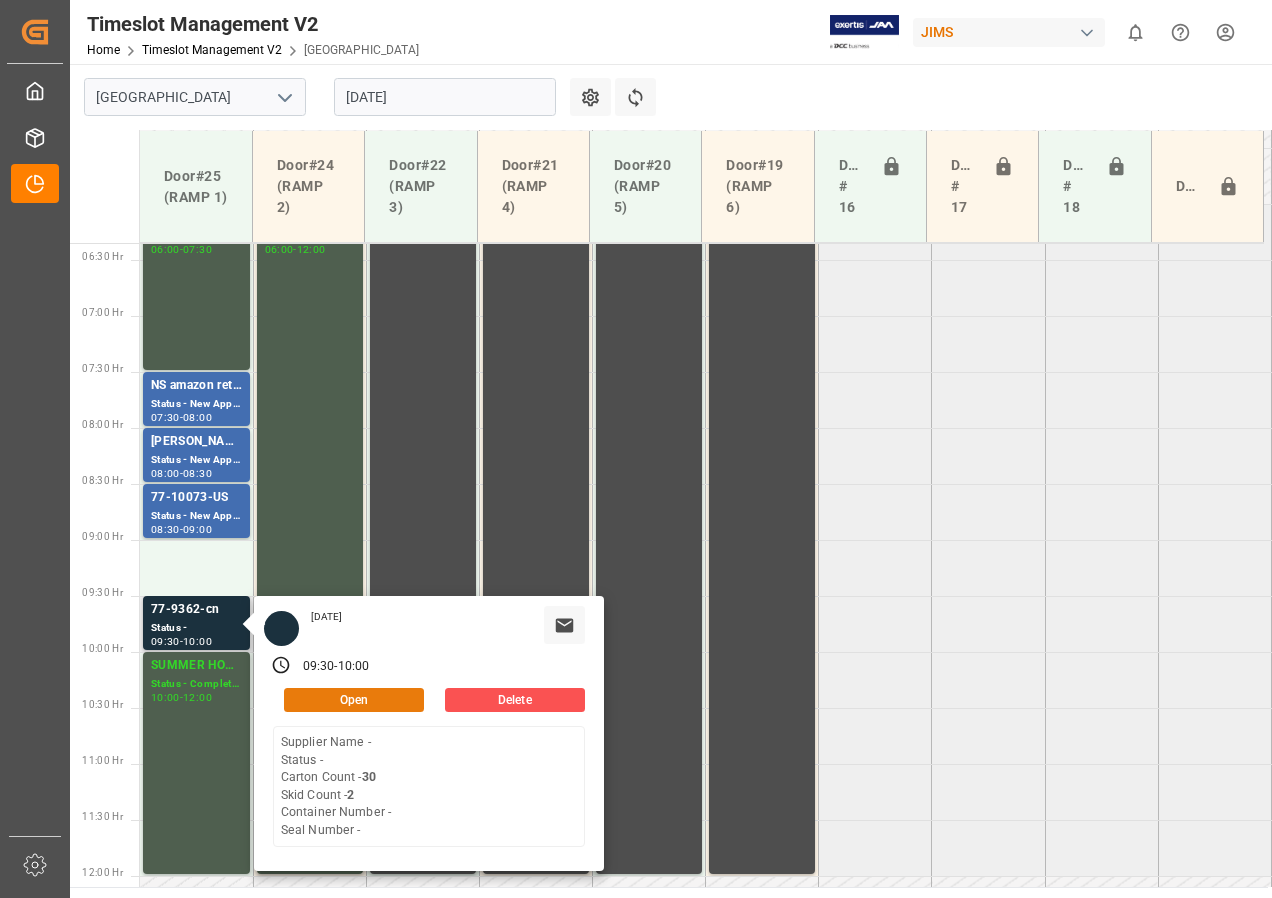 click on "Open" at bounding box center [354, 700] 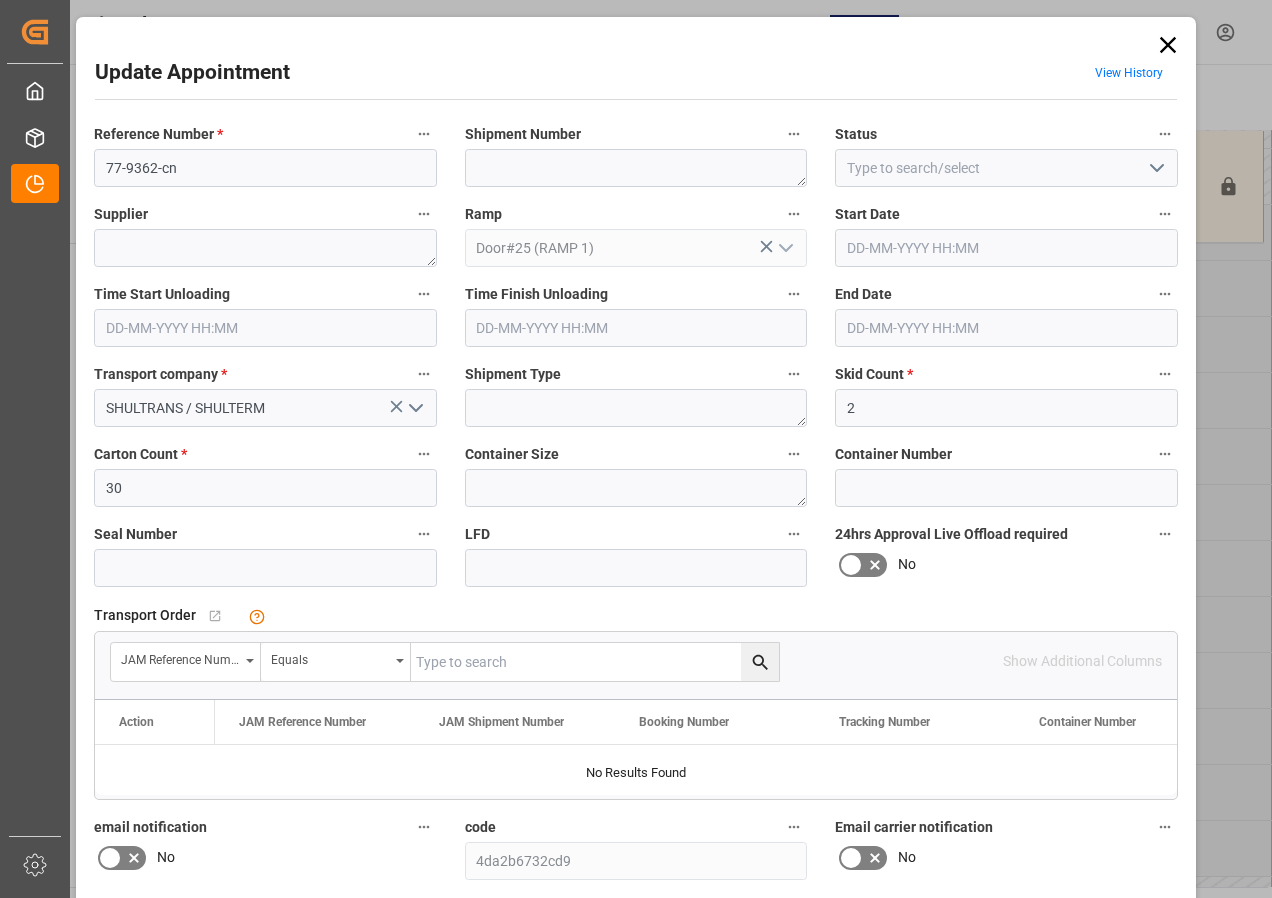 type on "[DATE] 09:30" 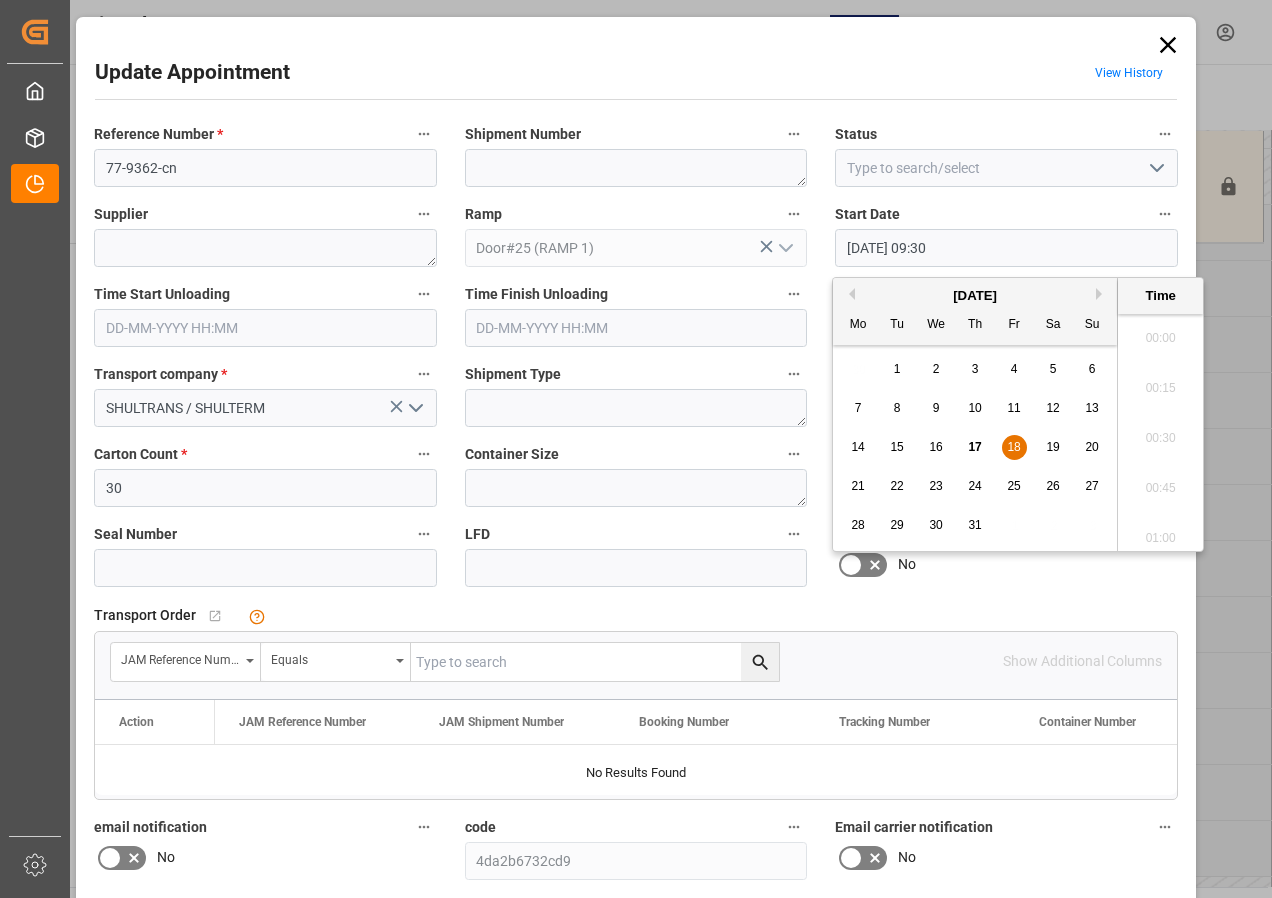 click on "[DATE] 09:30" at bounding box center [1006, 248] 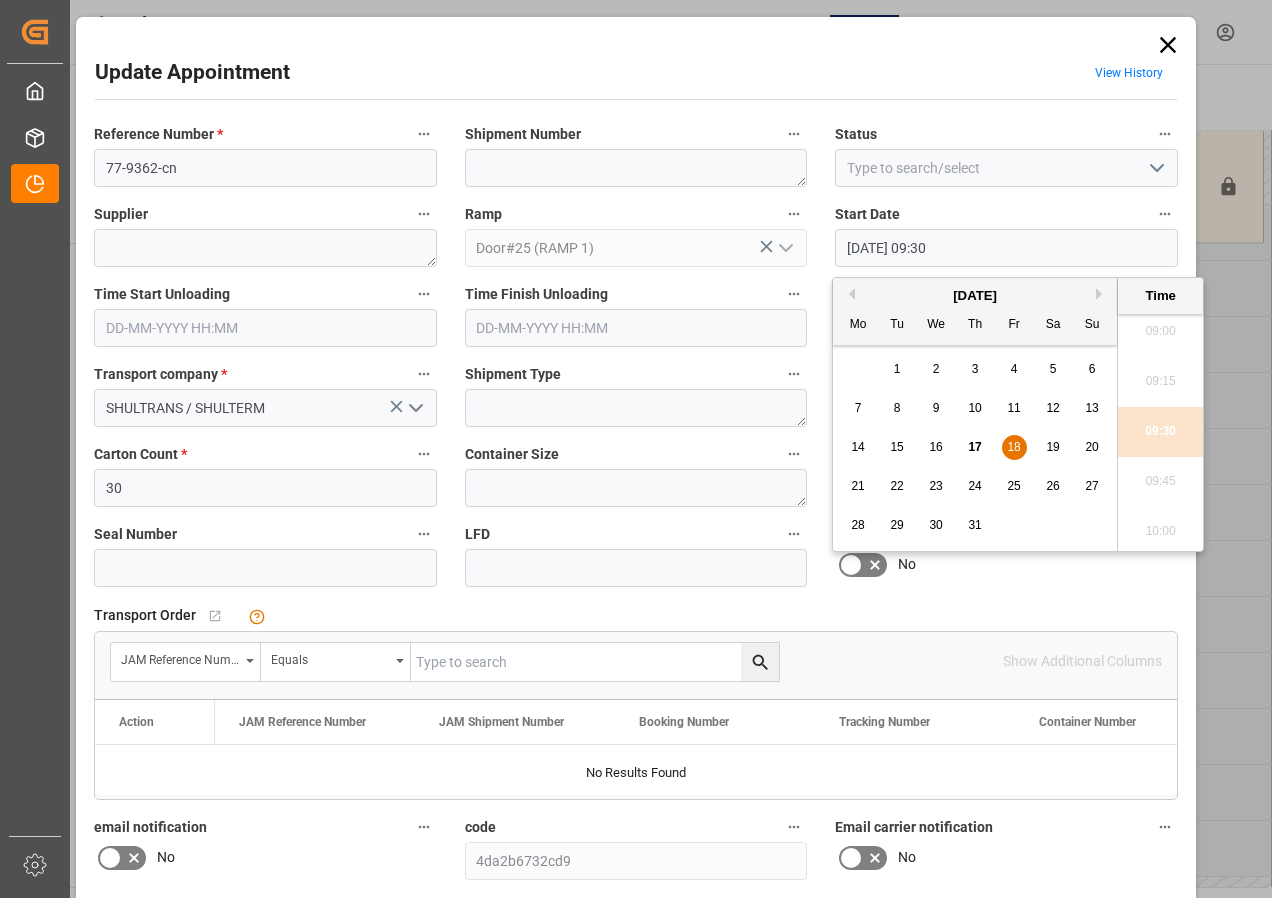 click on "18" at bounding box center [1013, 447] 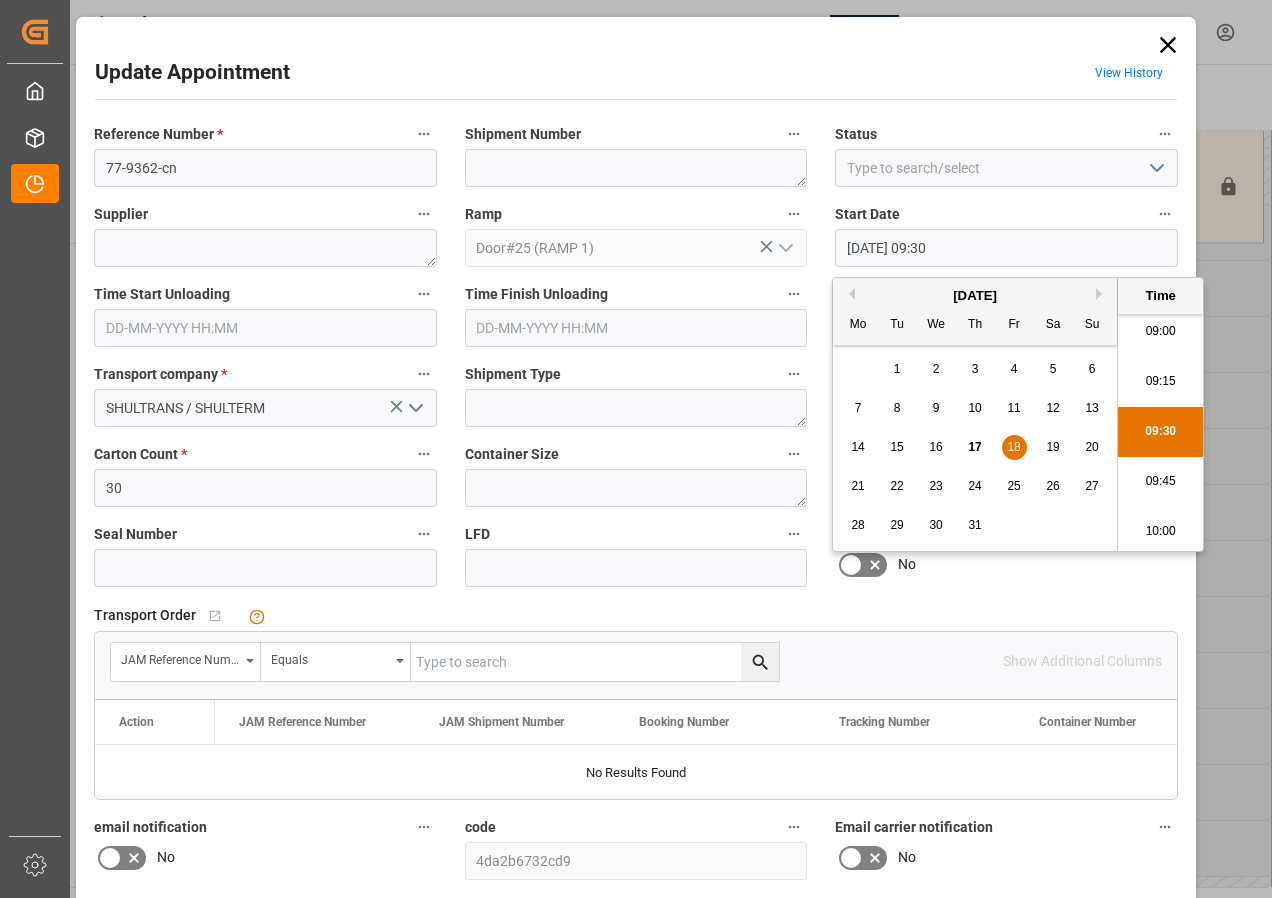 scroll, scrollTop: 1707, scrollLeft: 0, axis: vertical 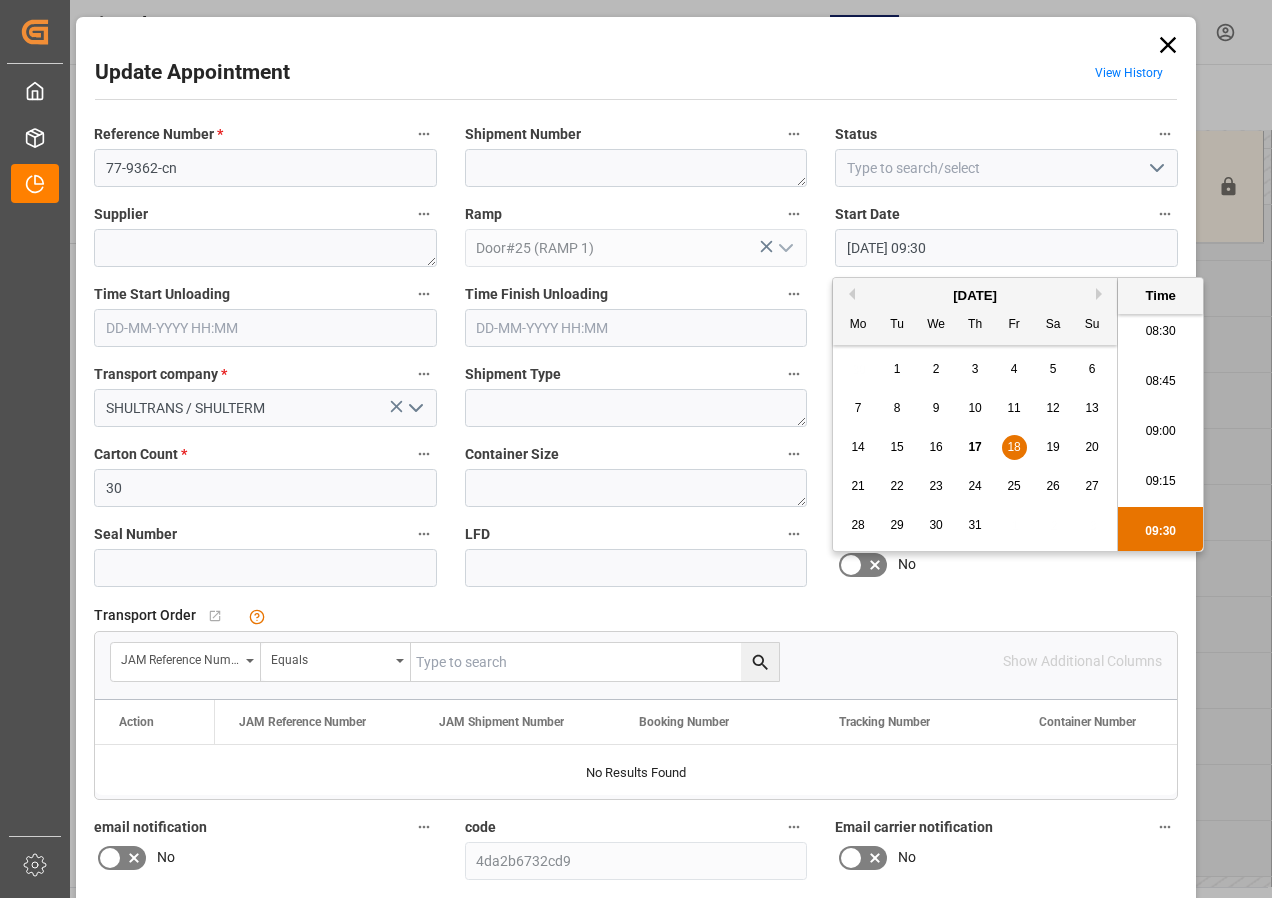 click on "09:00" at bounding box center (1160, 432) 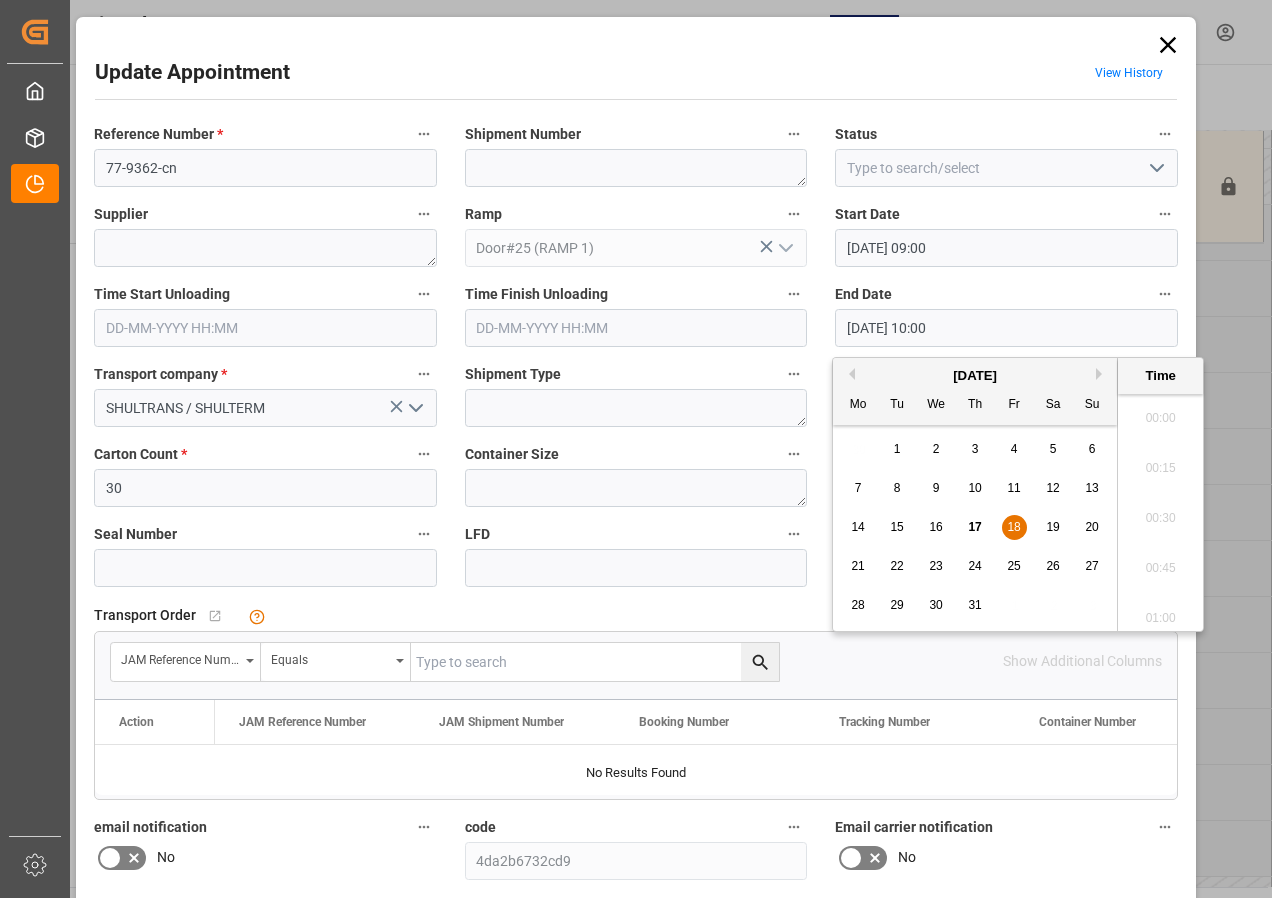 click on "[DATE] 10:00" at bounding box center (1006, 328) 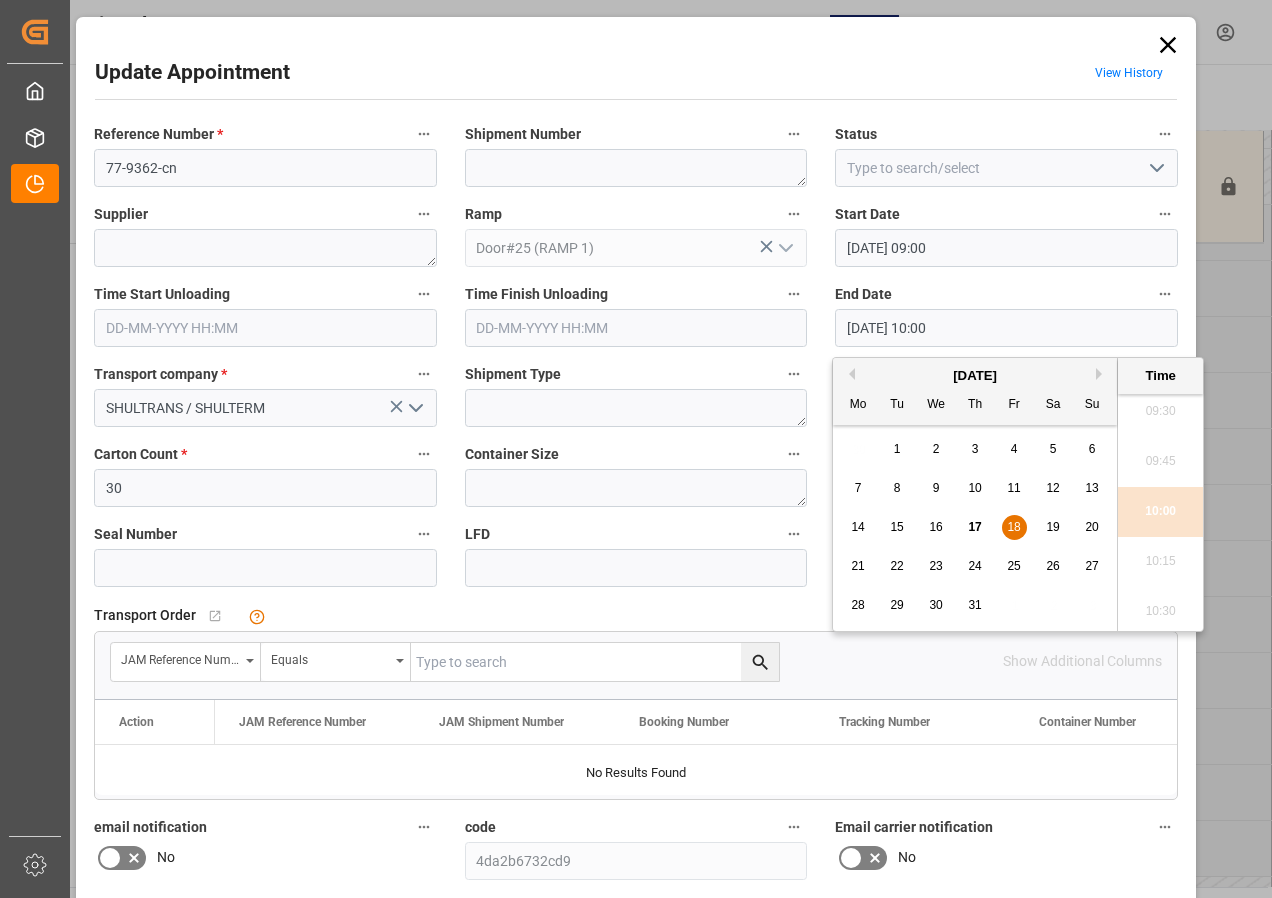 click on "18" at bounding box center (1013, 527) 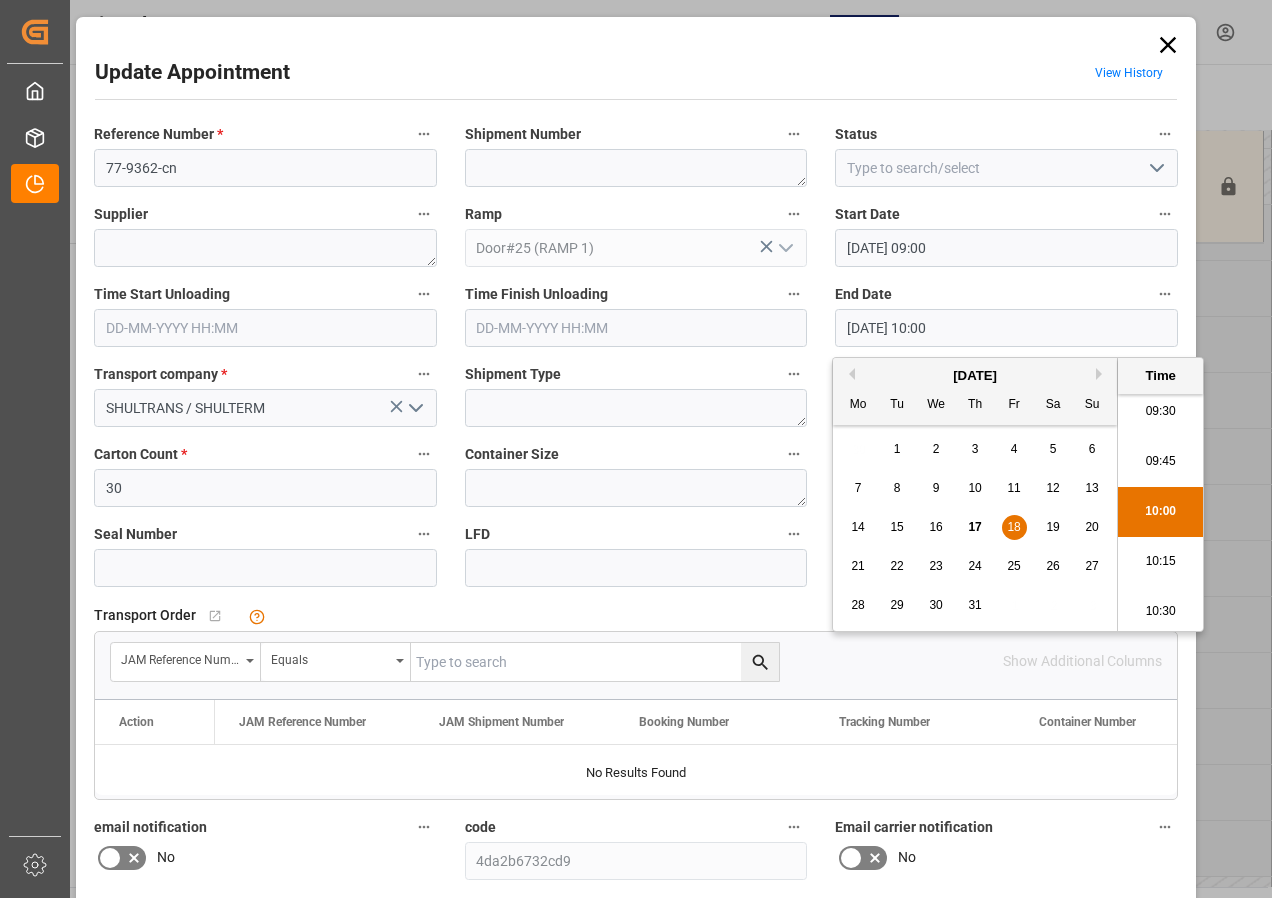 click on "09:30" at bounding box center (1160, 412) 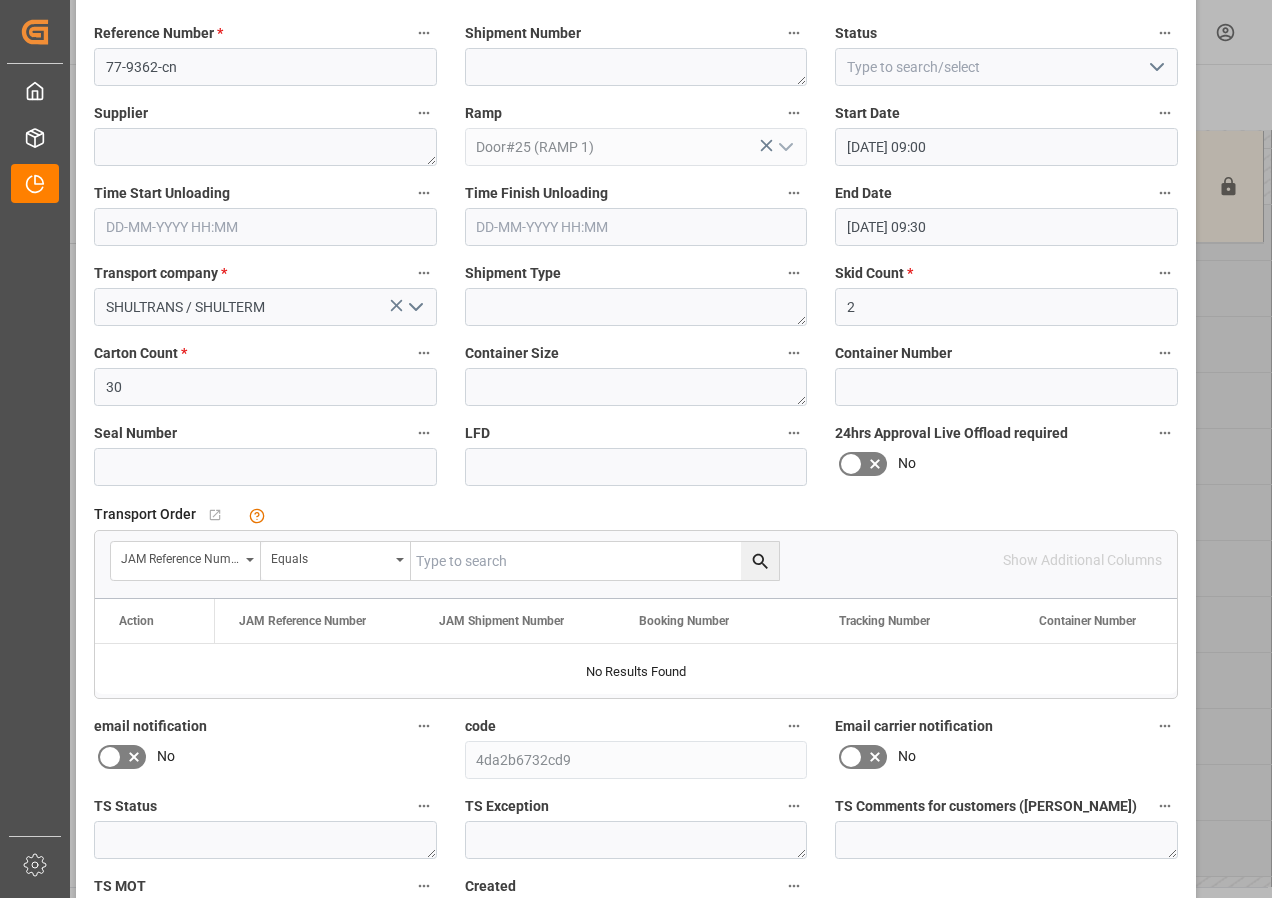scroll, scrollTop: 244, scrollLeft: 0, axis: vertical 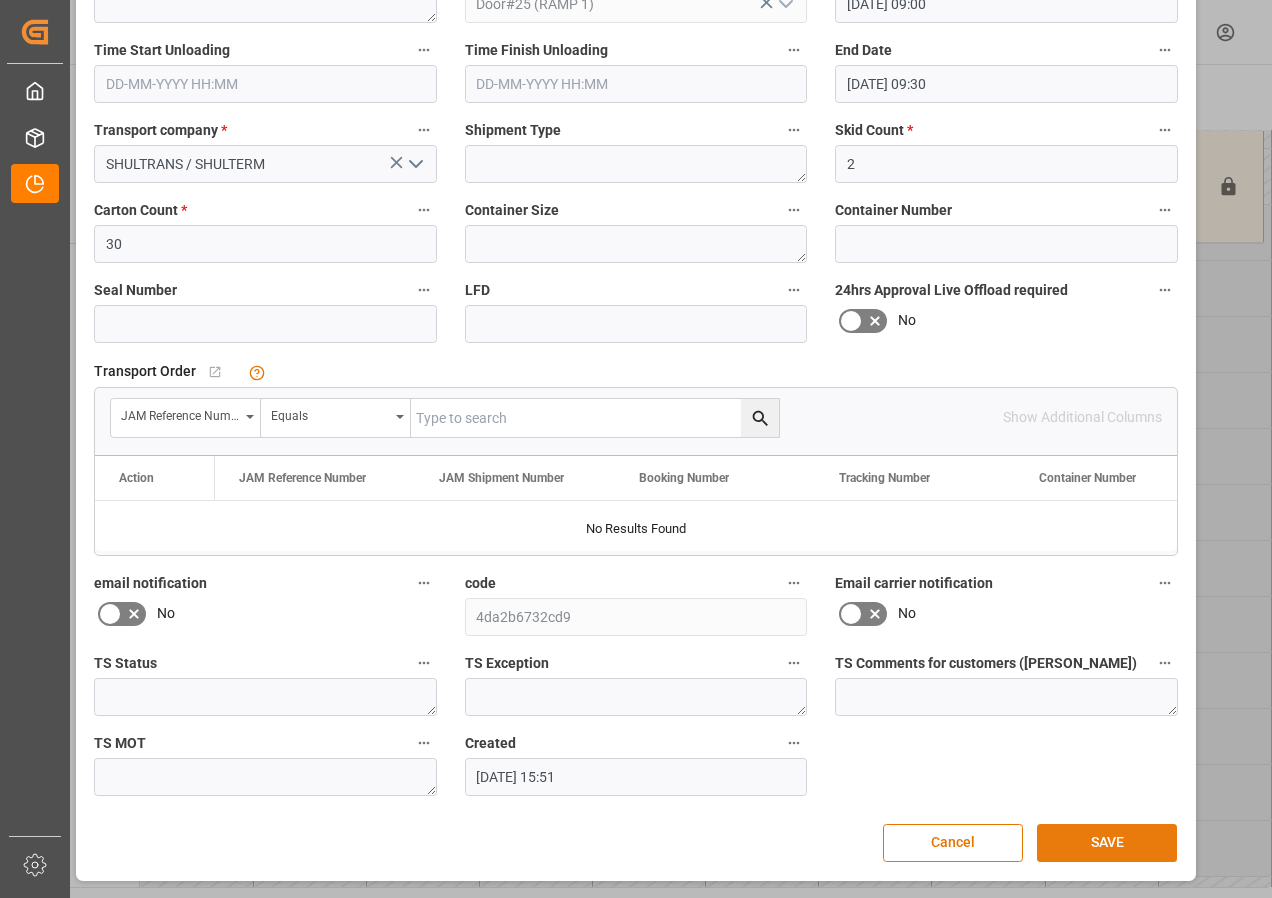 click on "SAVE" at bounding box center [1107, 843] 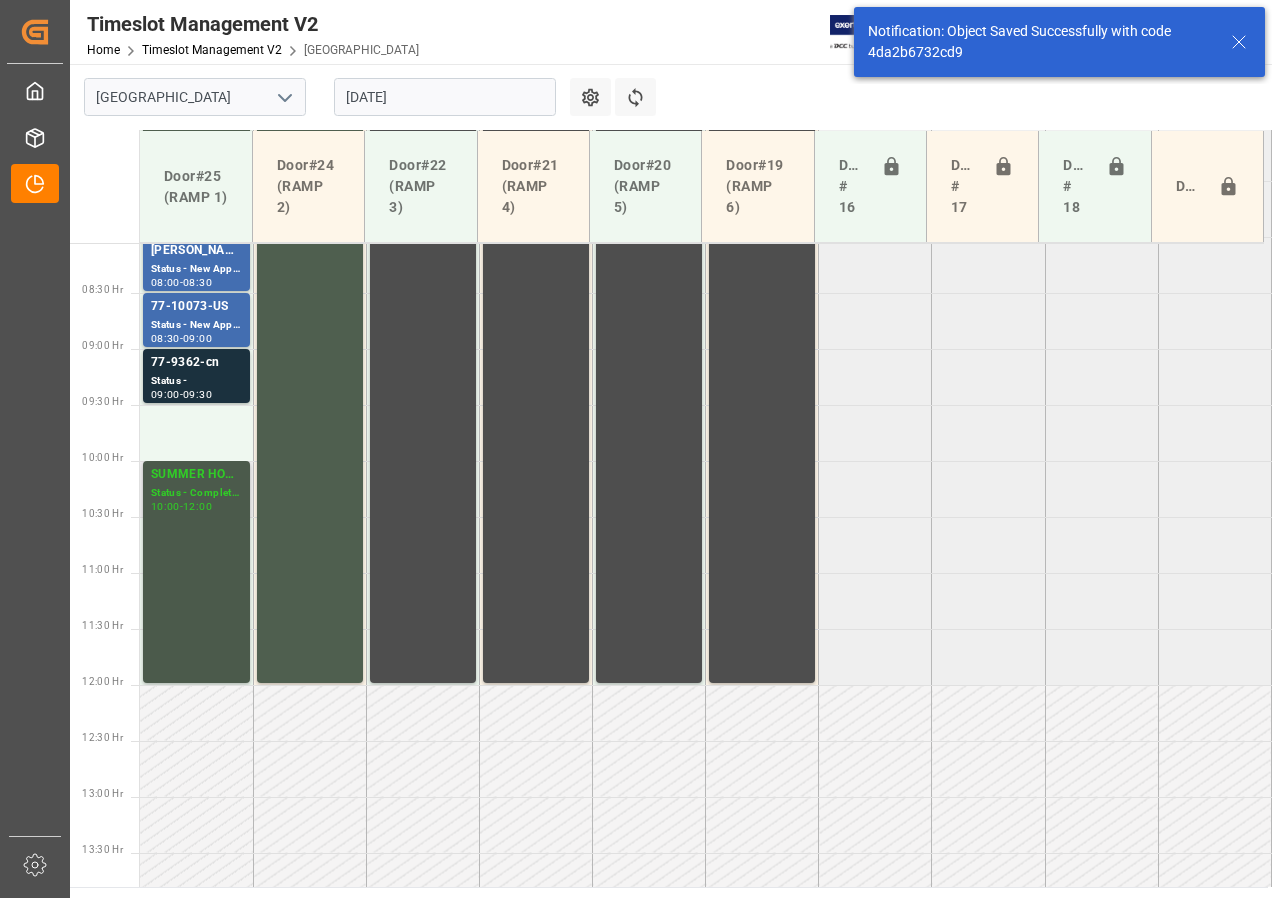 scroll, scrollTop: 925, scrollLeft: 0, axis: vertical 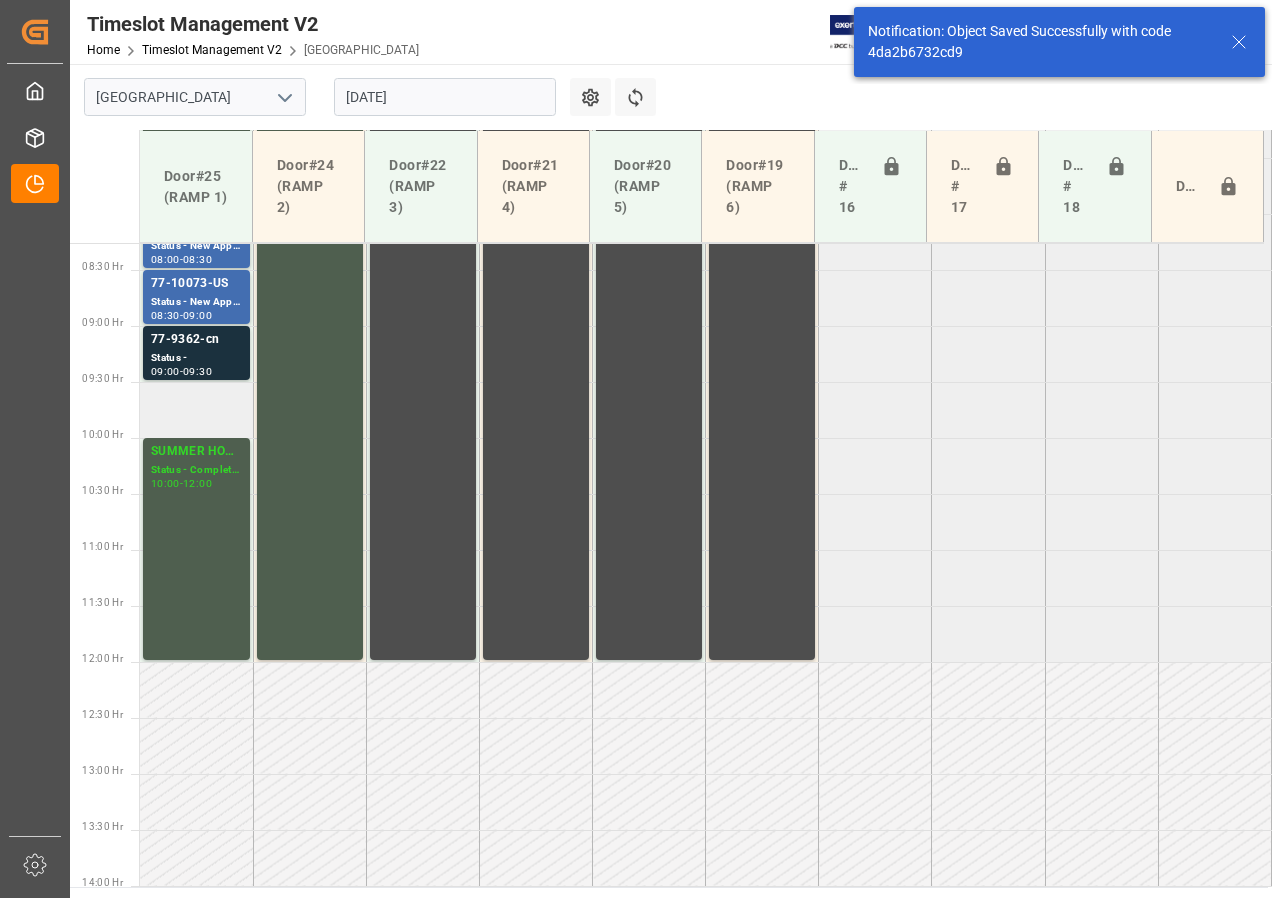 click at bounding box center [196, 410] 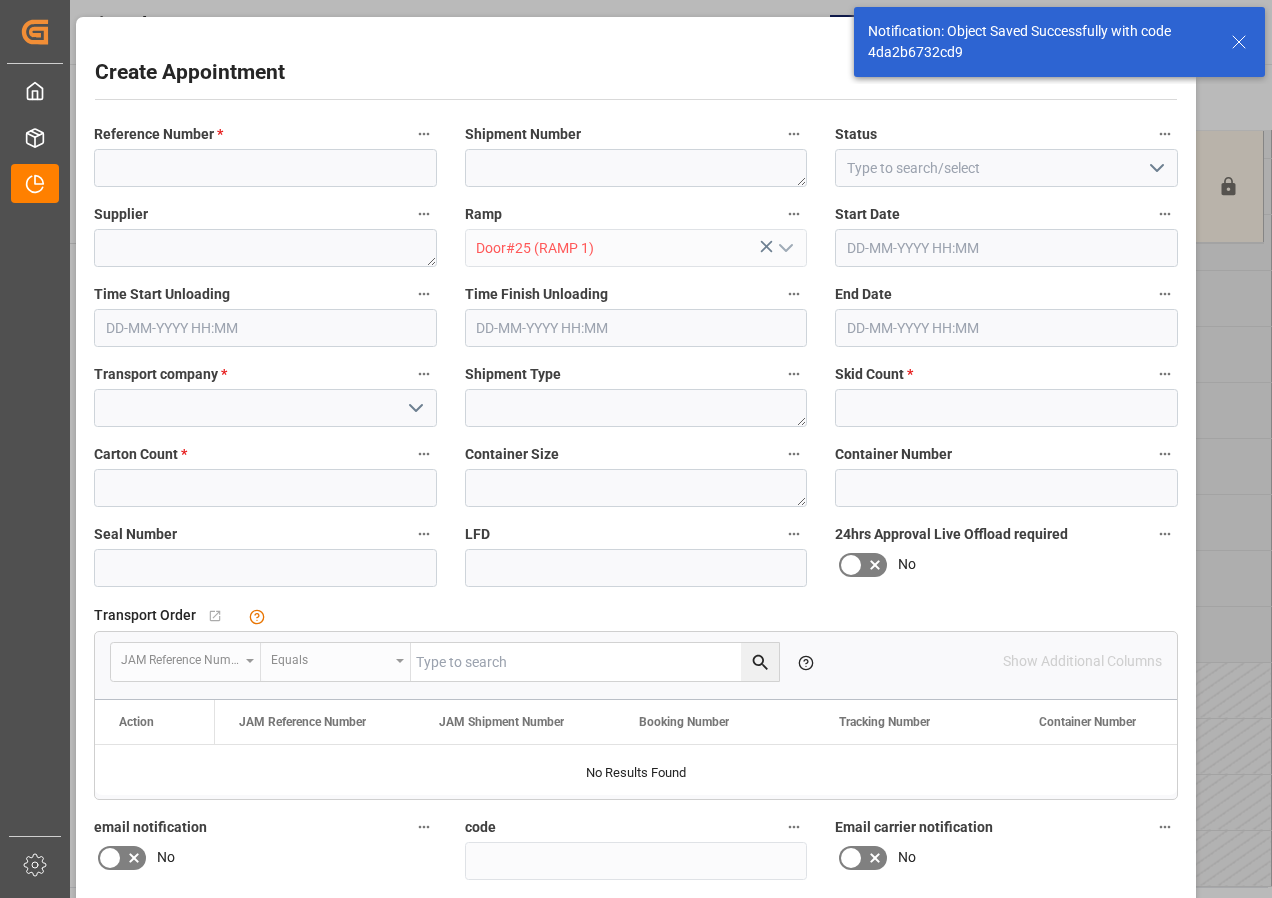 type on "[DATE] 09:30" 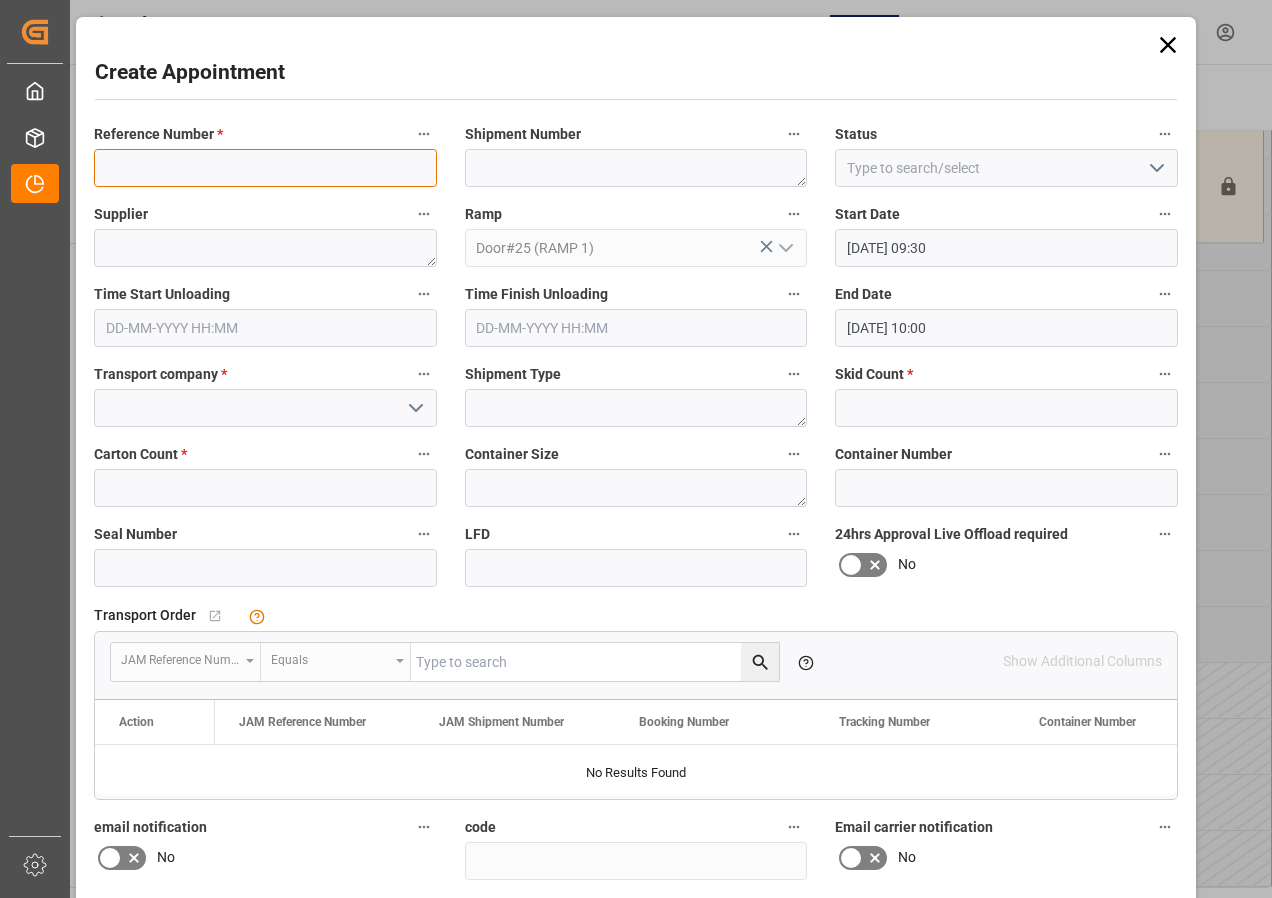 click at bounding box center (265, 168) 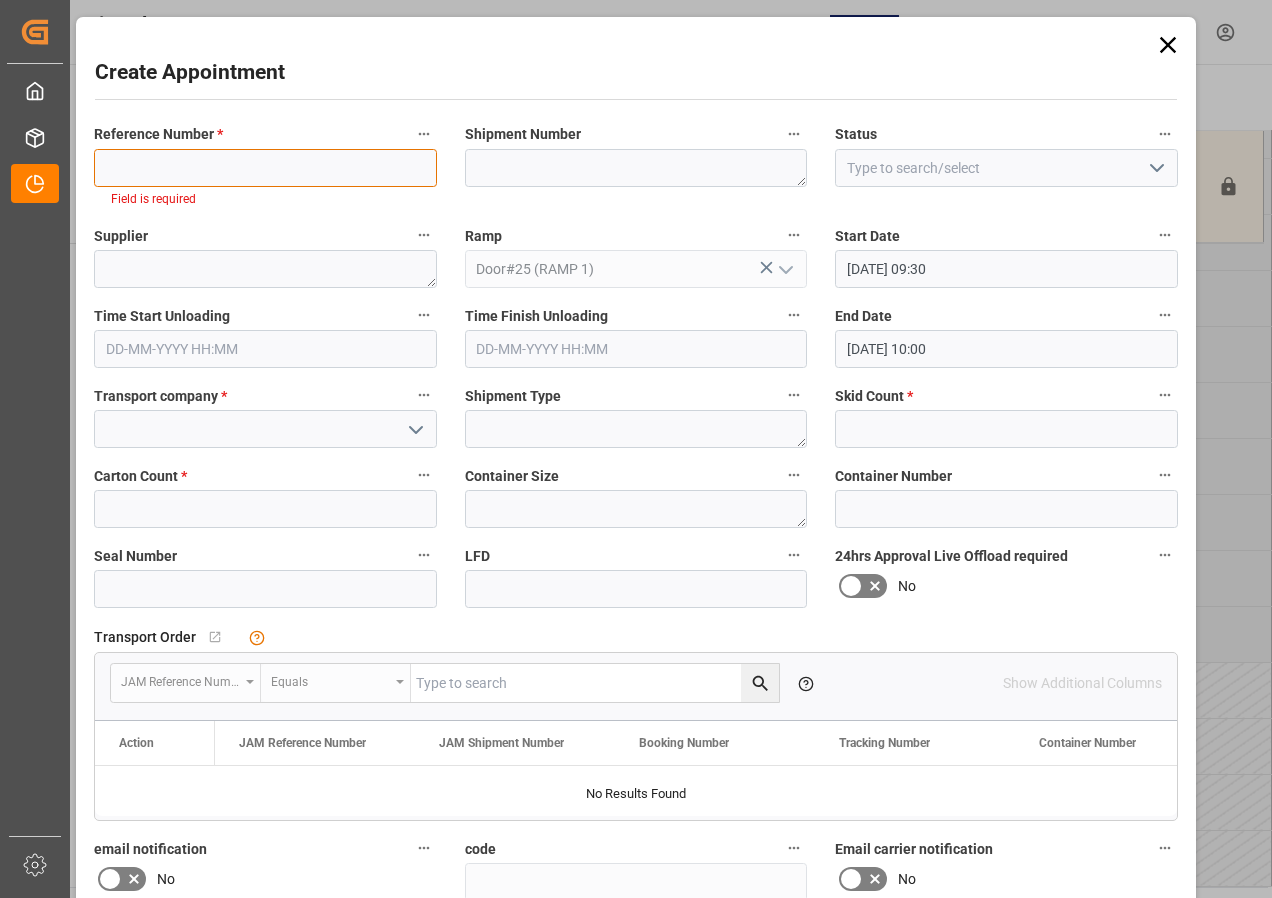 click at bounding box center (265, 168) 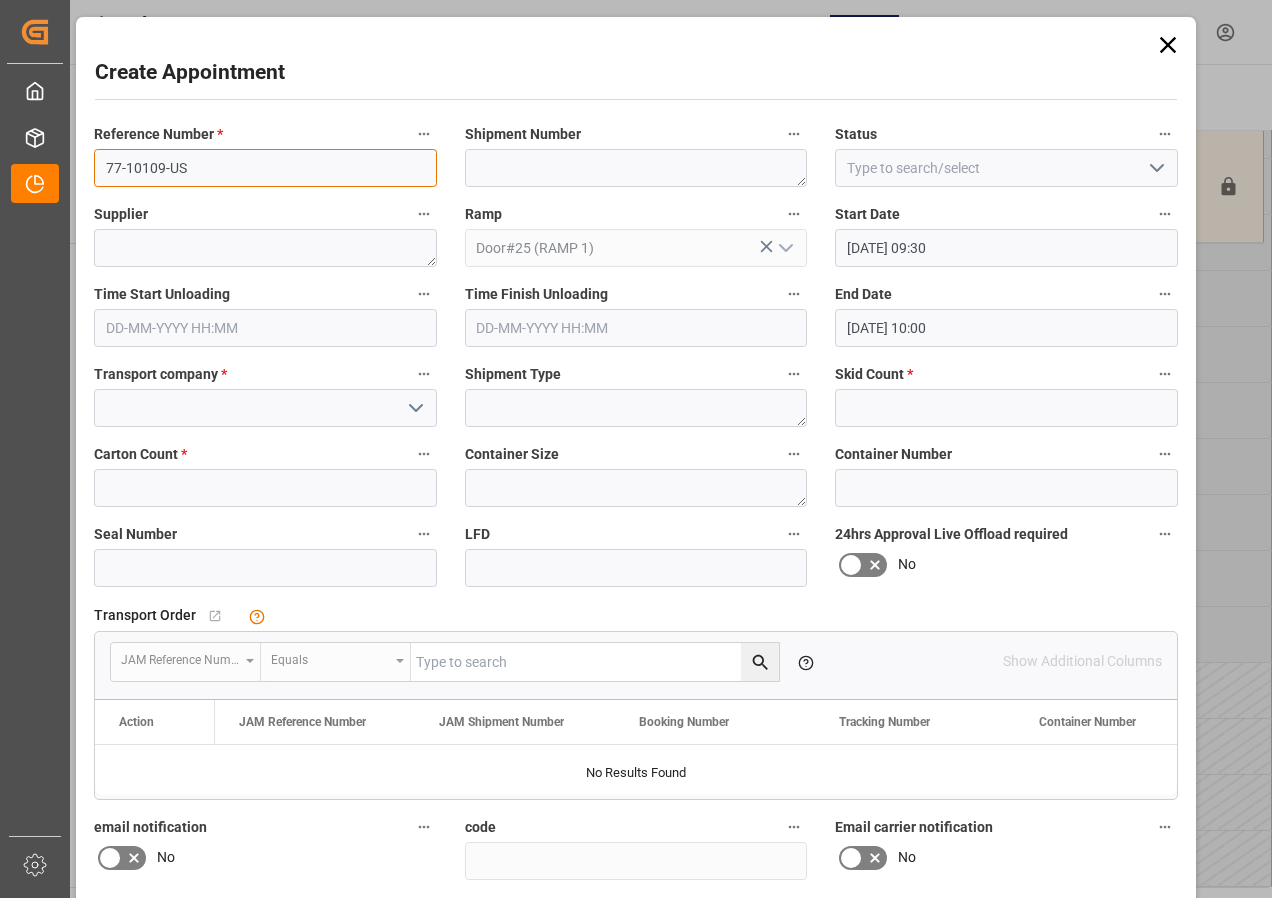 type on "77-10109-US" 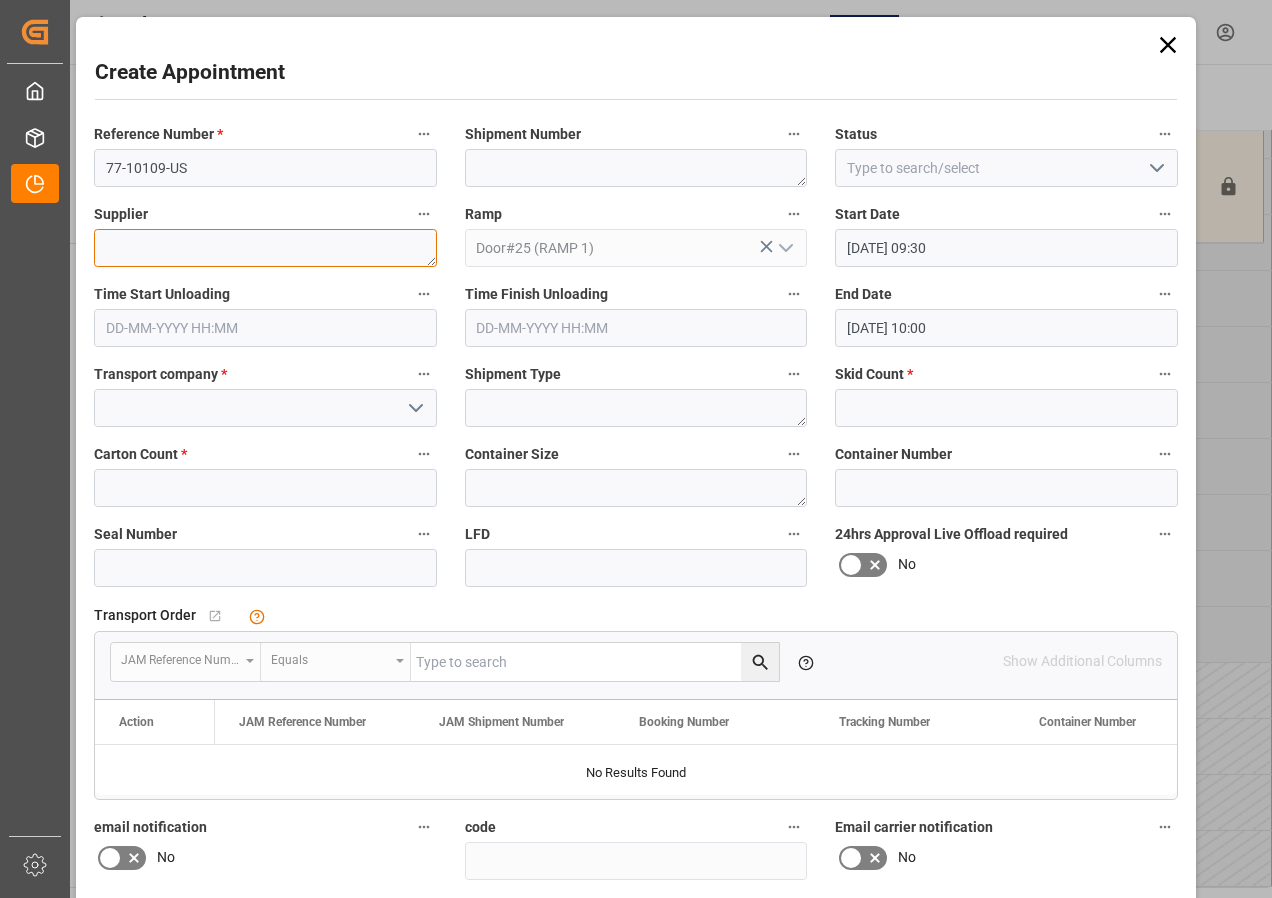 click at bounding box center (265, 248) 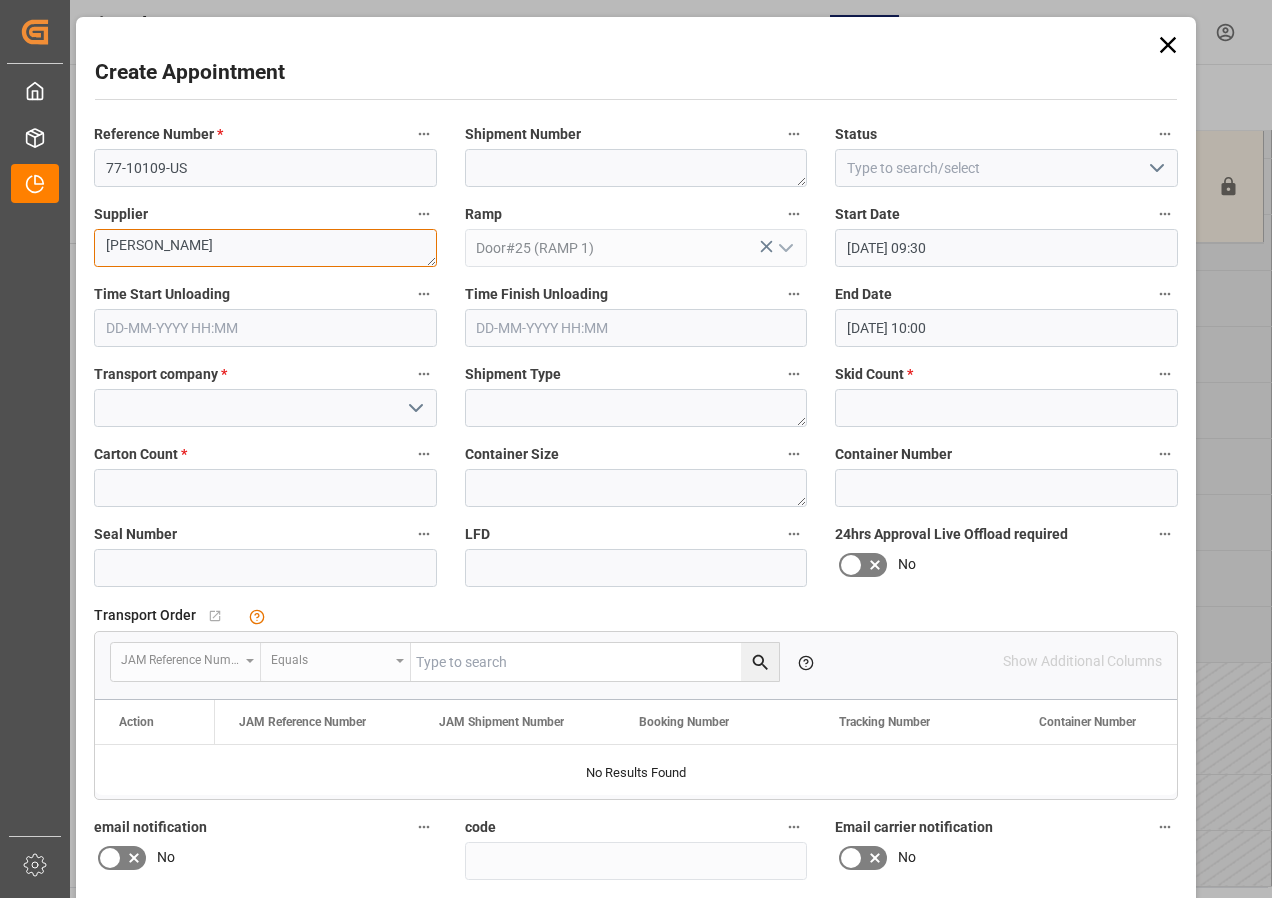 type on "[PERSON_NAME]" 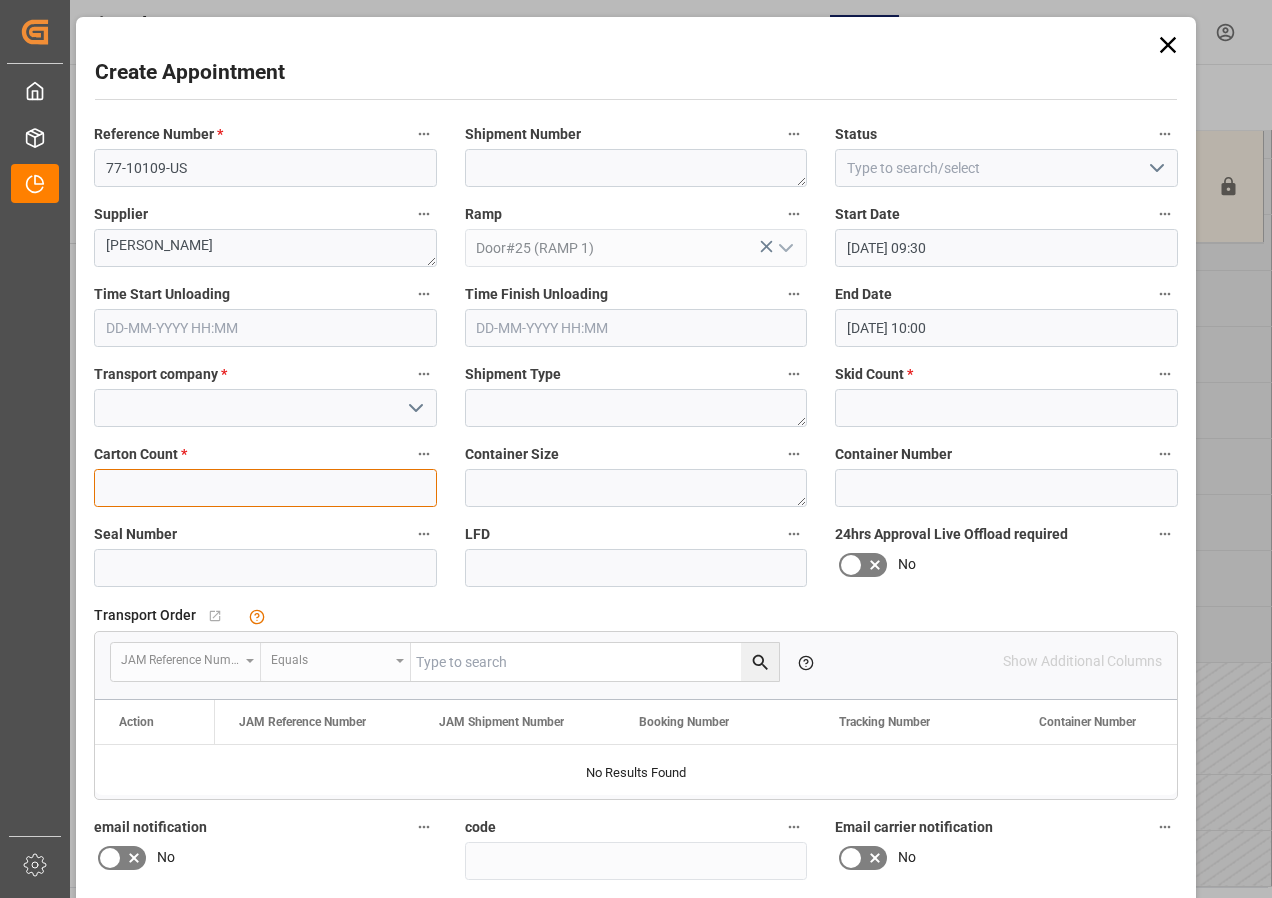 click at bounding box center [265, 488] 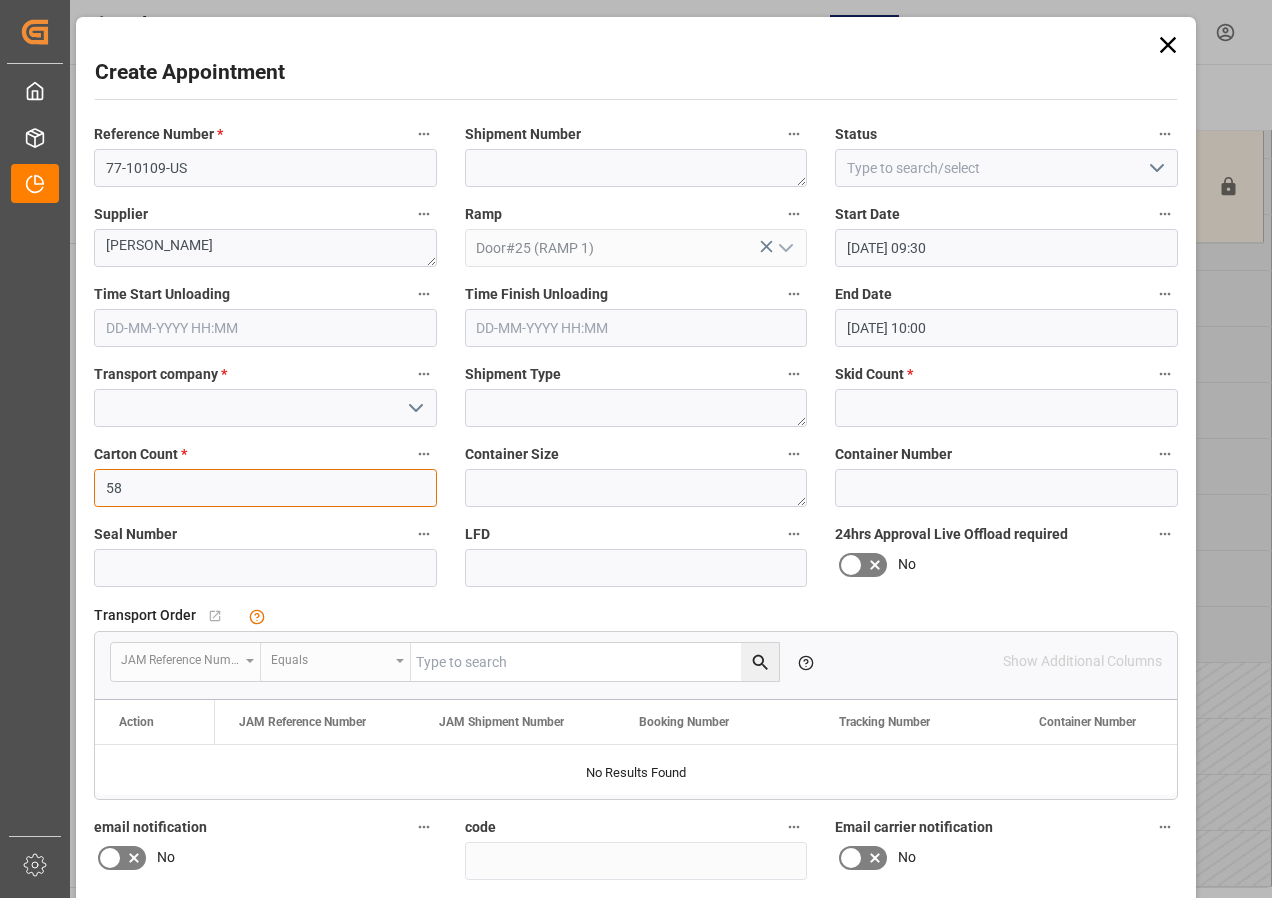 type on "58" 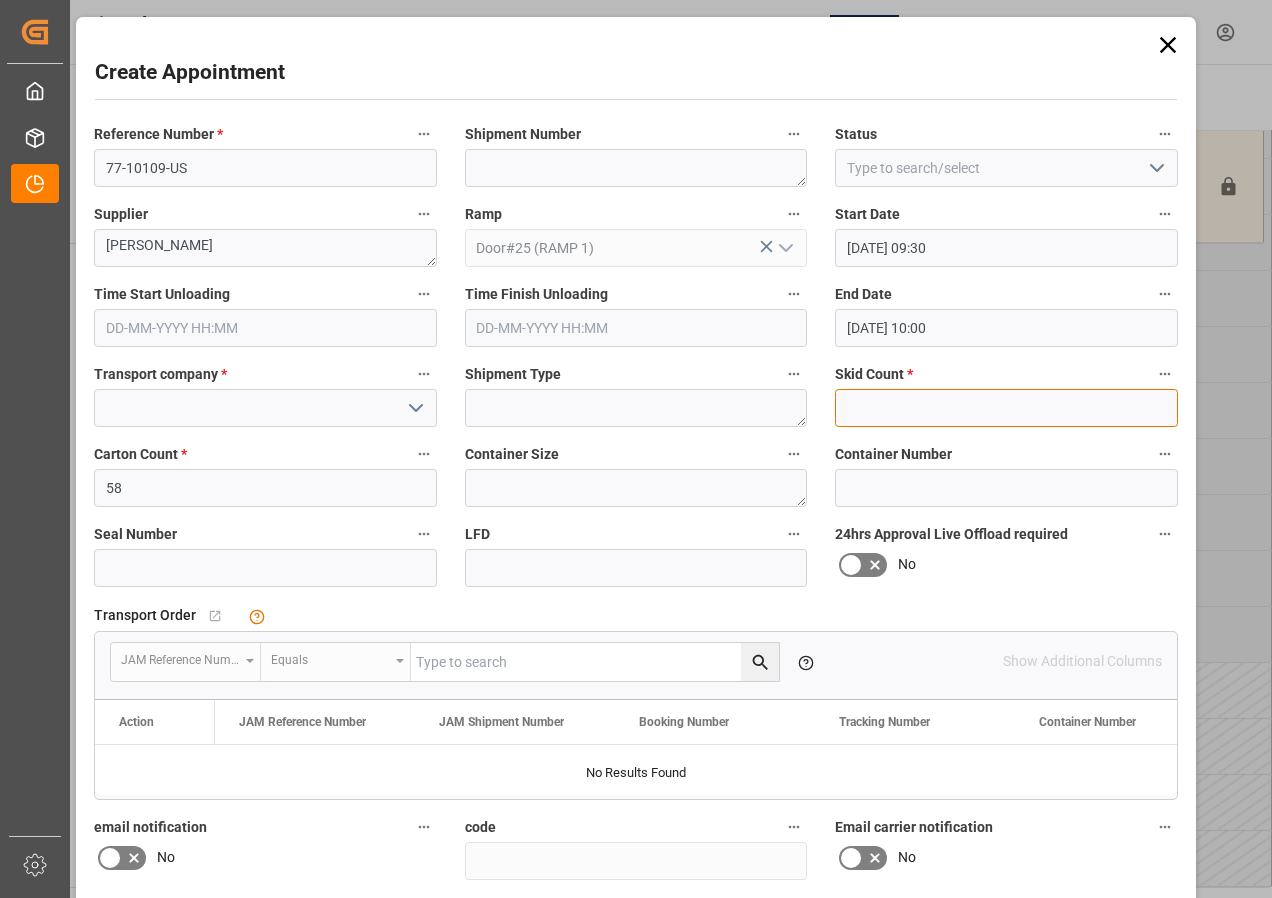 click at bounding box center [1006, 408] 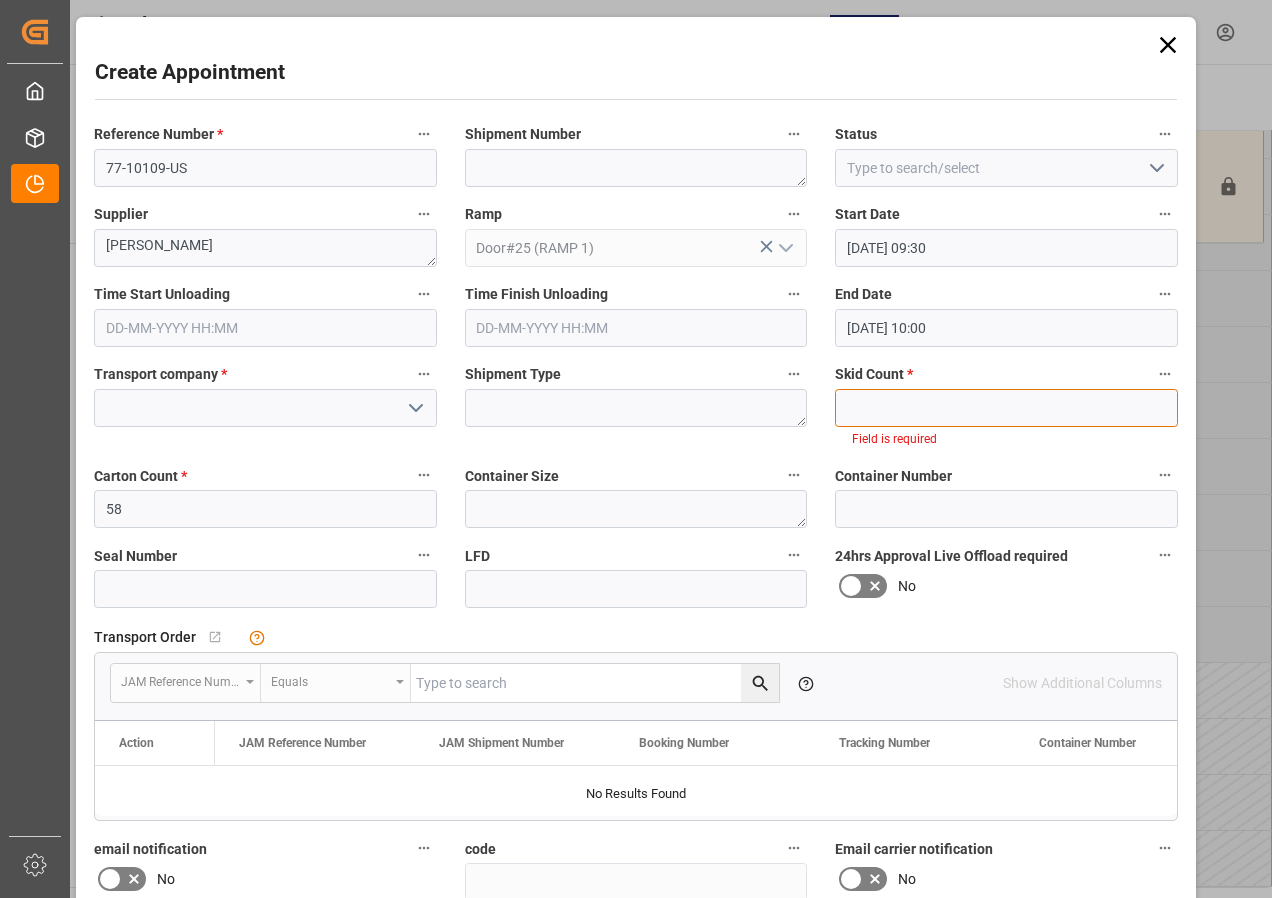 click at bounding box center [1006, 408] 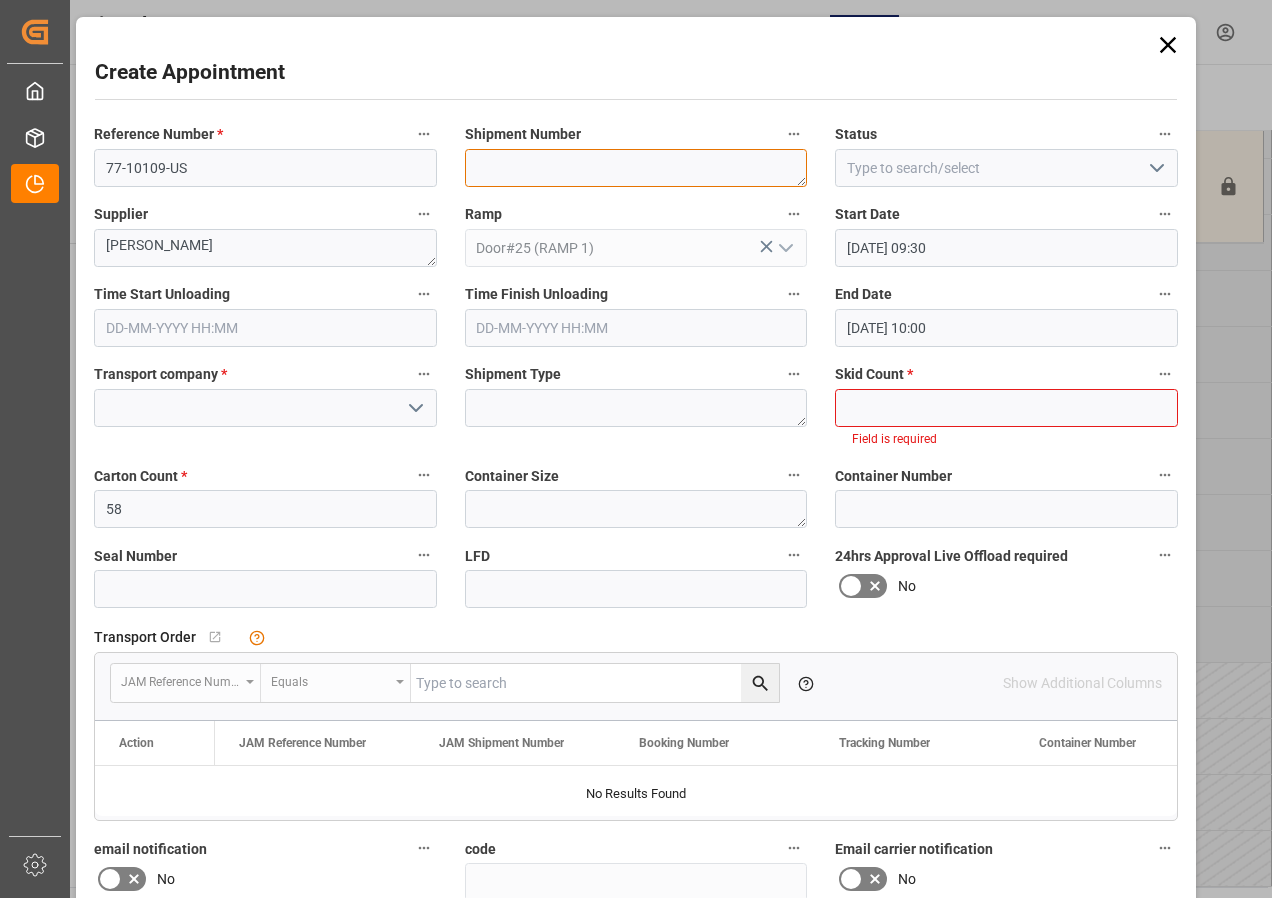click at bounding box center [636, 168] 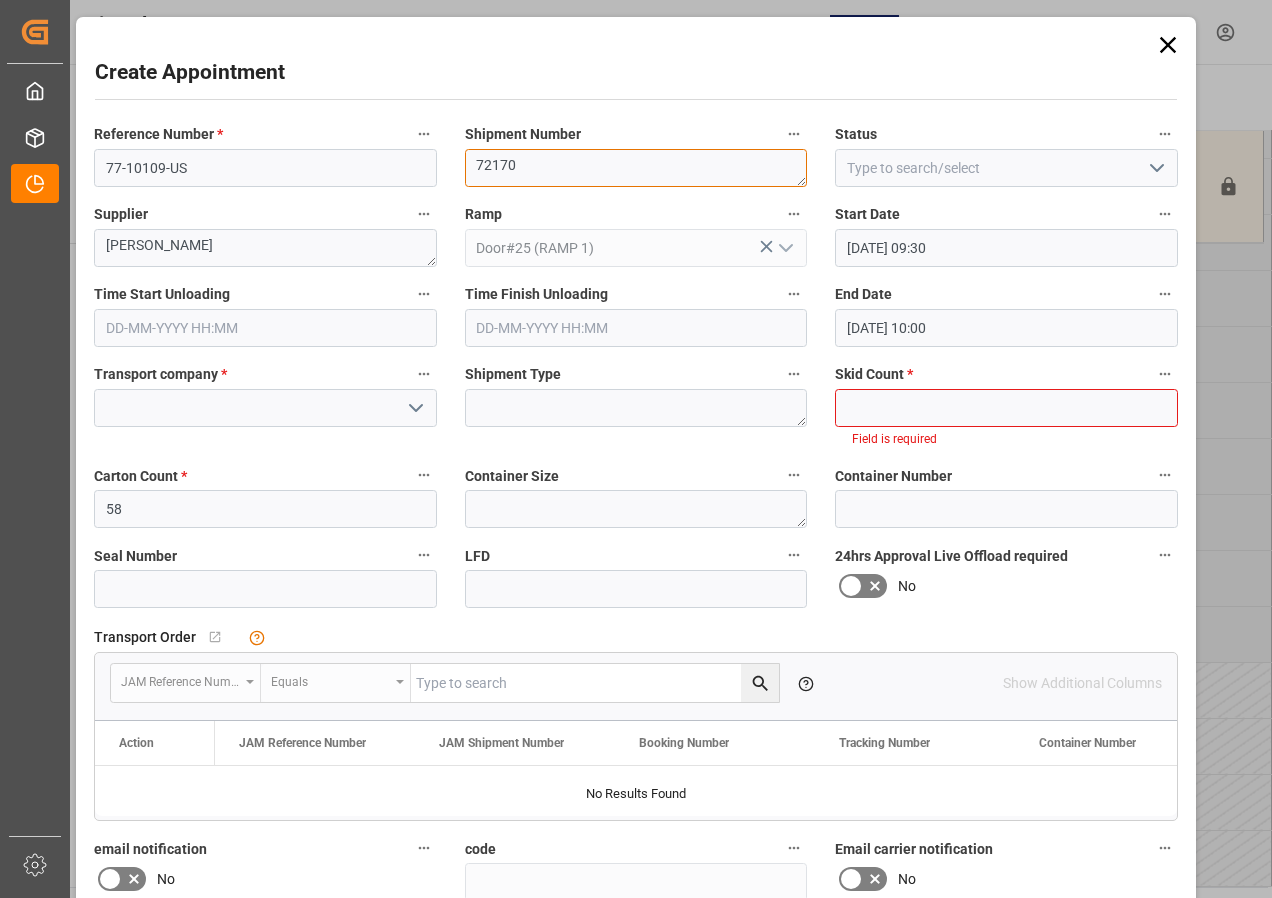 type on "72170" 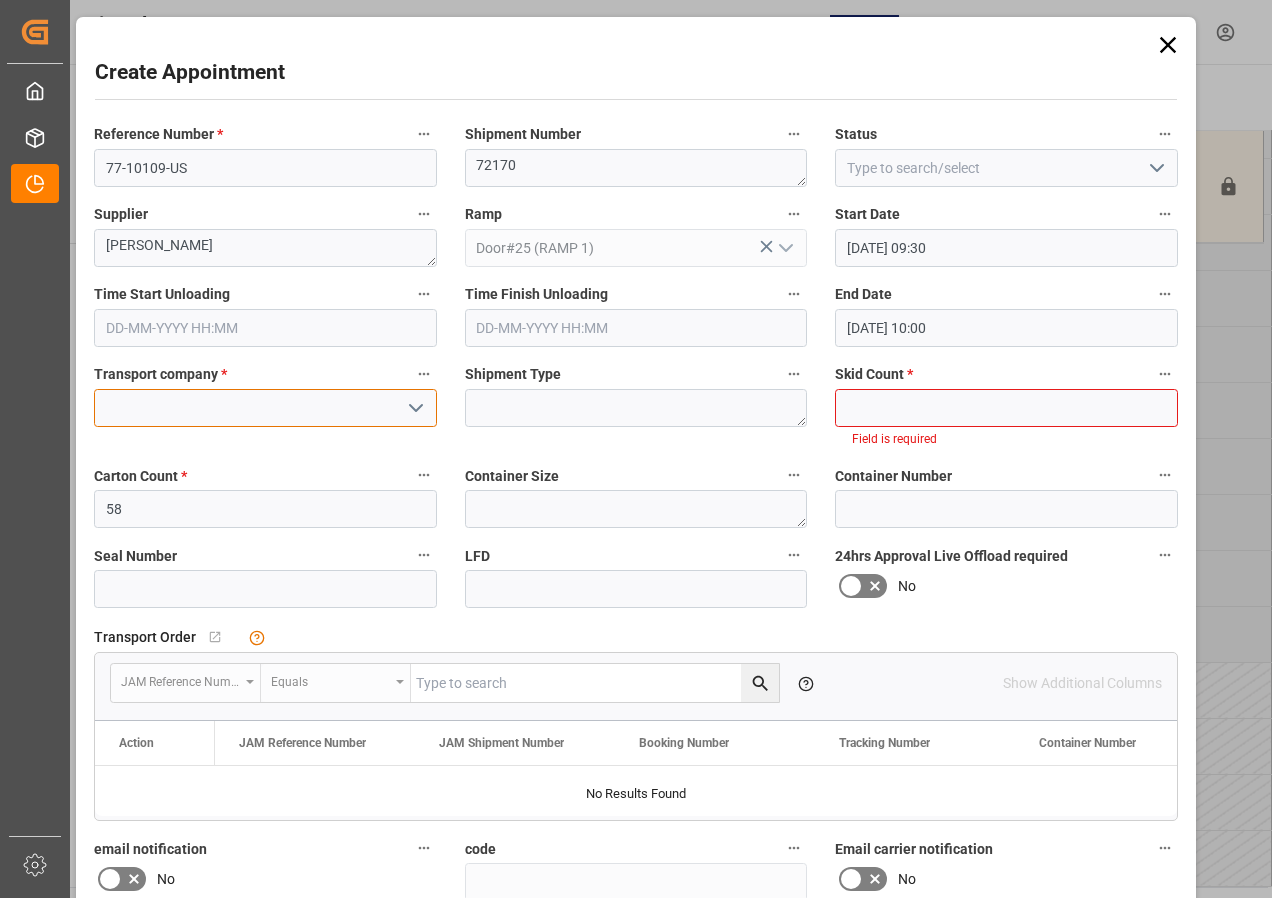 click at bounding box center (265, 408) 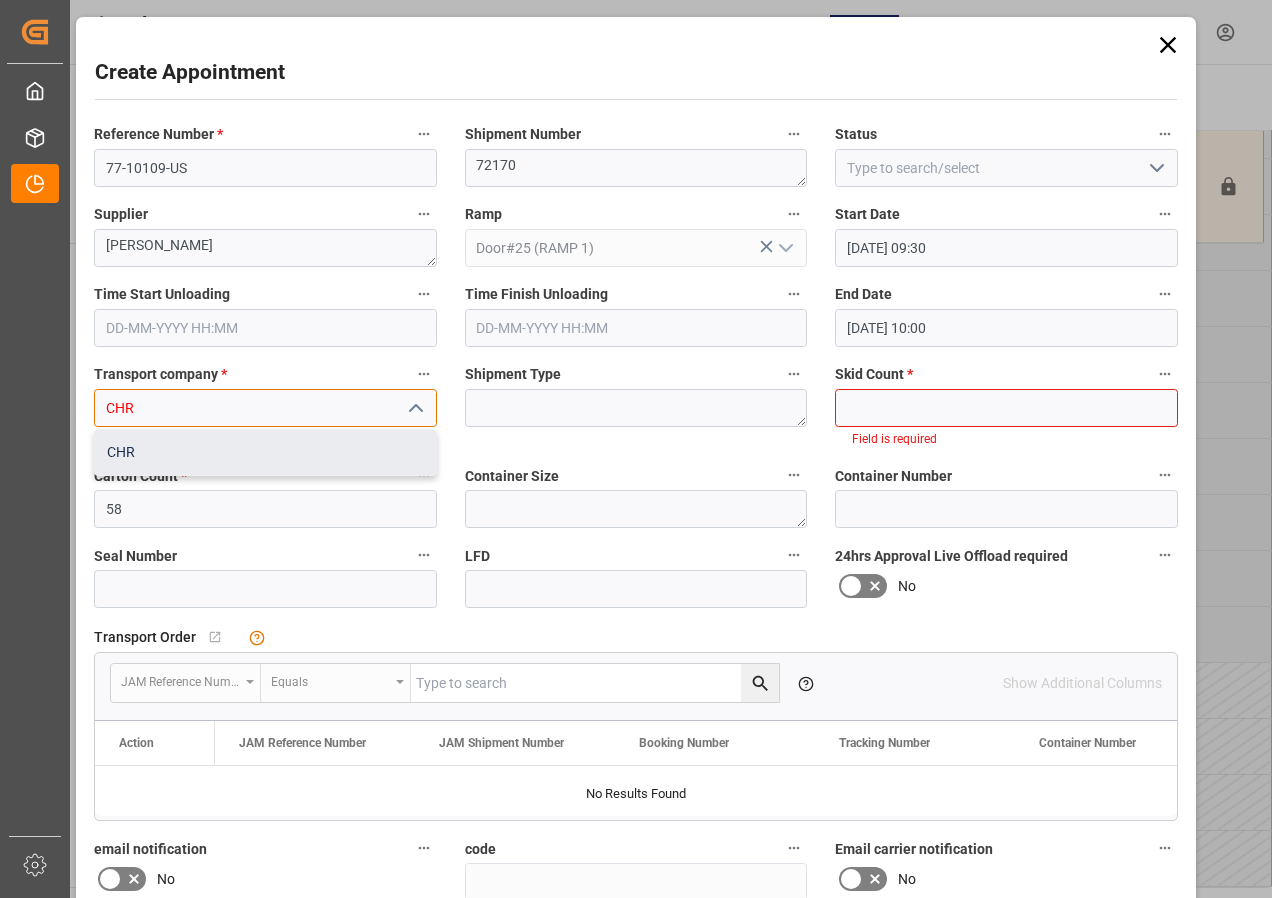 click on "CHR" at bounding box center (265, 452) 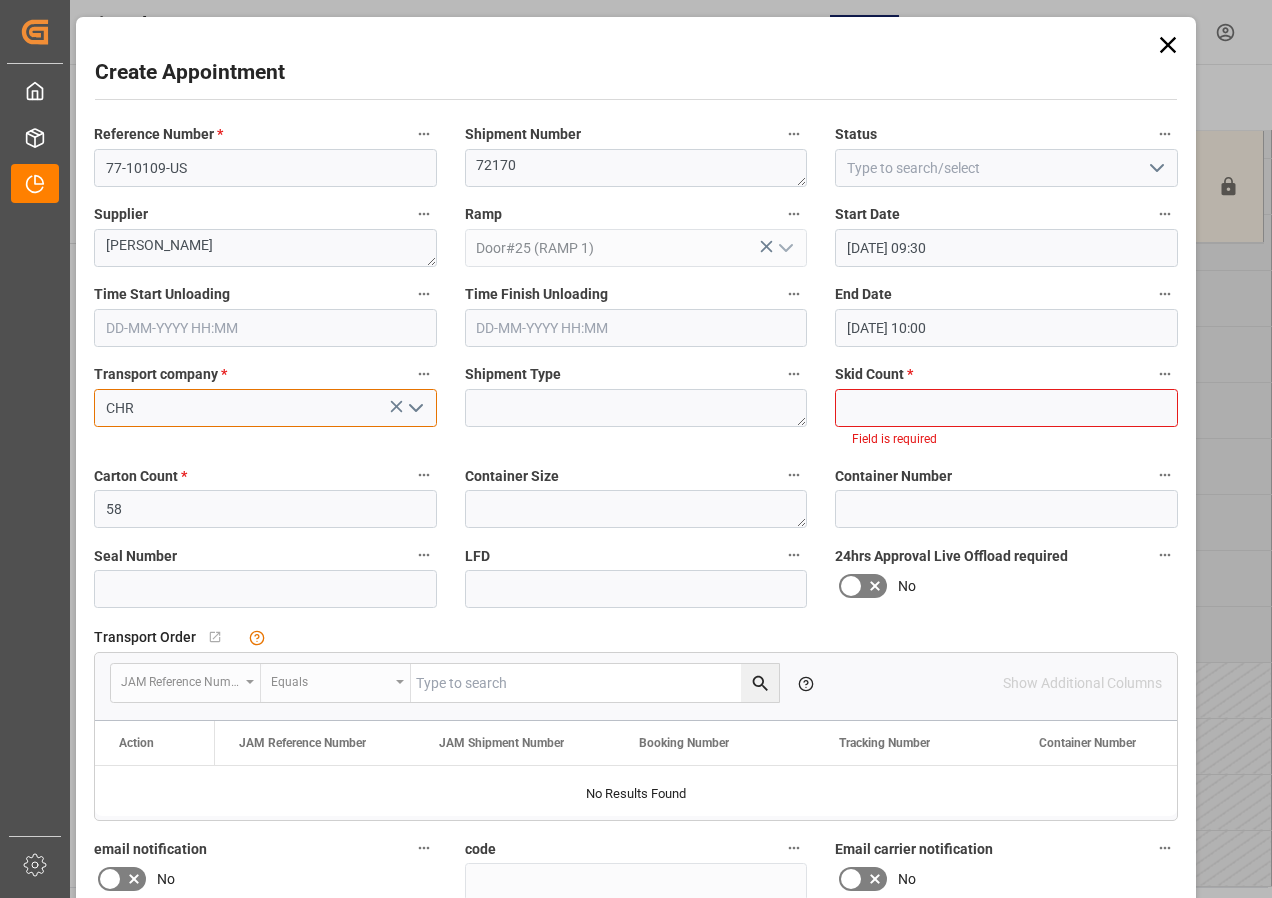 type on "CHR" 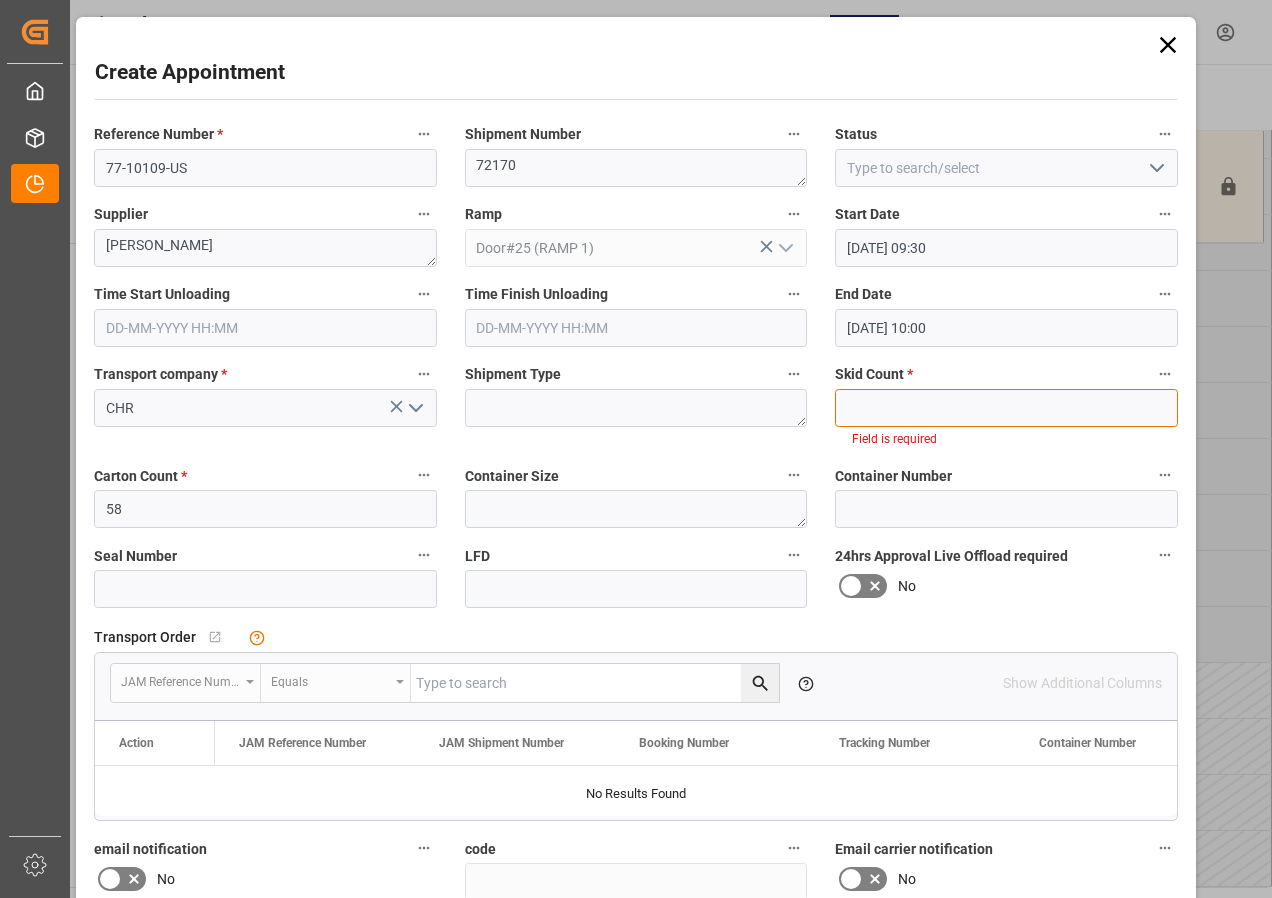 click at bounding box center (1006, 408) 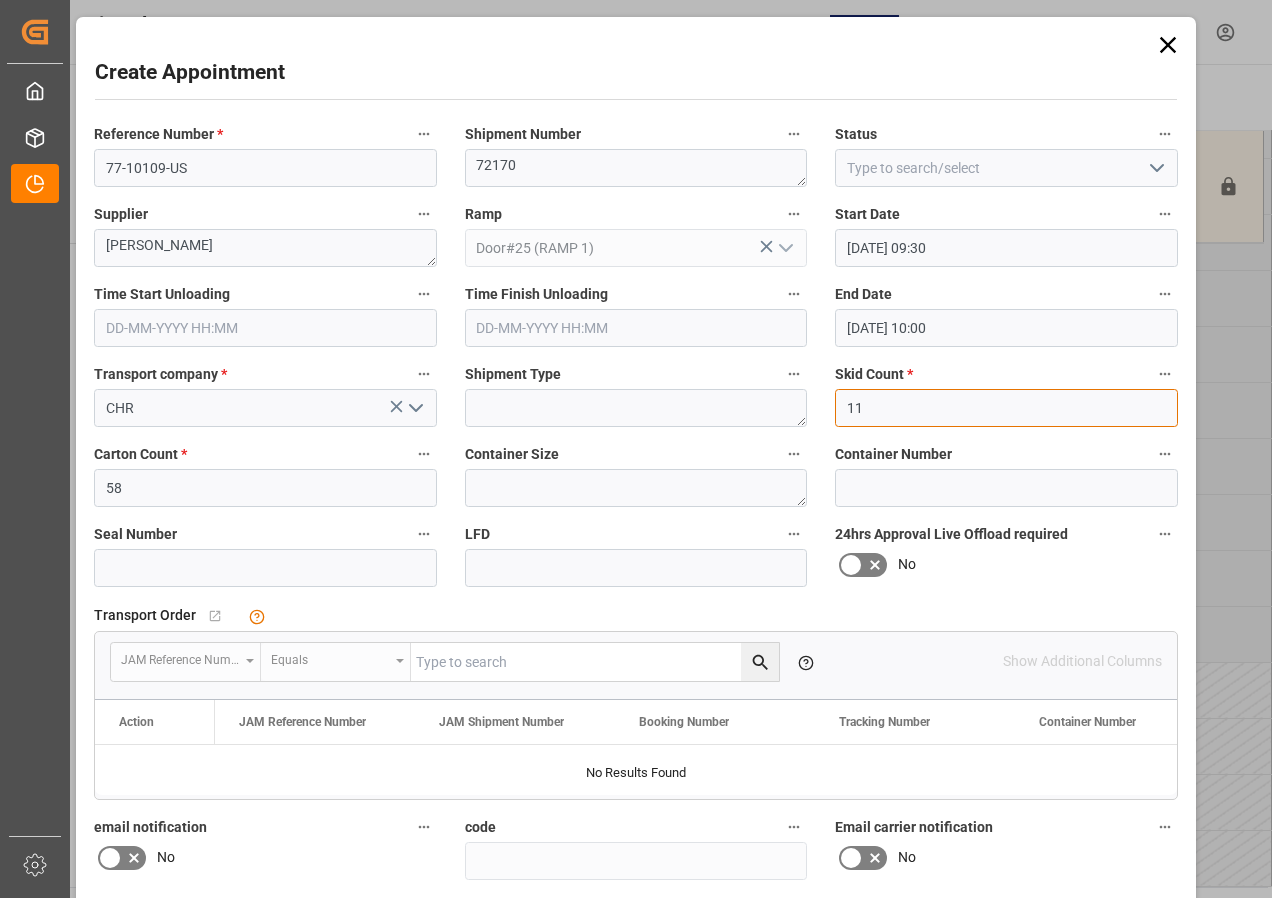 type on "11" 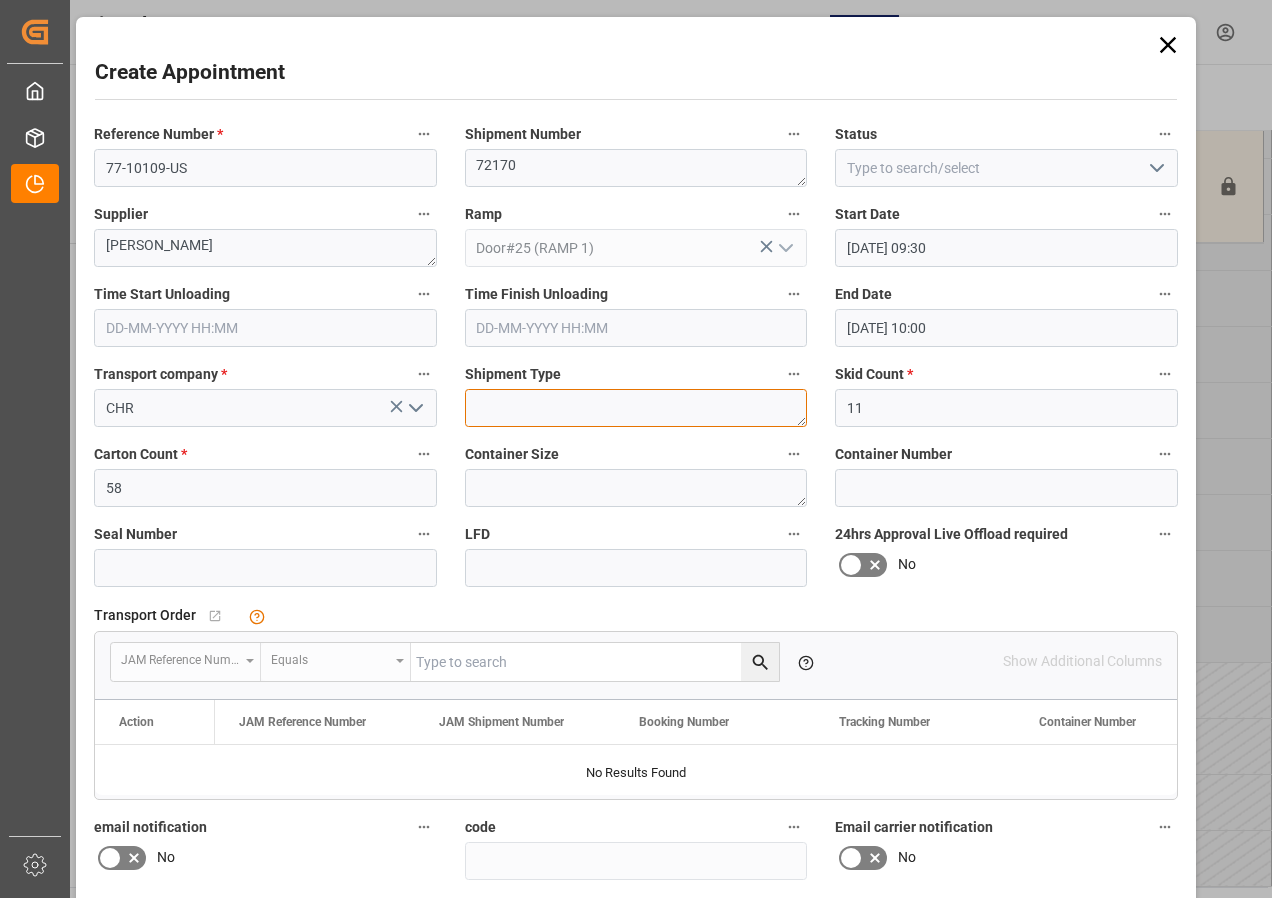 click at bounding box center (636, 408) 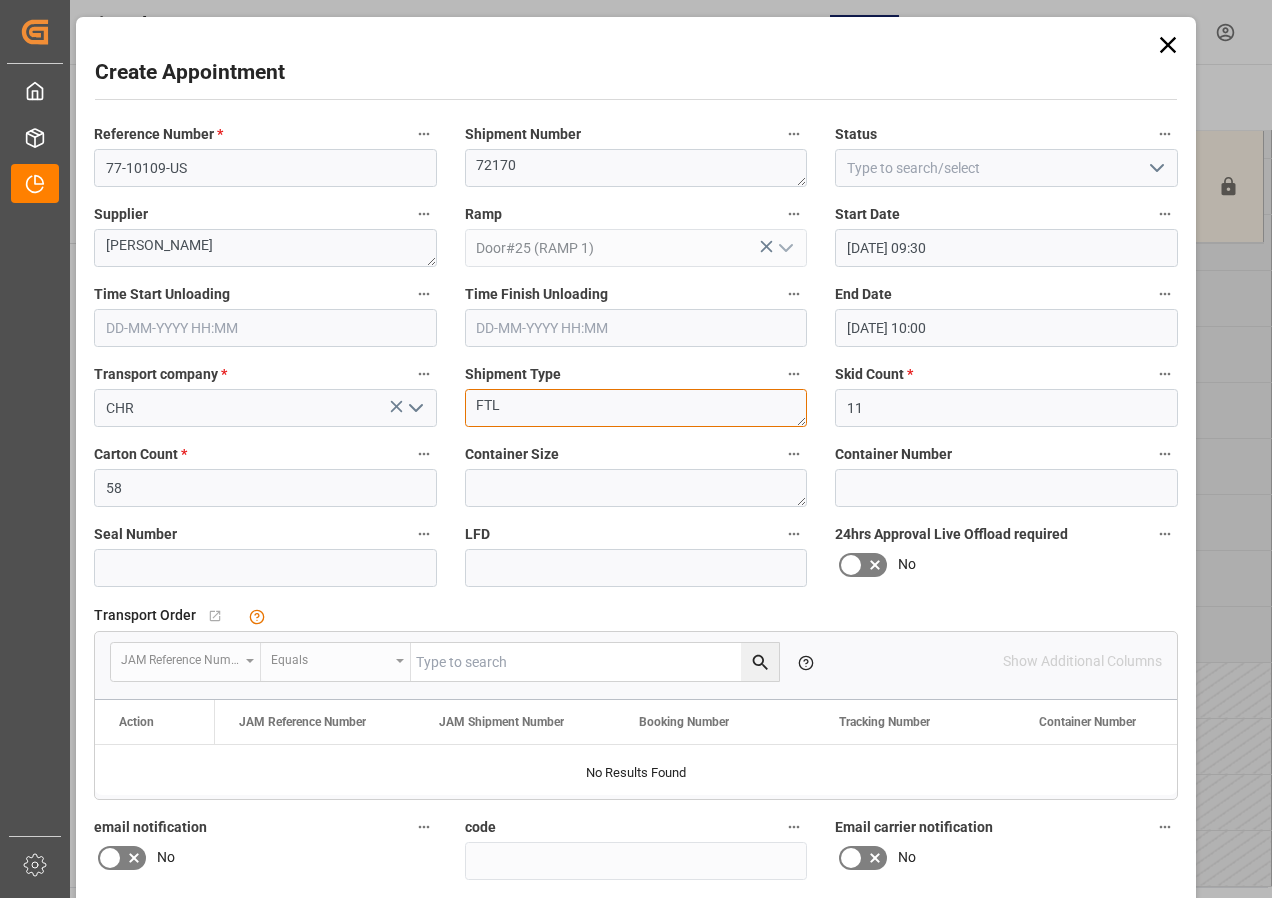 type on "FTL" 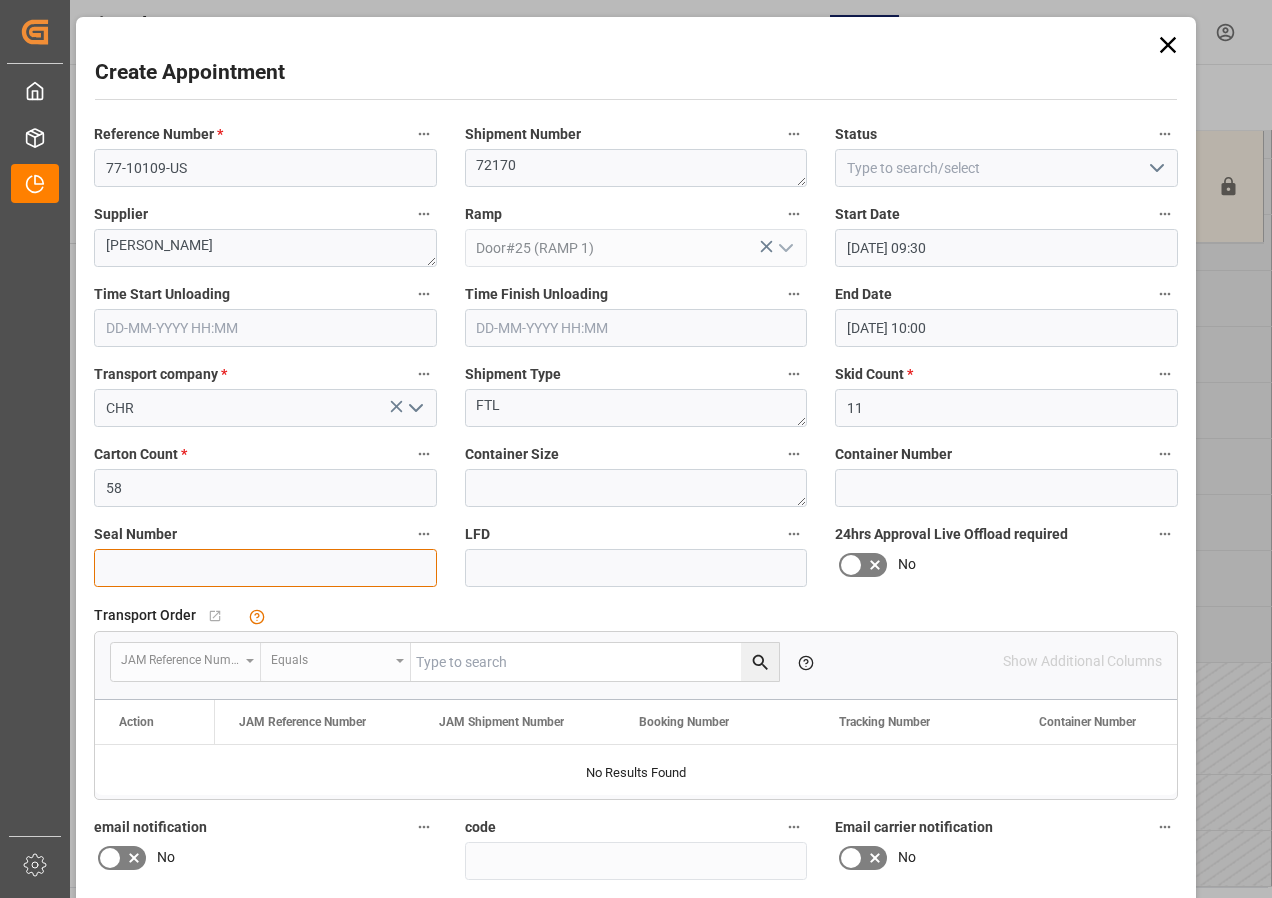 click at bounding box center (265, 568) 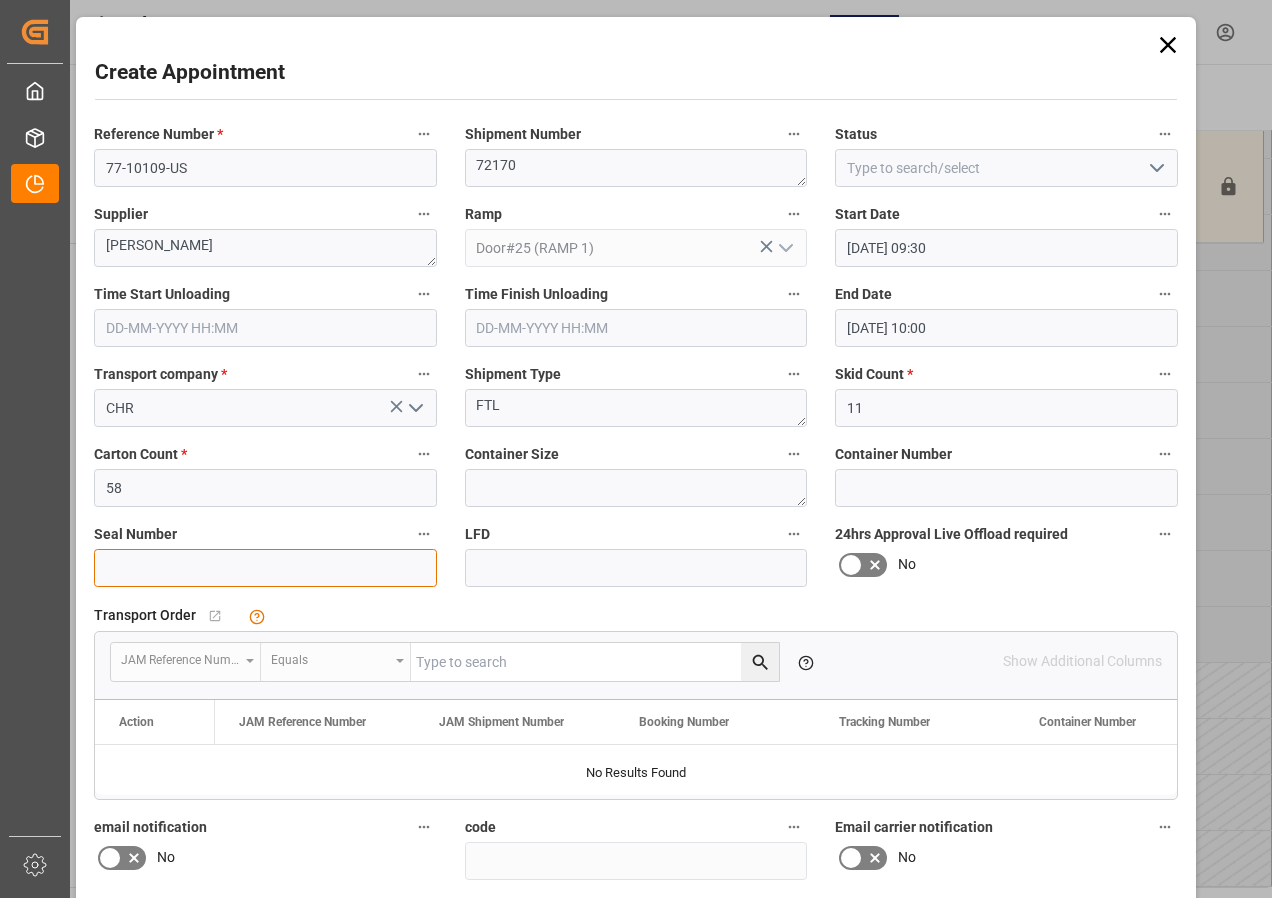 click at bounding box center [265, 568] 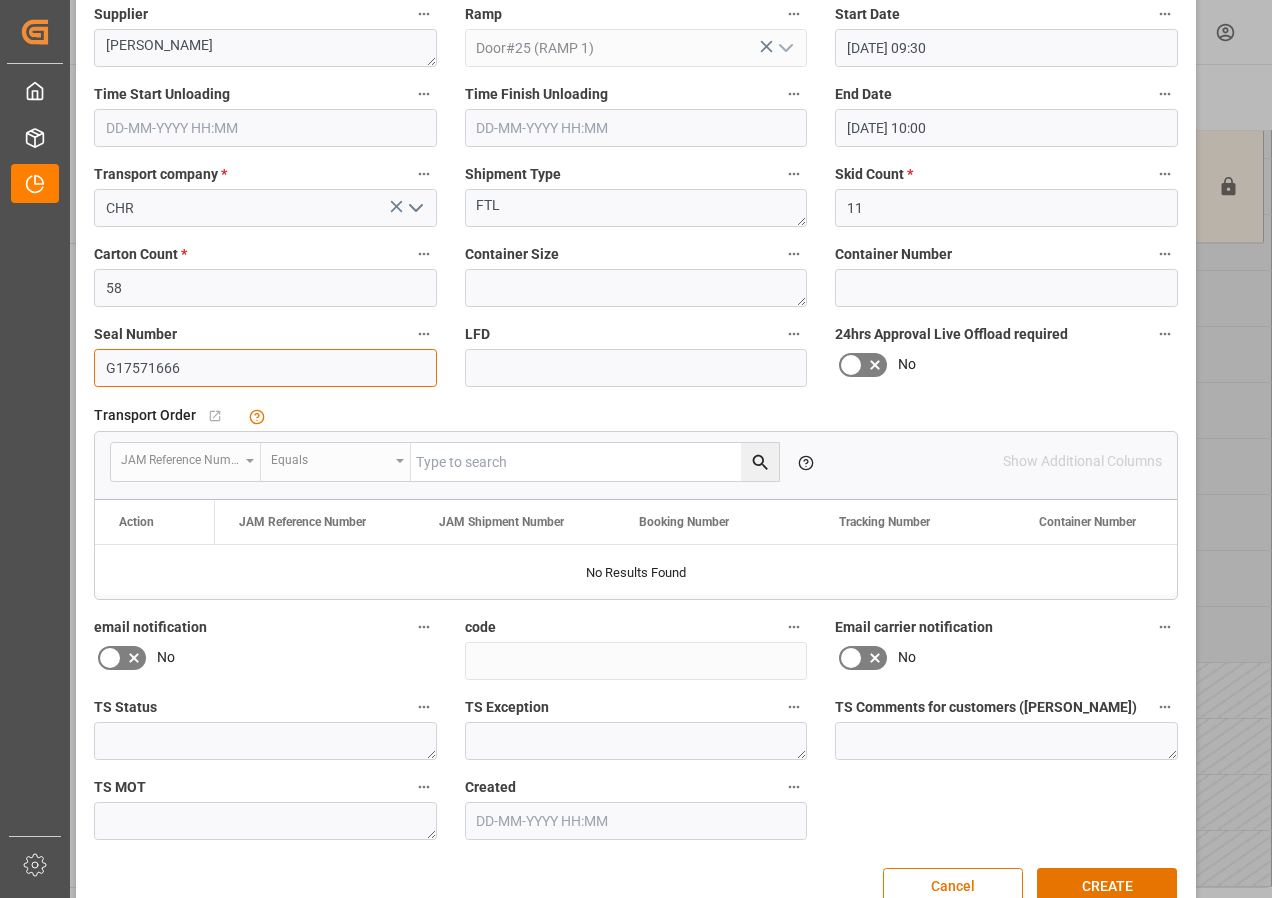 scroll, scrollTop: 244, scrollLeft: 0, axis: vertical 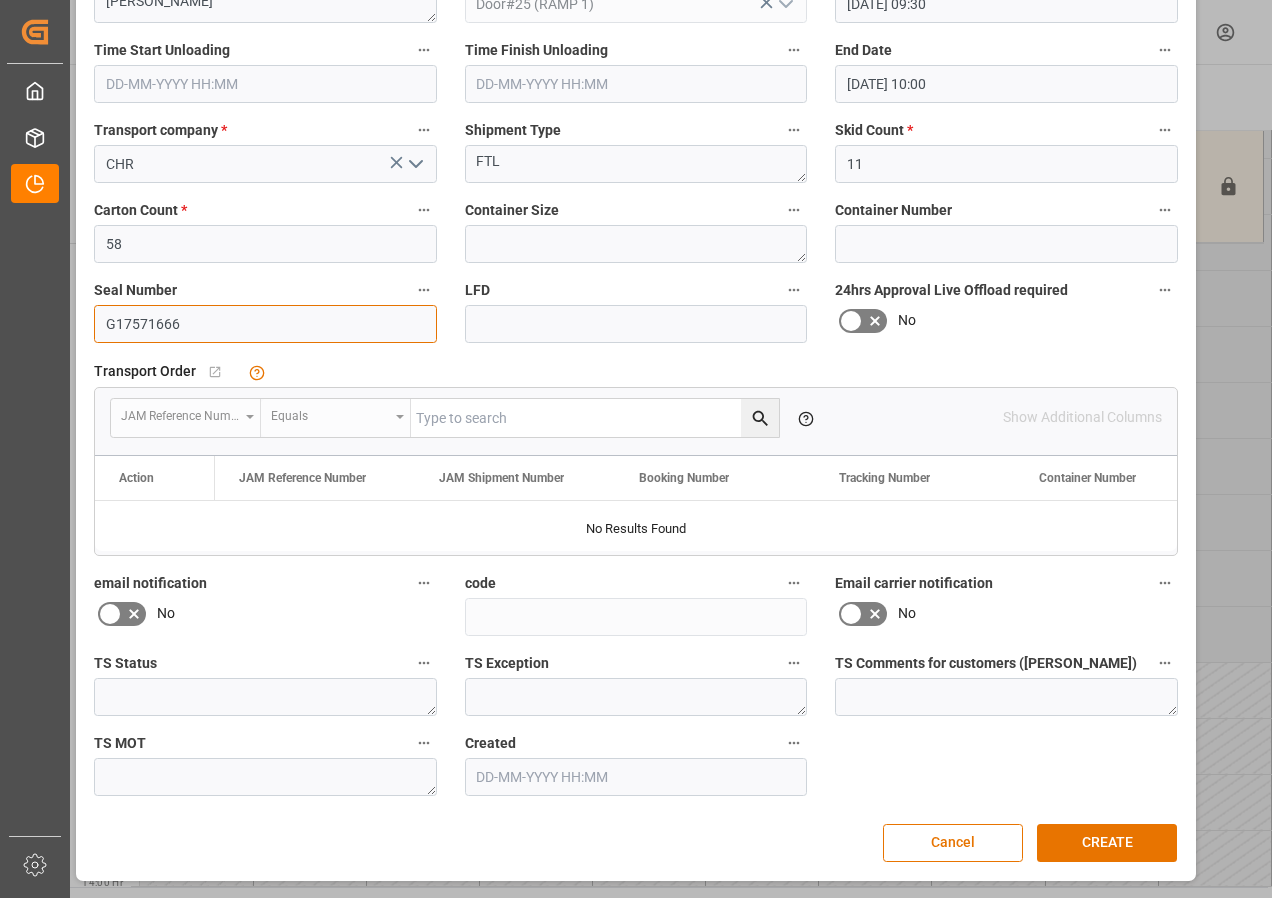 type on "G17571666" 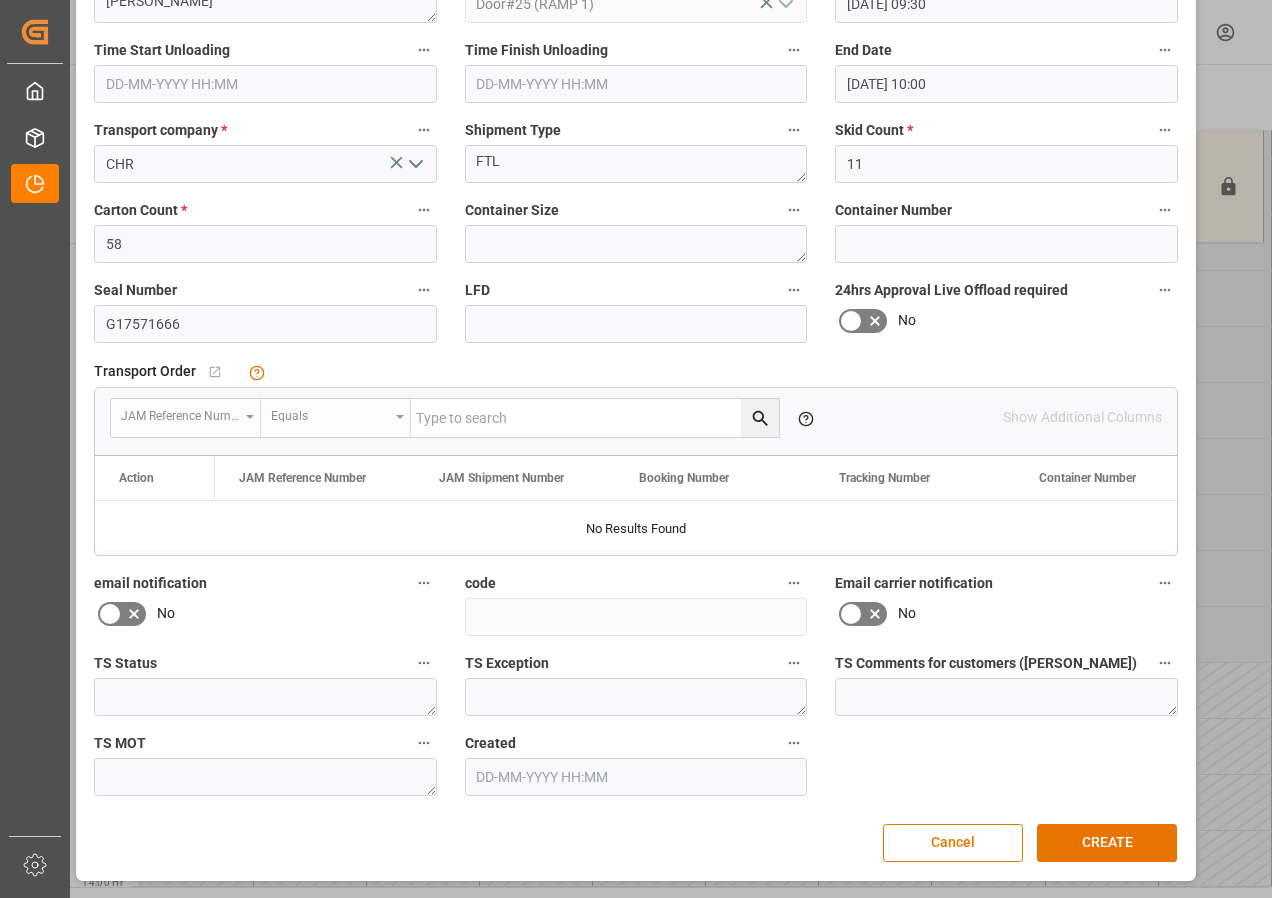 drag, startPoint x: 1086, startPoint y: 835, endPoint x: 1055, endPoint y: 809, distance: 40.459858 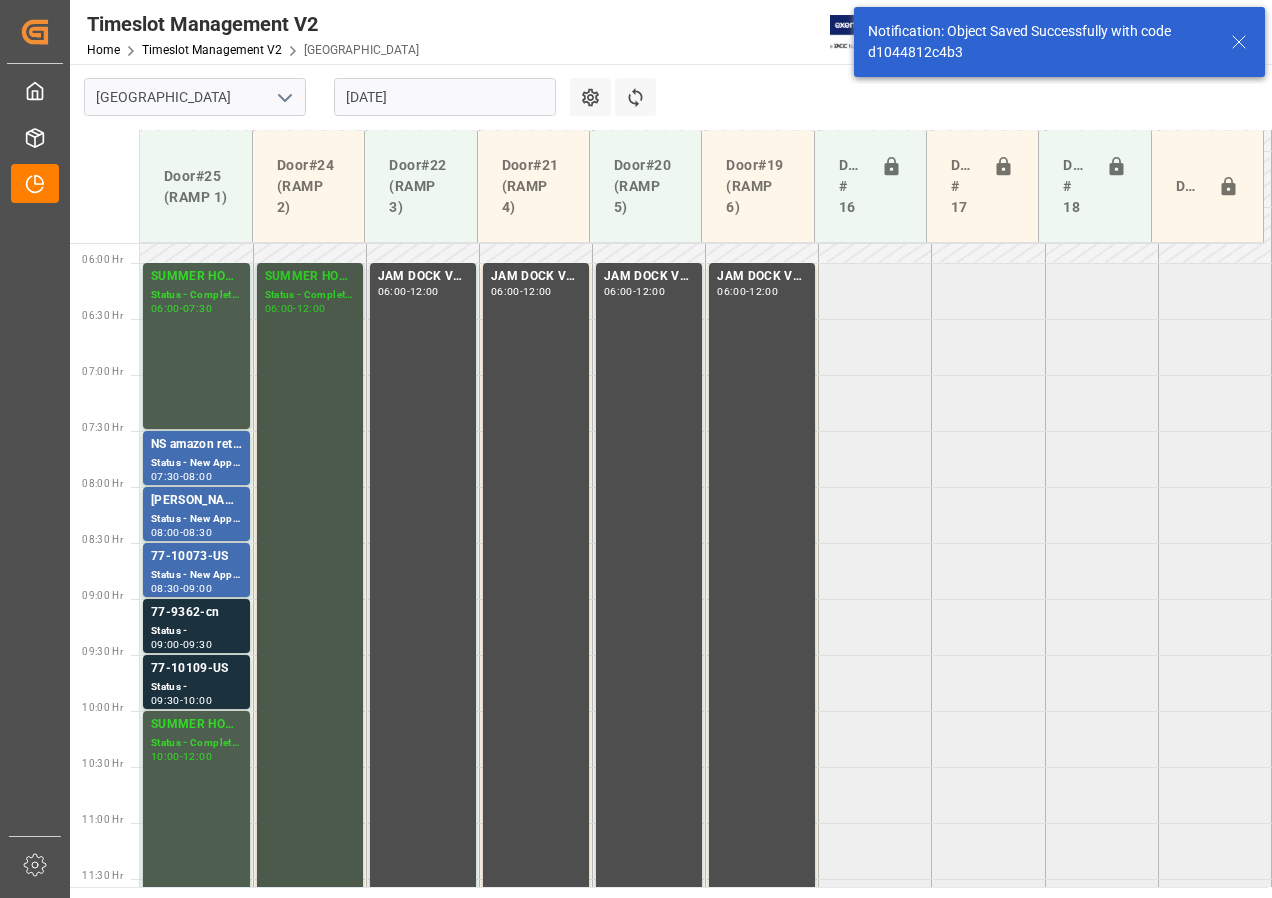 scroll, scrollTop: 625, scrollLeft: 0, axis: vertical 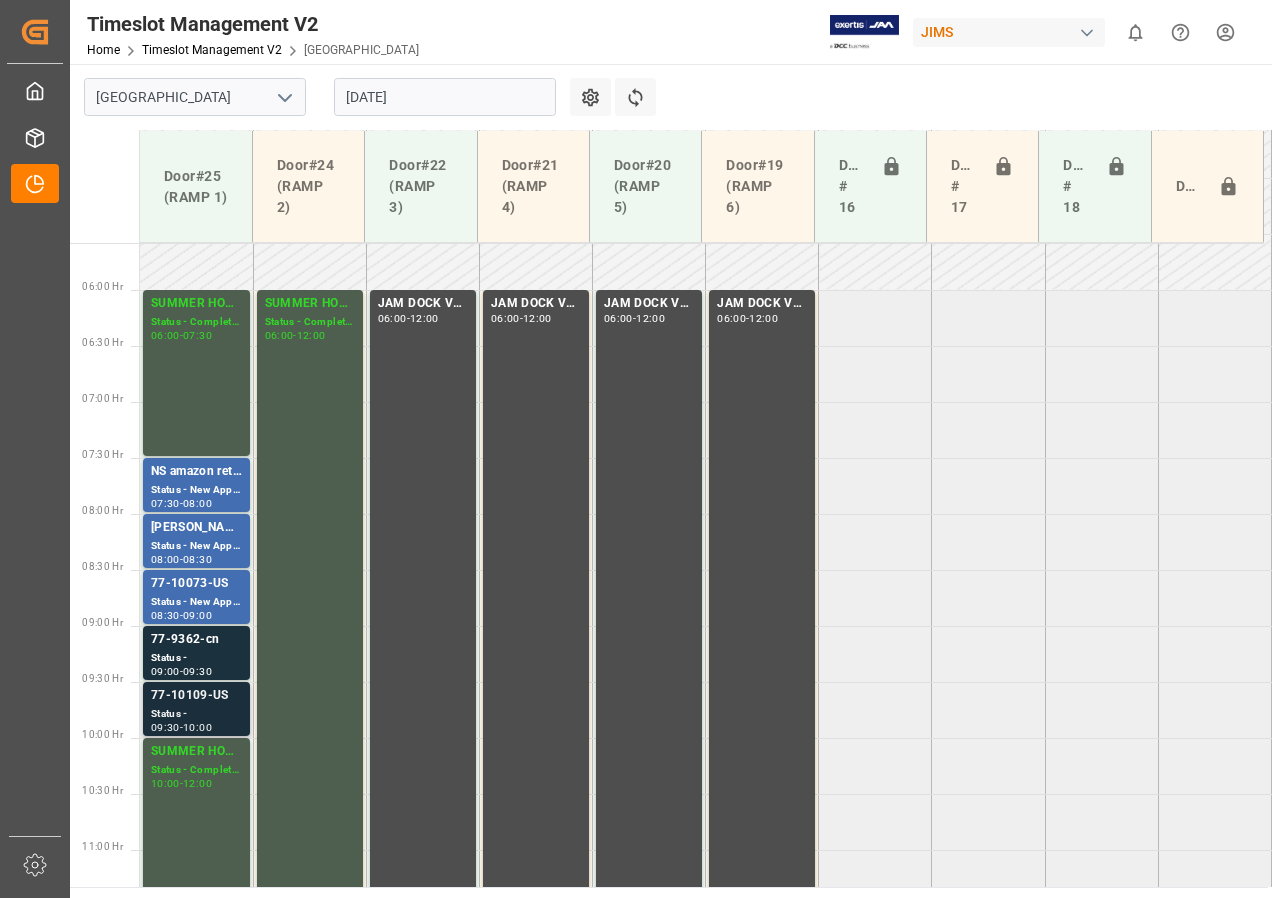 click on "77-10109-US" at bounding box center [196, 696] 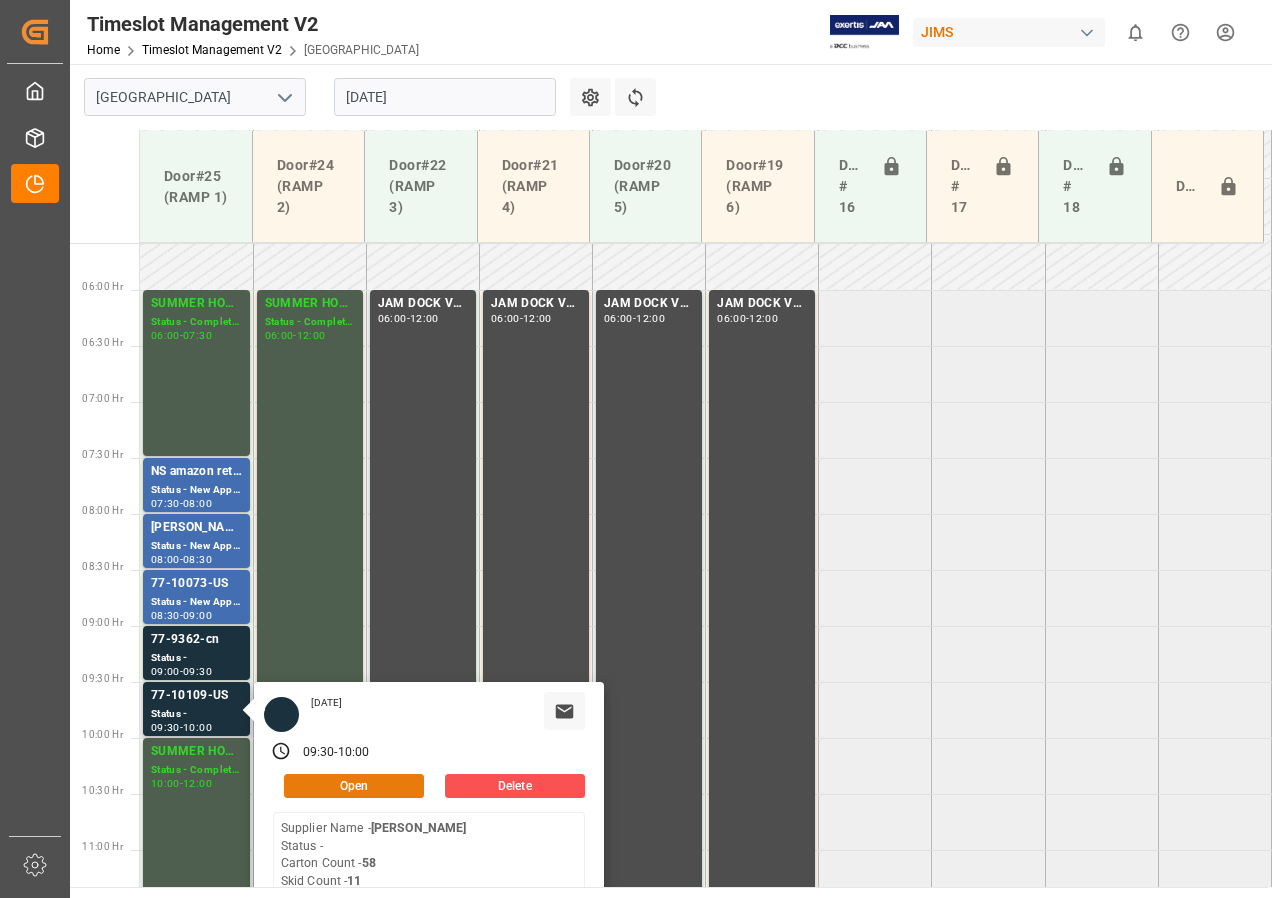 click on "Open" at bounding box center [354, 786] 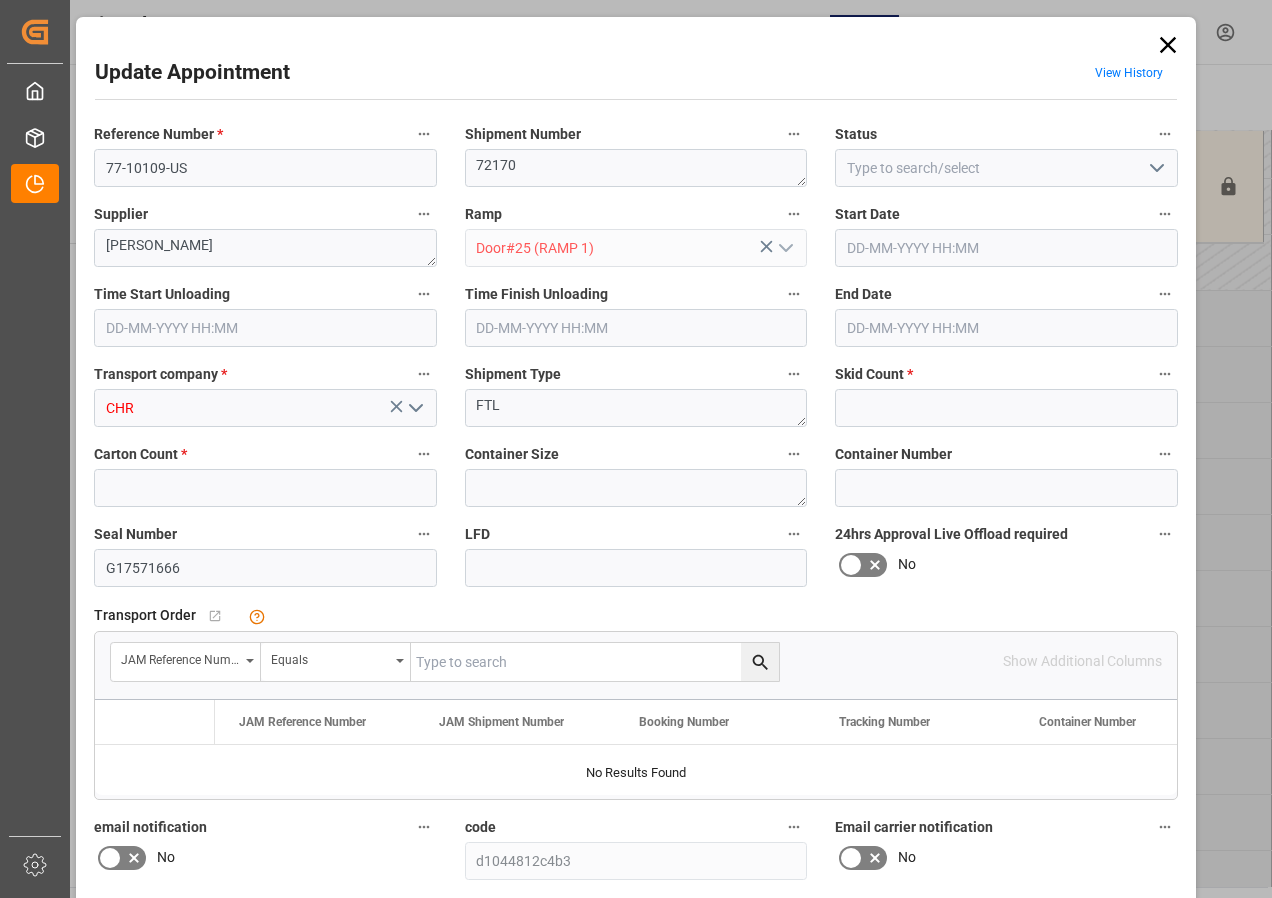 type on "11" 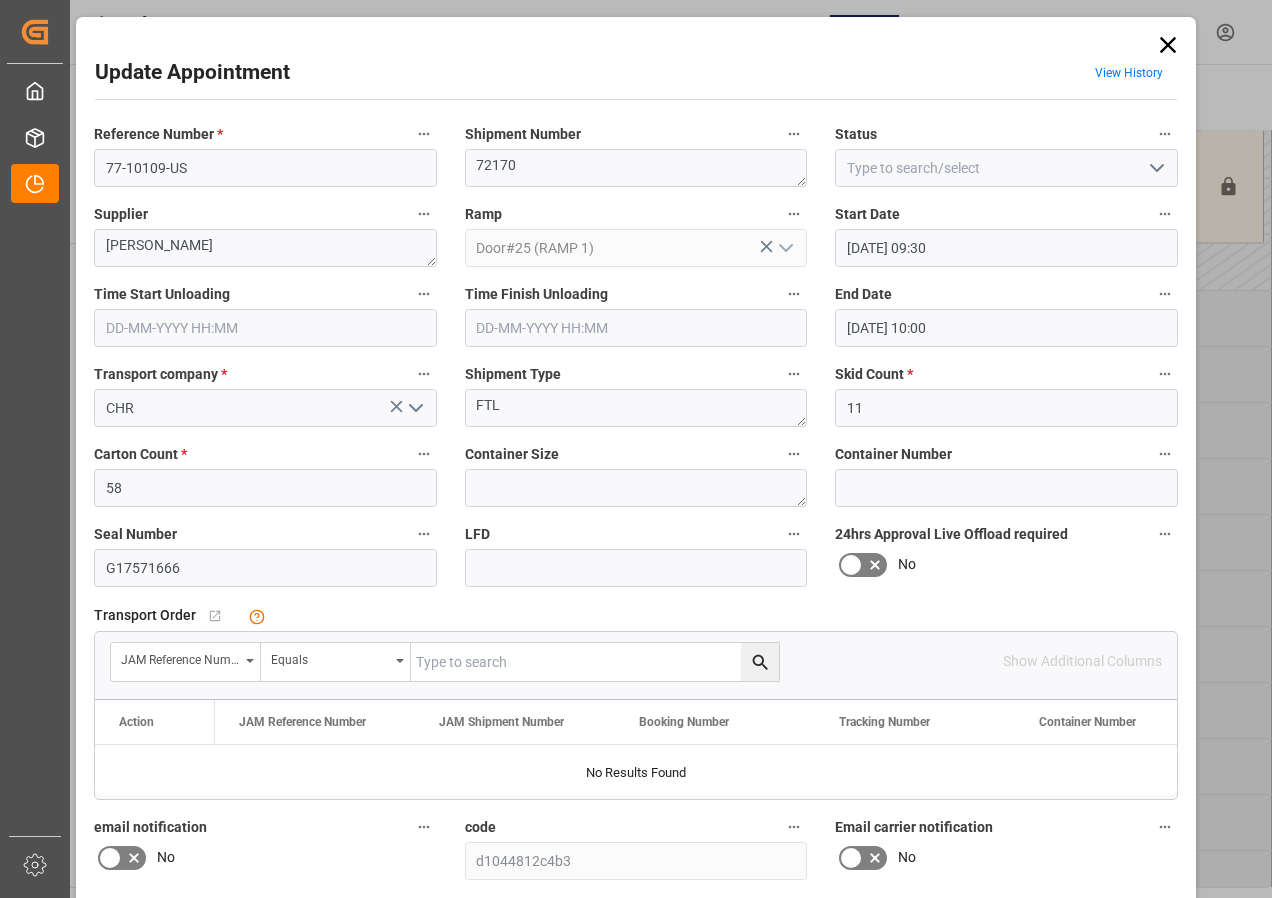 type on "[DATE] 09:30" 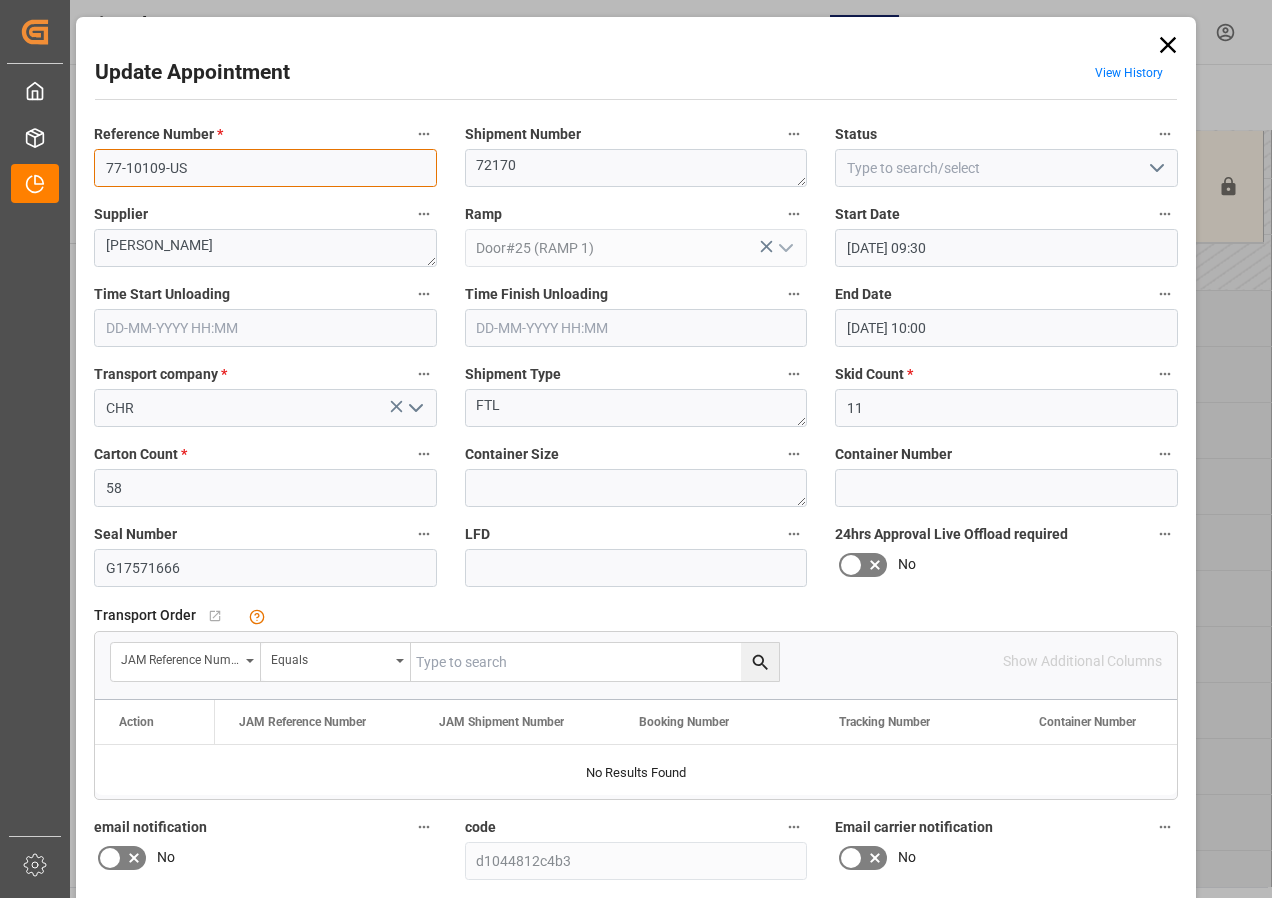click on "77-10109-US" at bounding box center (265, 168) 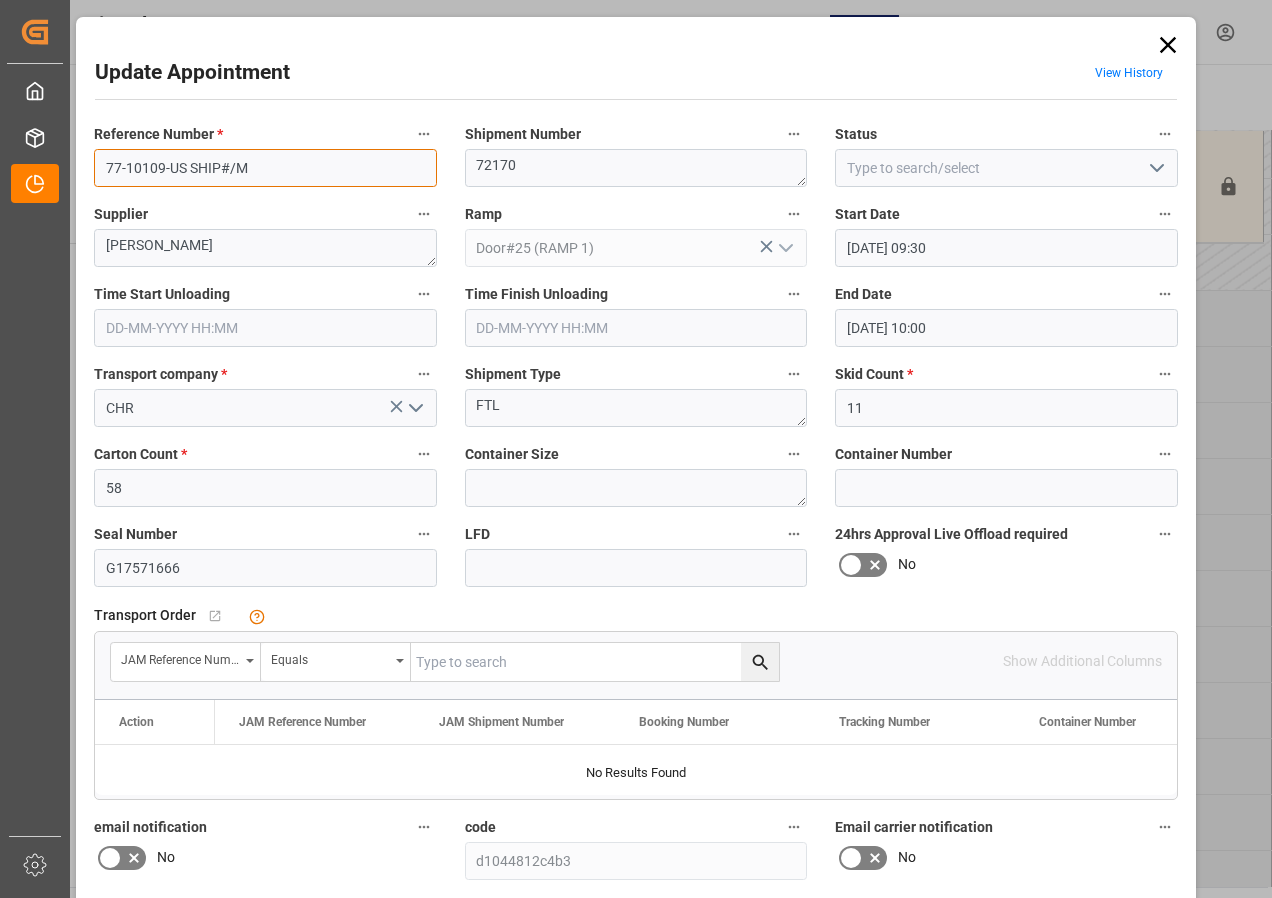 type on "77-10109-US SHIP#/M" 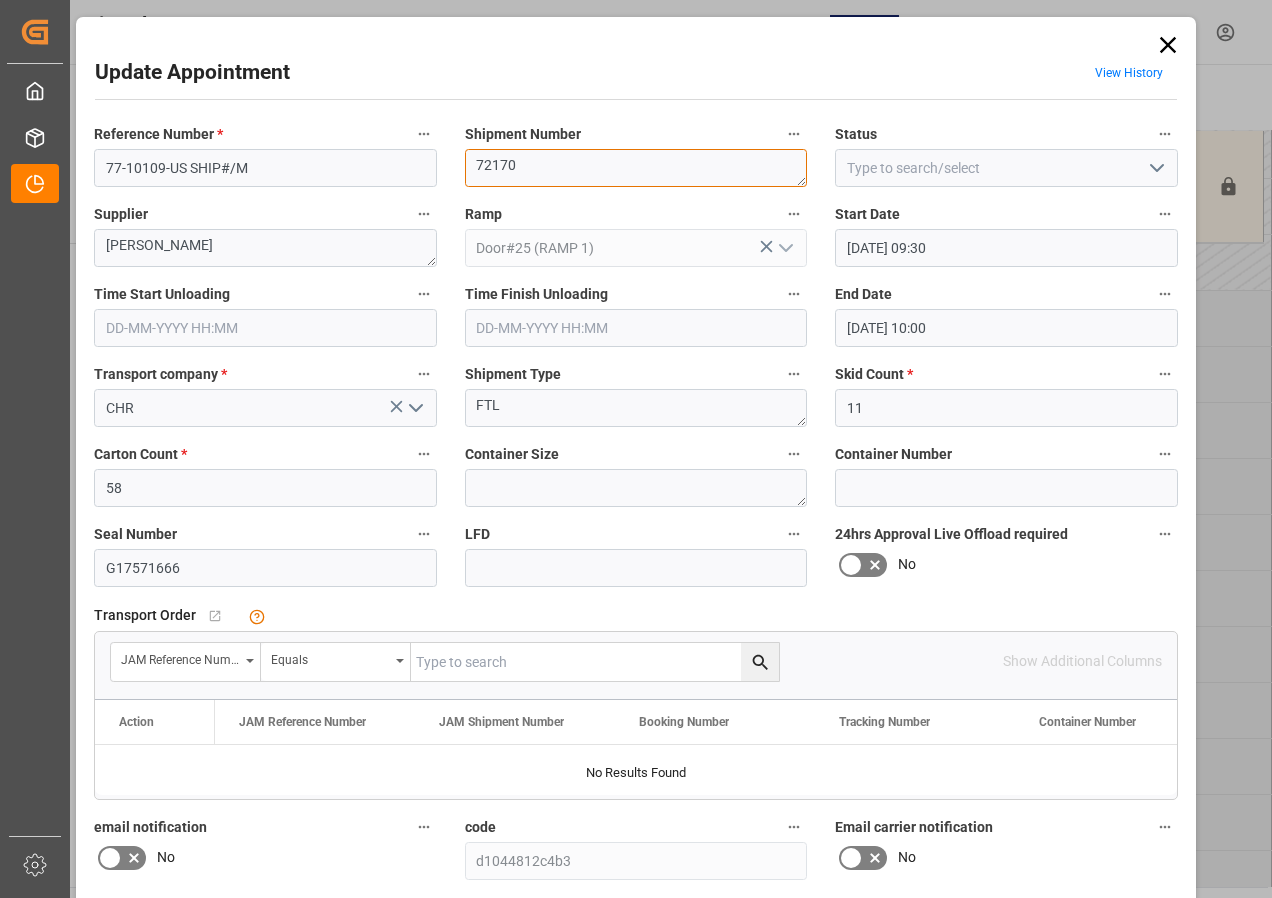 drag, startPoint x: 517, startPoint y: 172, endPoint x: 467, endPoint y: 172, distance: 50 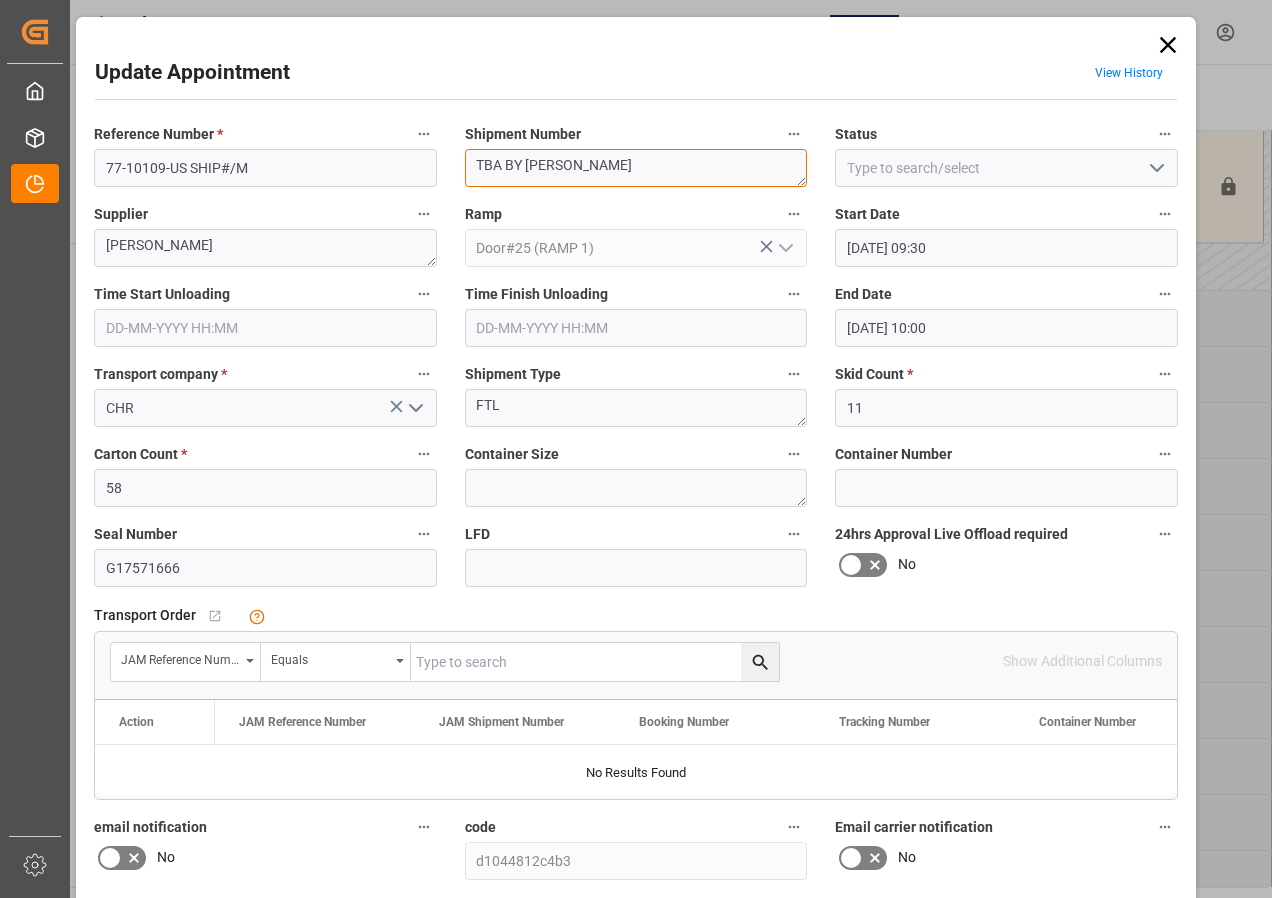 scroll, scrollTop: 244, scrollLeft: 0, axis: vertical 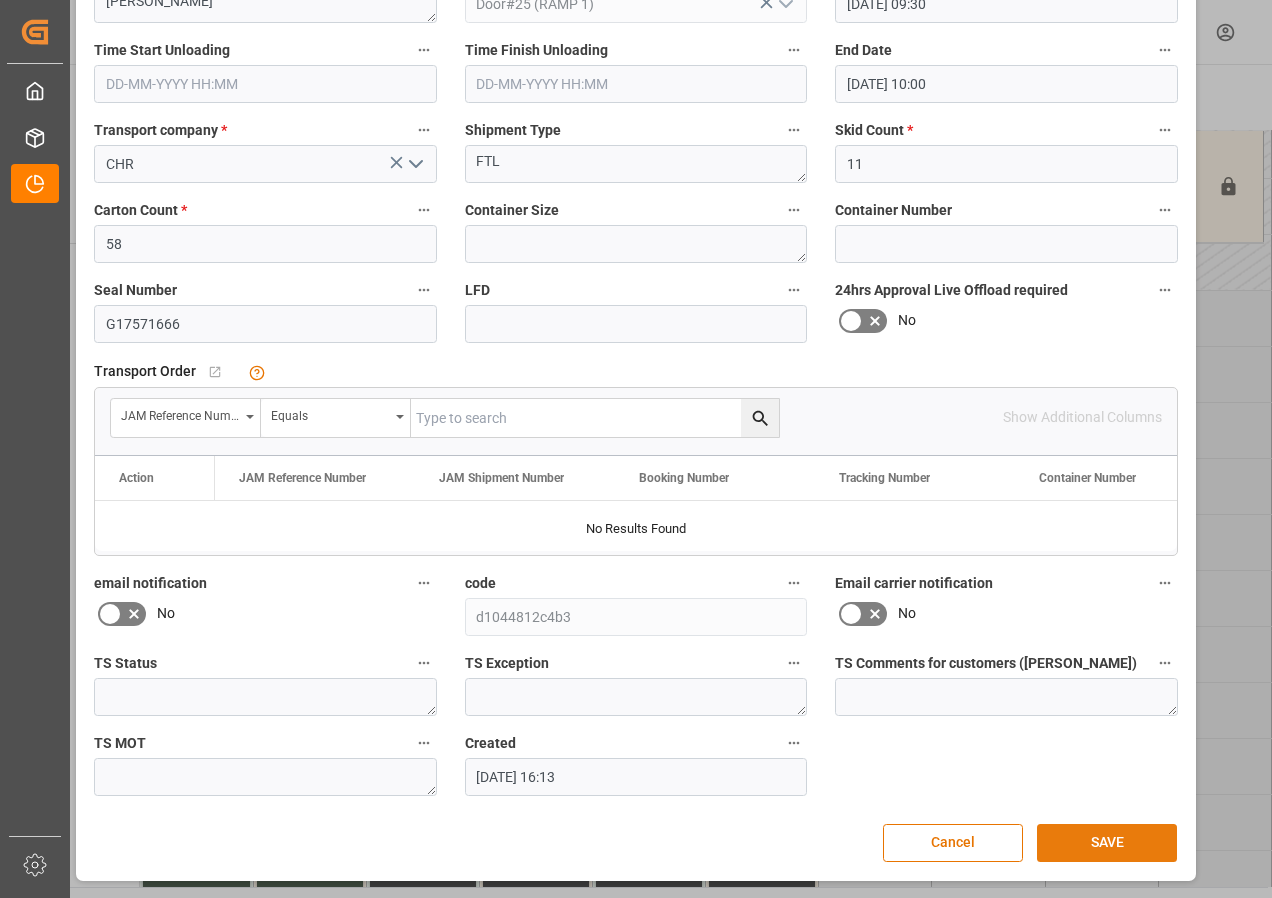 type on "TBA BY [PERSON_NAME]" 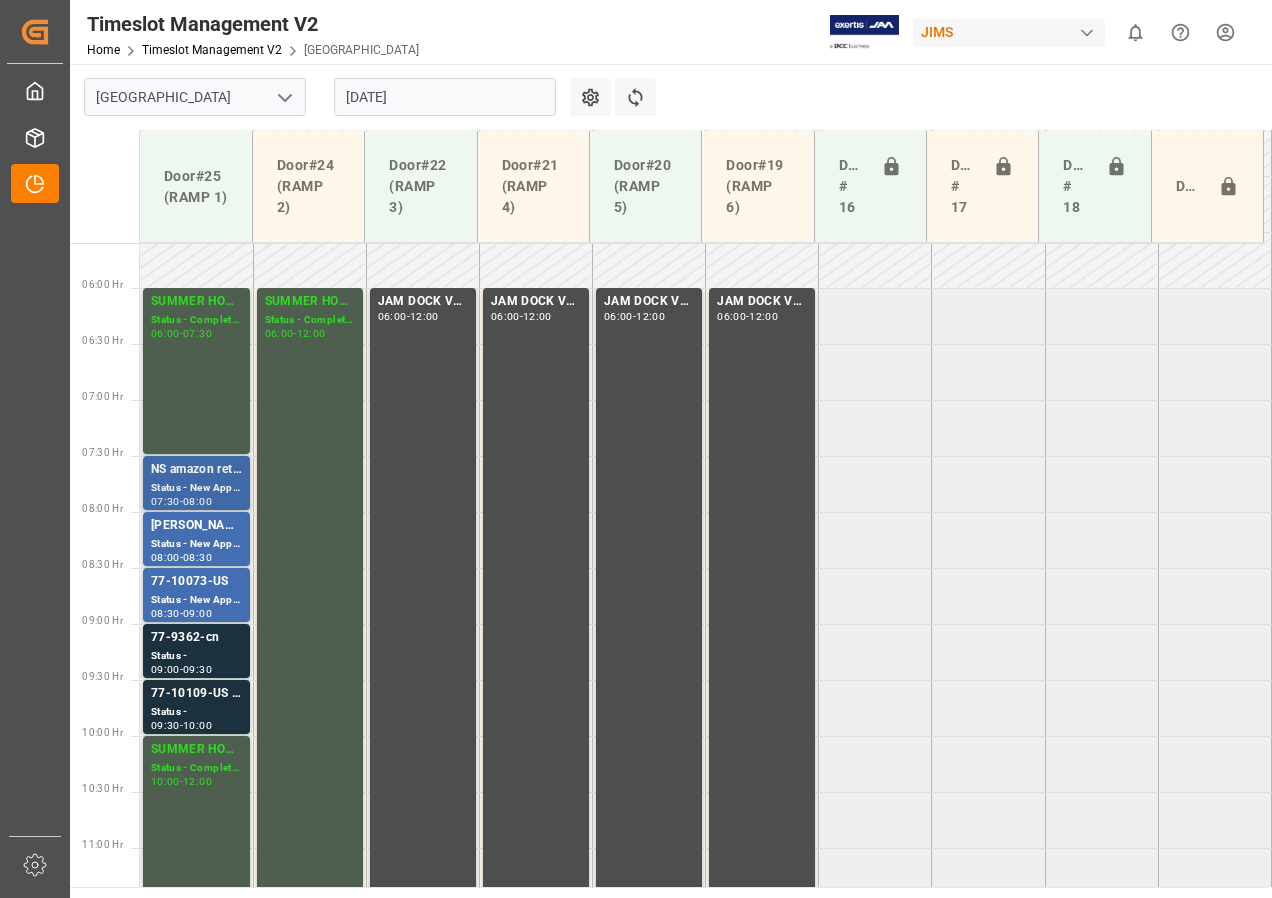 scroll, scrollTop: 825, scrollLeft: 0, axis: vertical 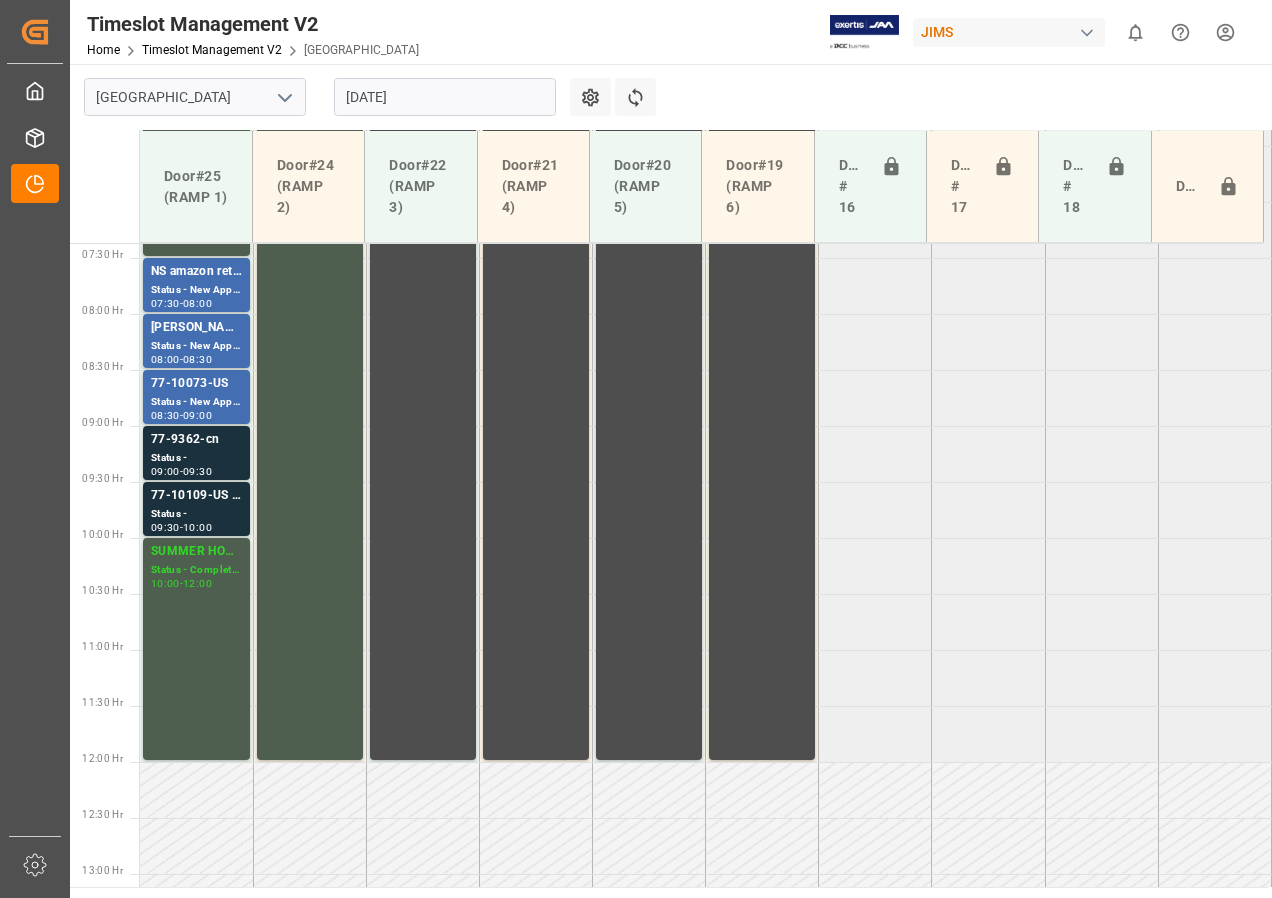 click on "[DATE]" at bounding box center [445, 97] 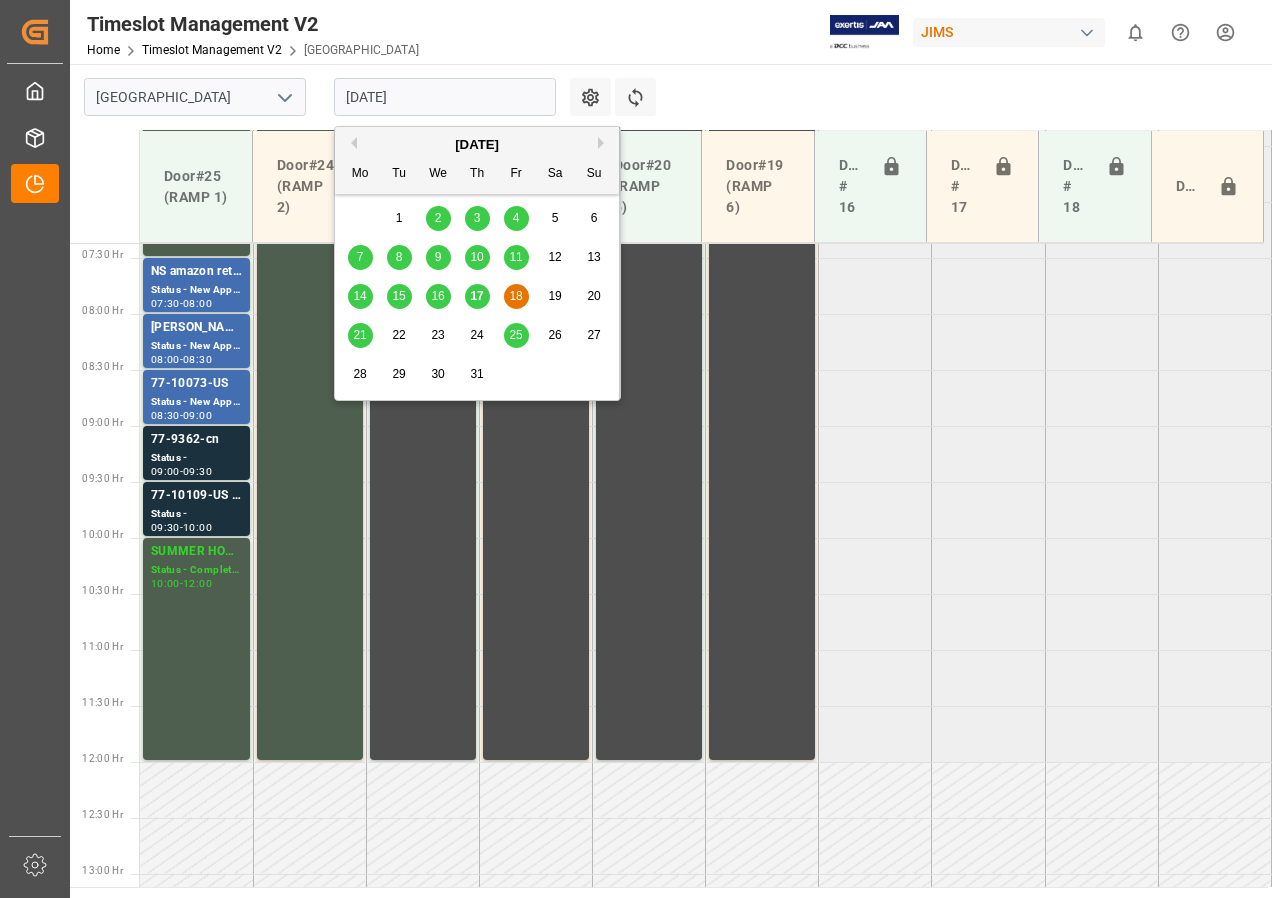 click on "21" at bounding box center (359, 335) 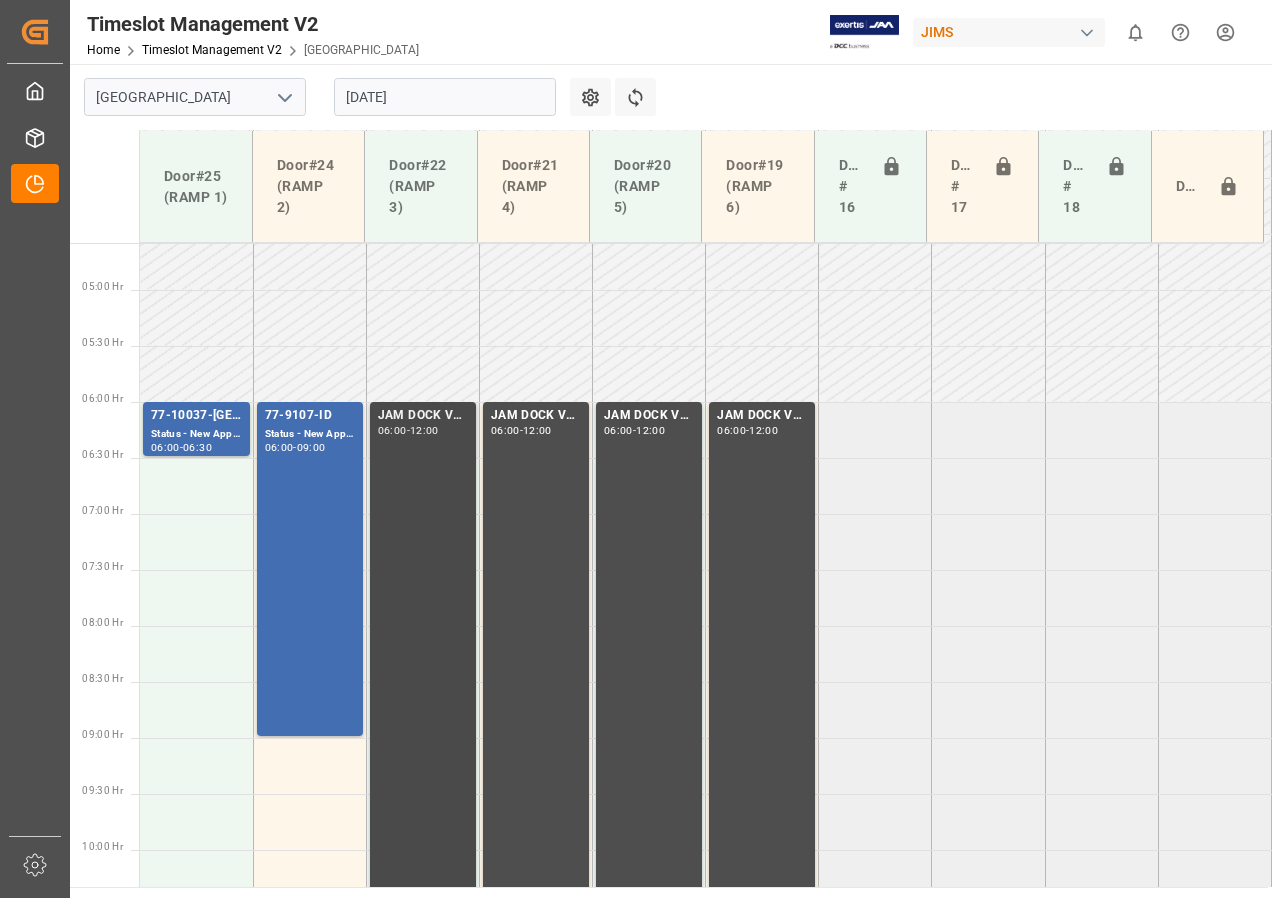 scroll, scrollTop: 512, scrollLeft: 0, axis: vertical 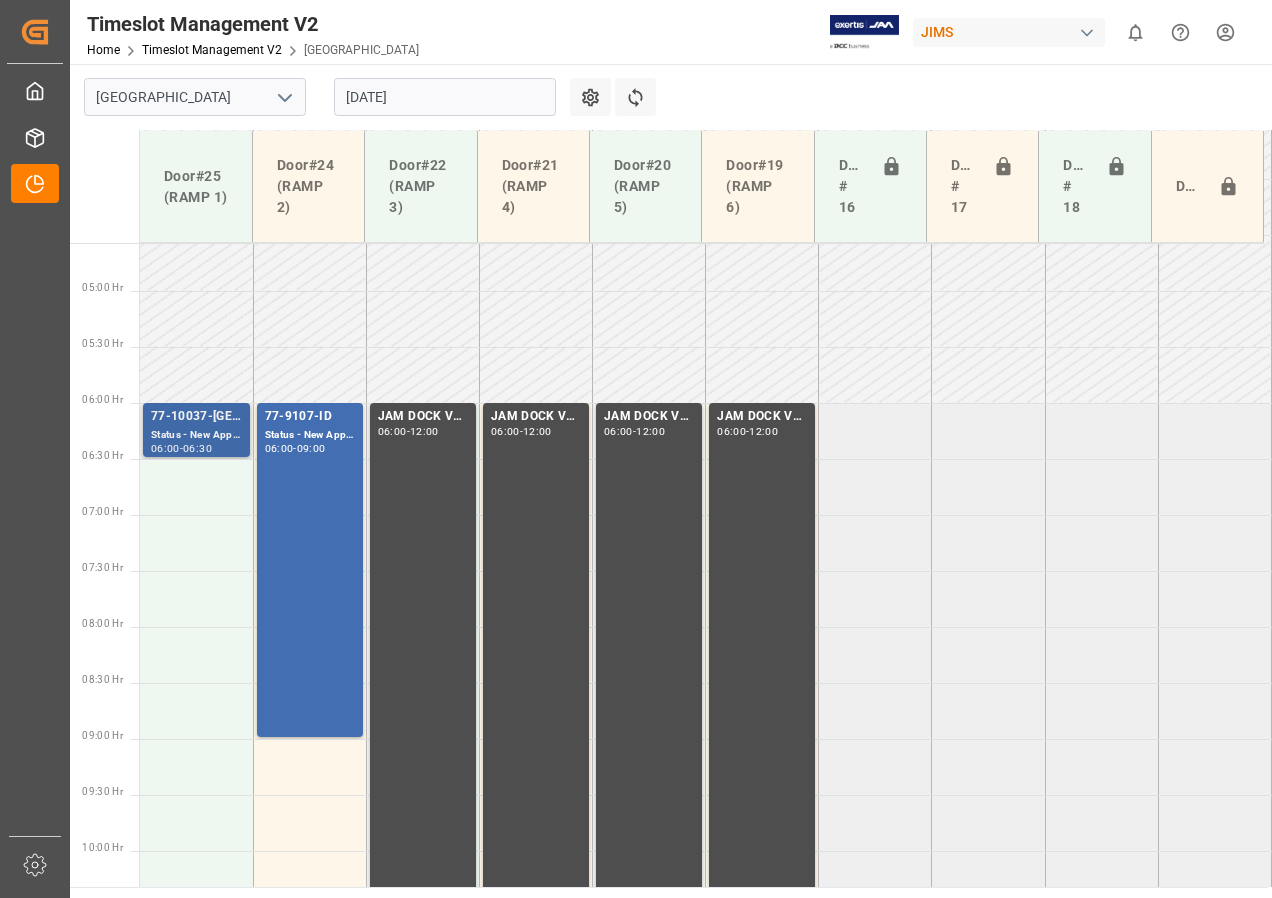 click on "Status - New Appointment" at bounding box center (196, 435) 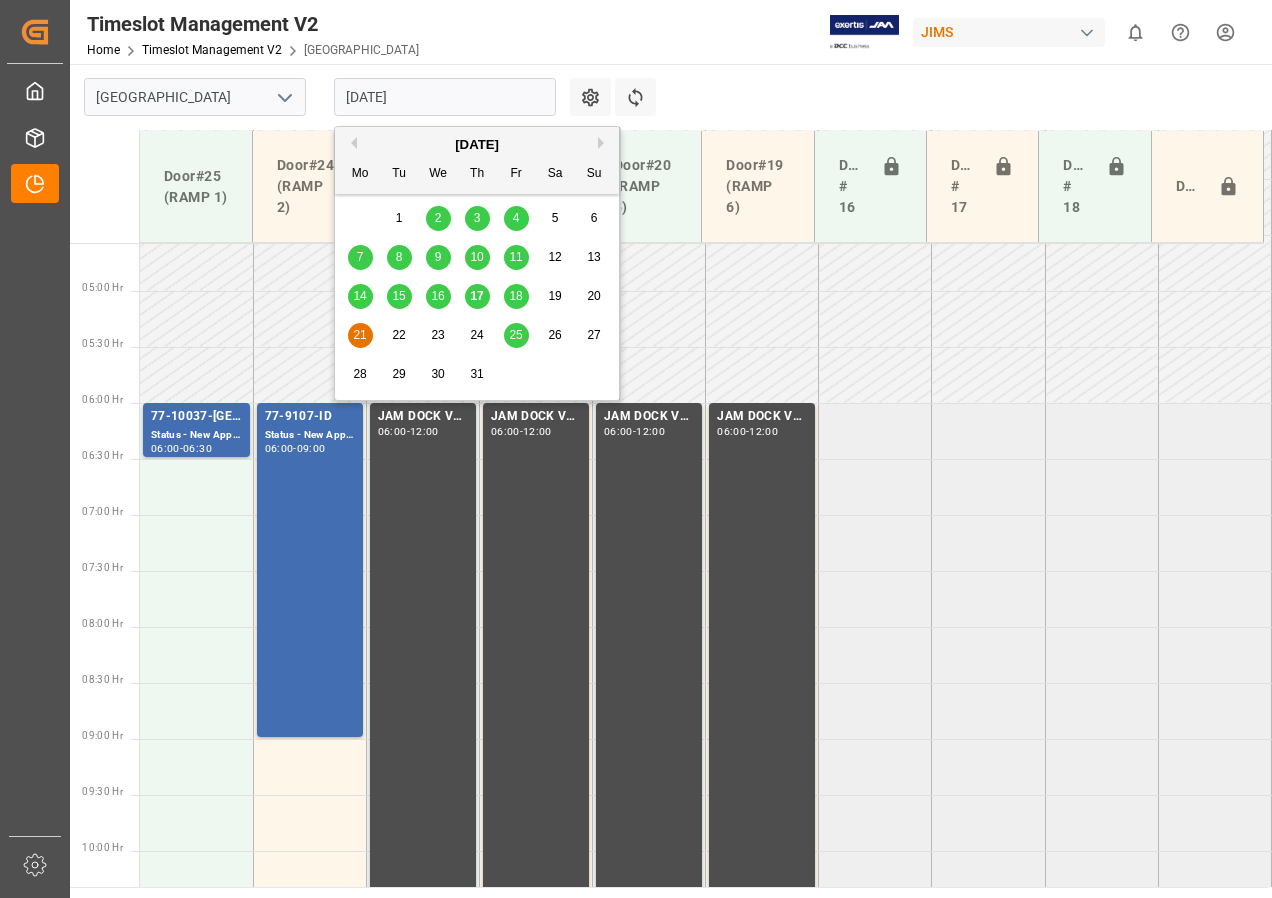 click on "[DATE]" at bounding box center (445, 97) 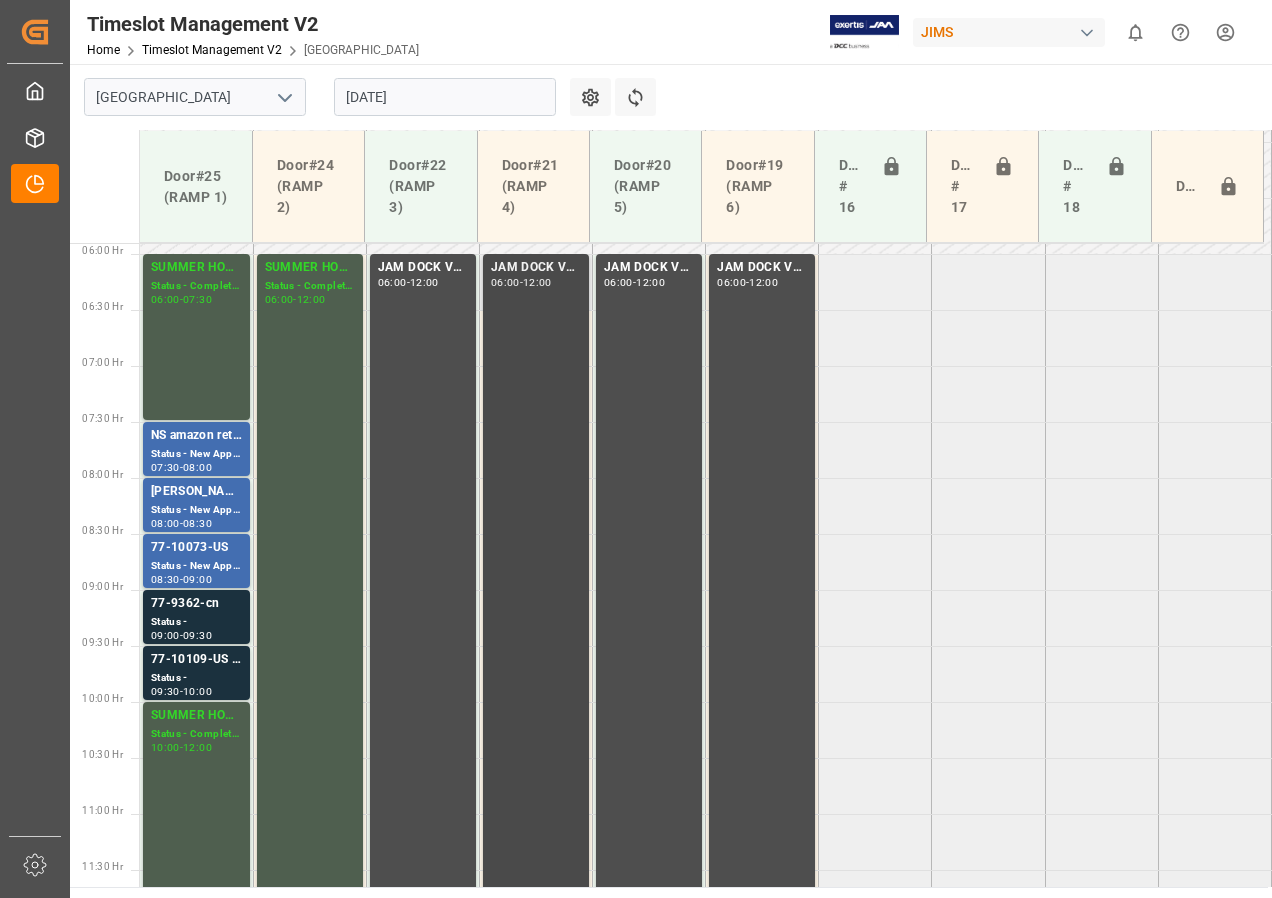 scroll, scrollTop: 761, scrollLeft: 0, axis: vertical 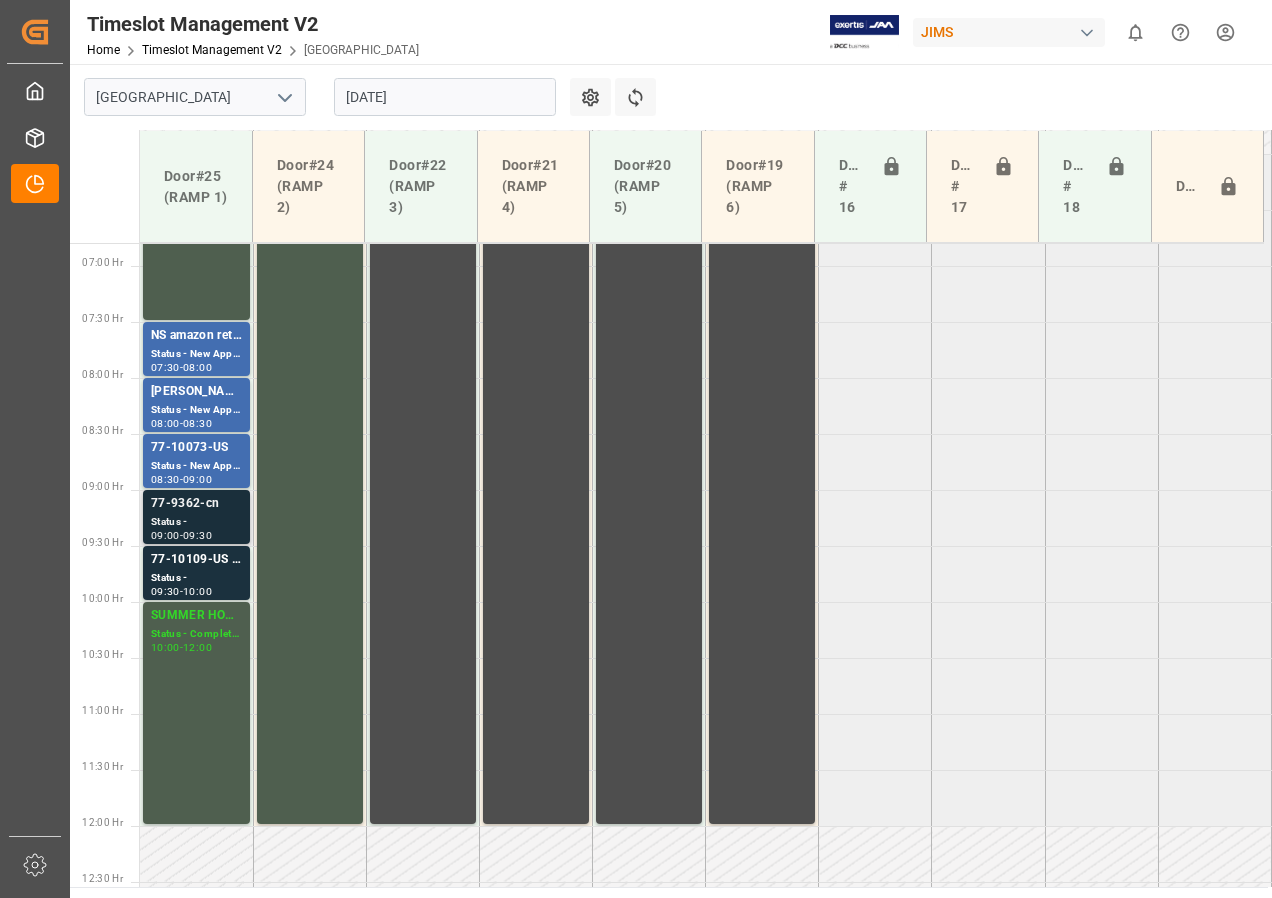 click on "77-9362-cn" at bounding box center [196, 504] 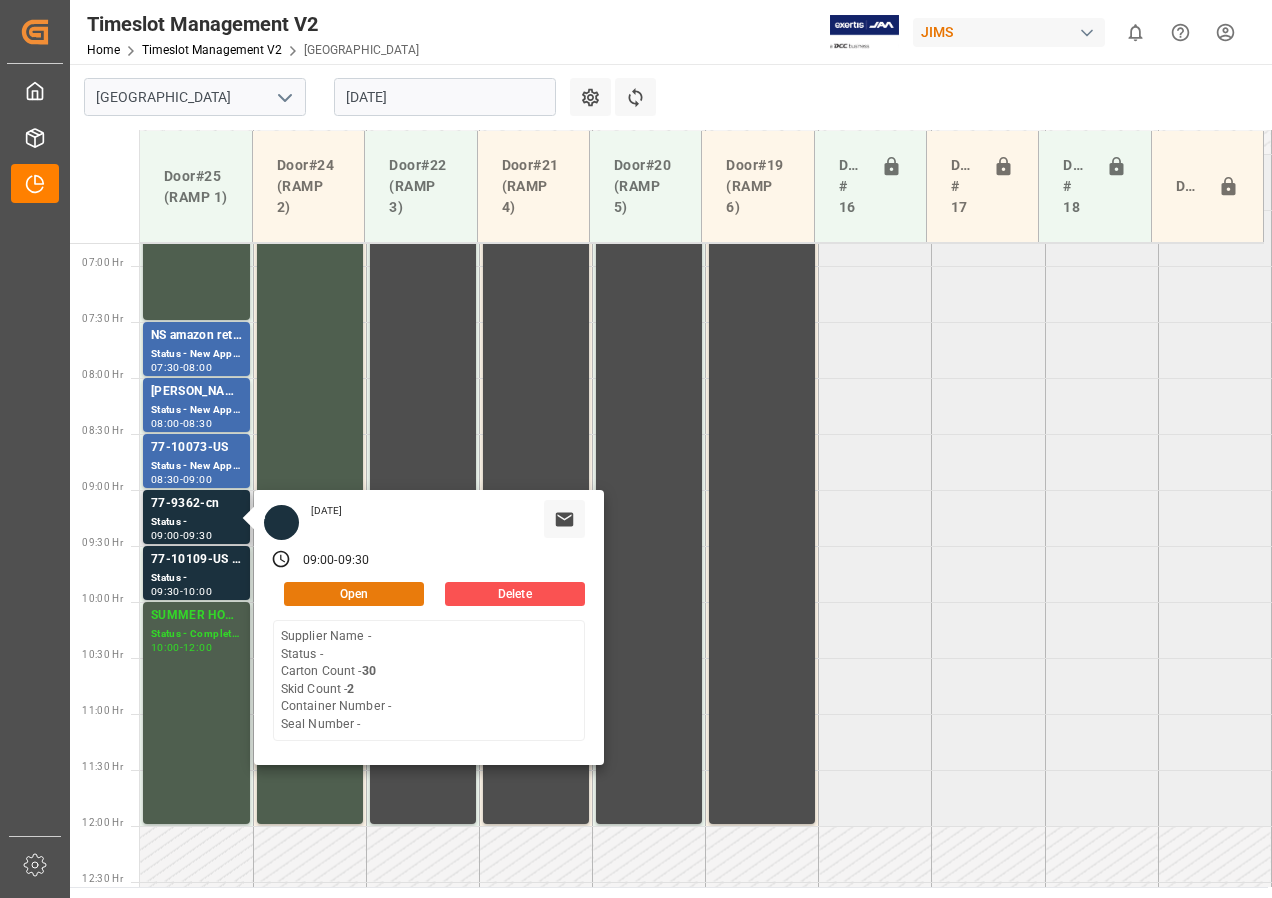 click on "Open" at bounding box center [354, 594] 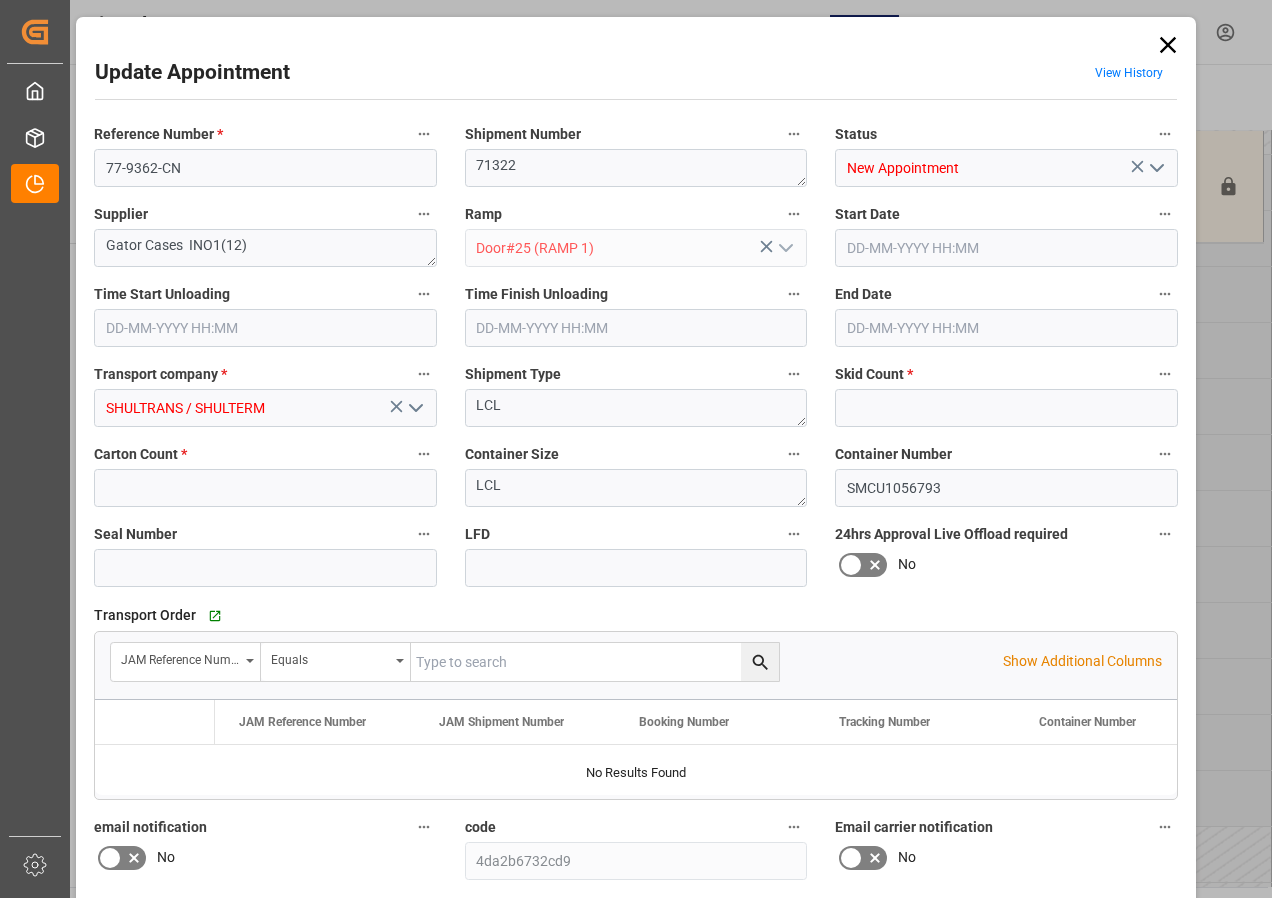 type on "2" 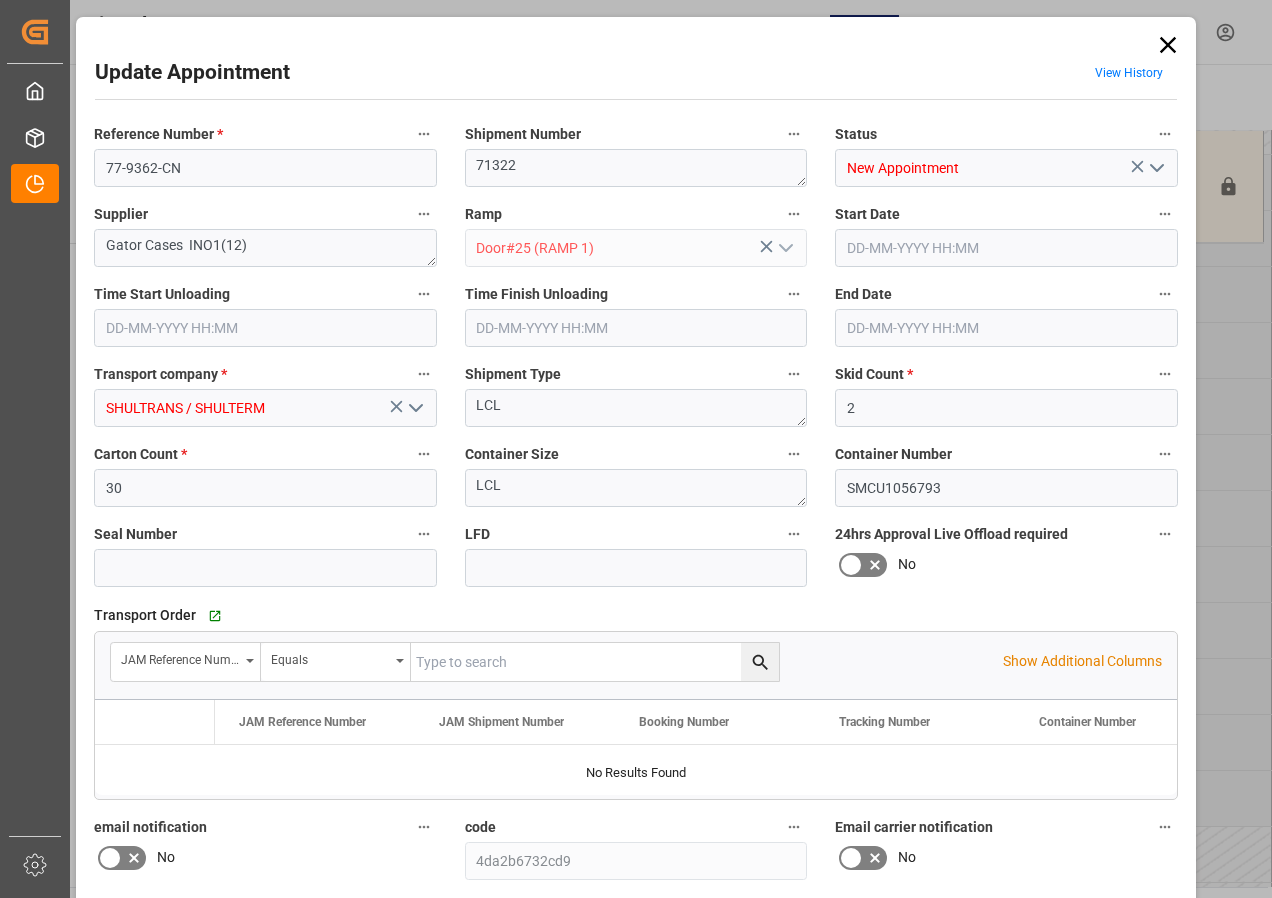 type on "[DATE] 09:00" 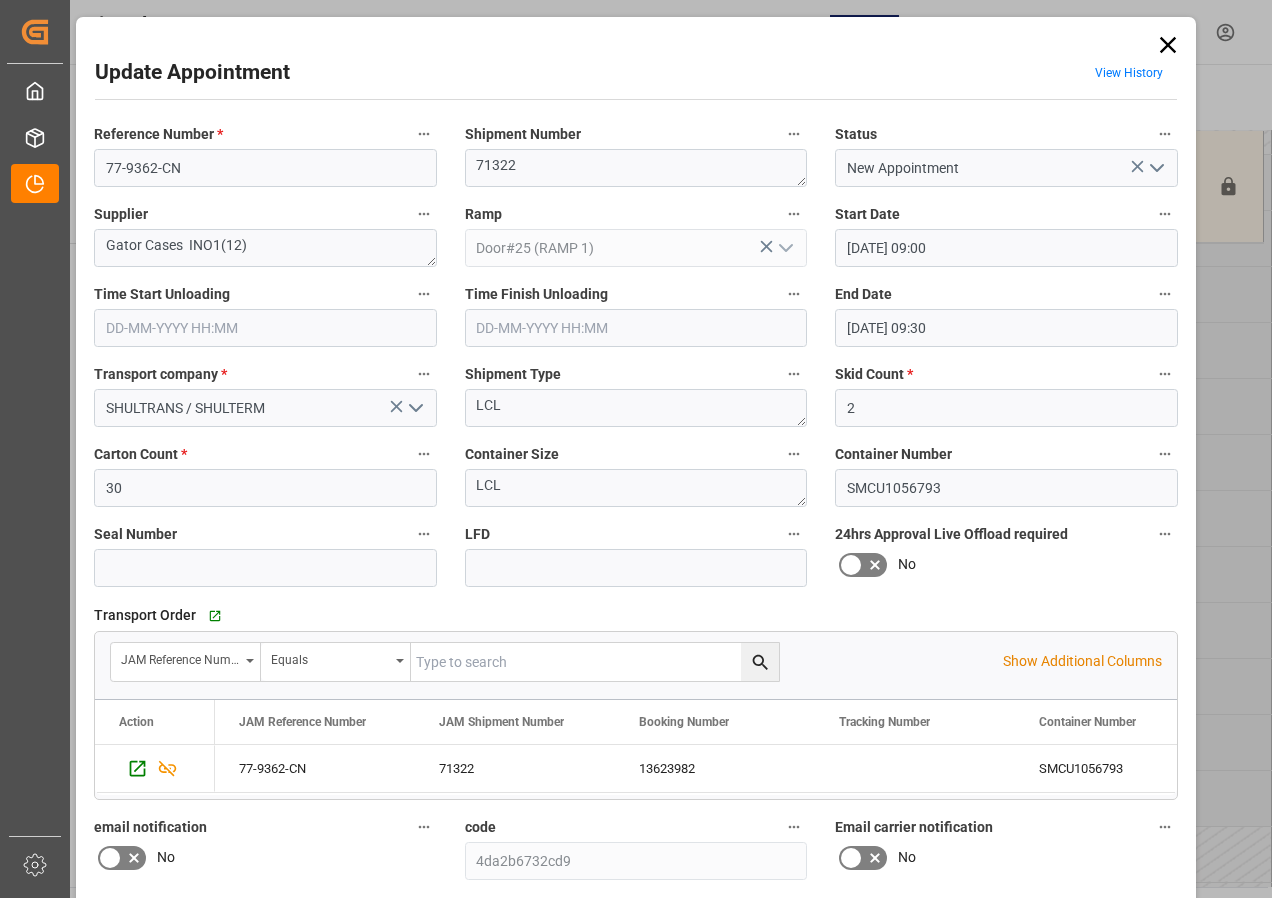 click 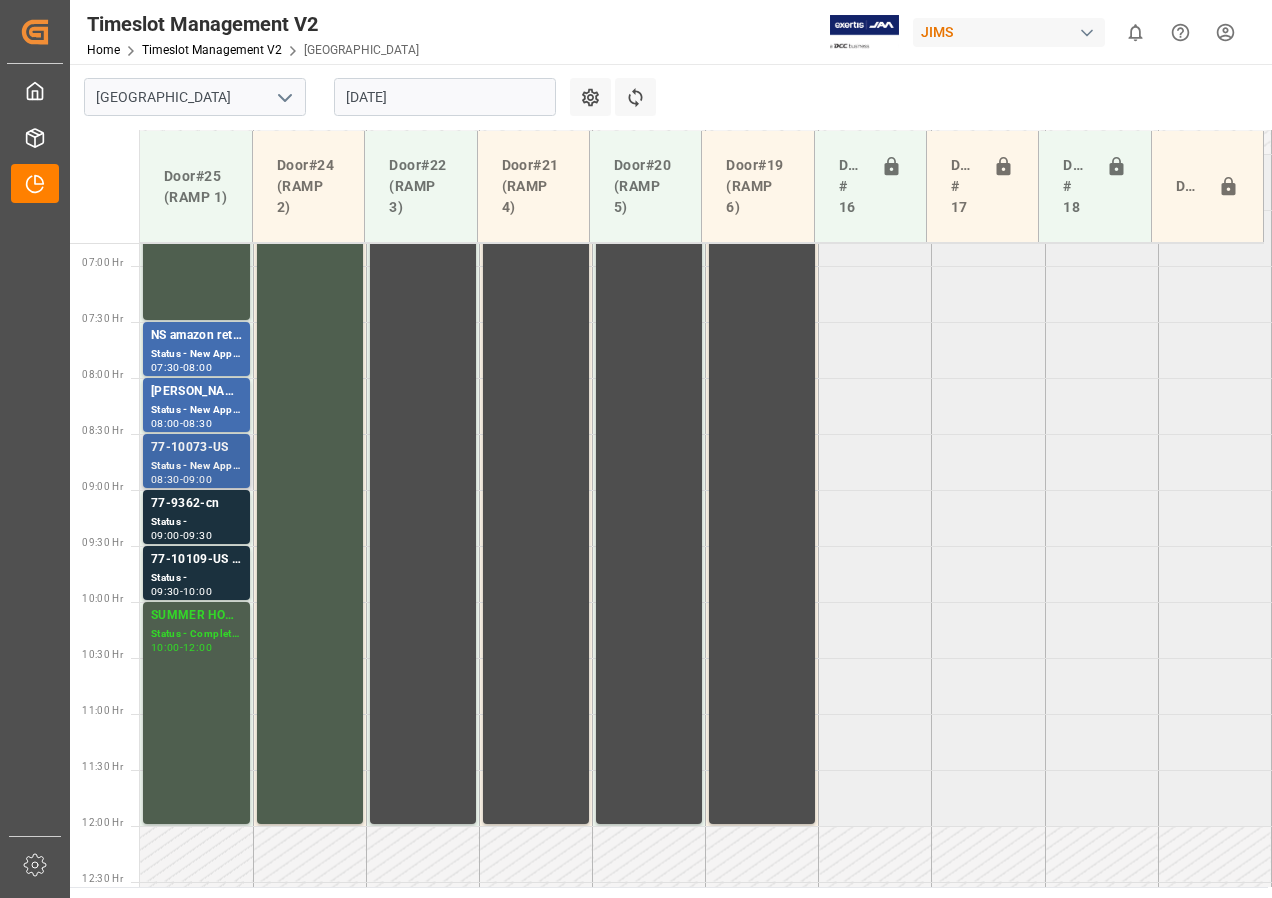 click on "Status - New Appointment" at bounding box center [196, 466] 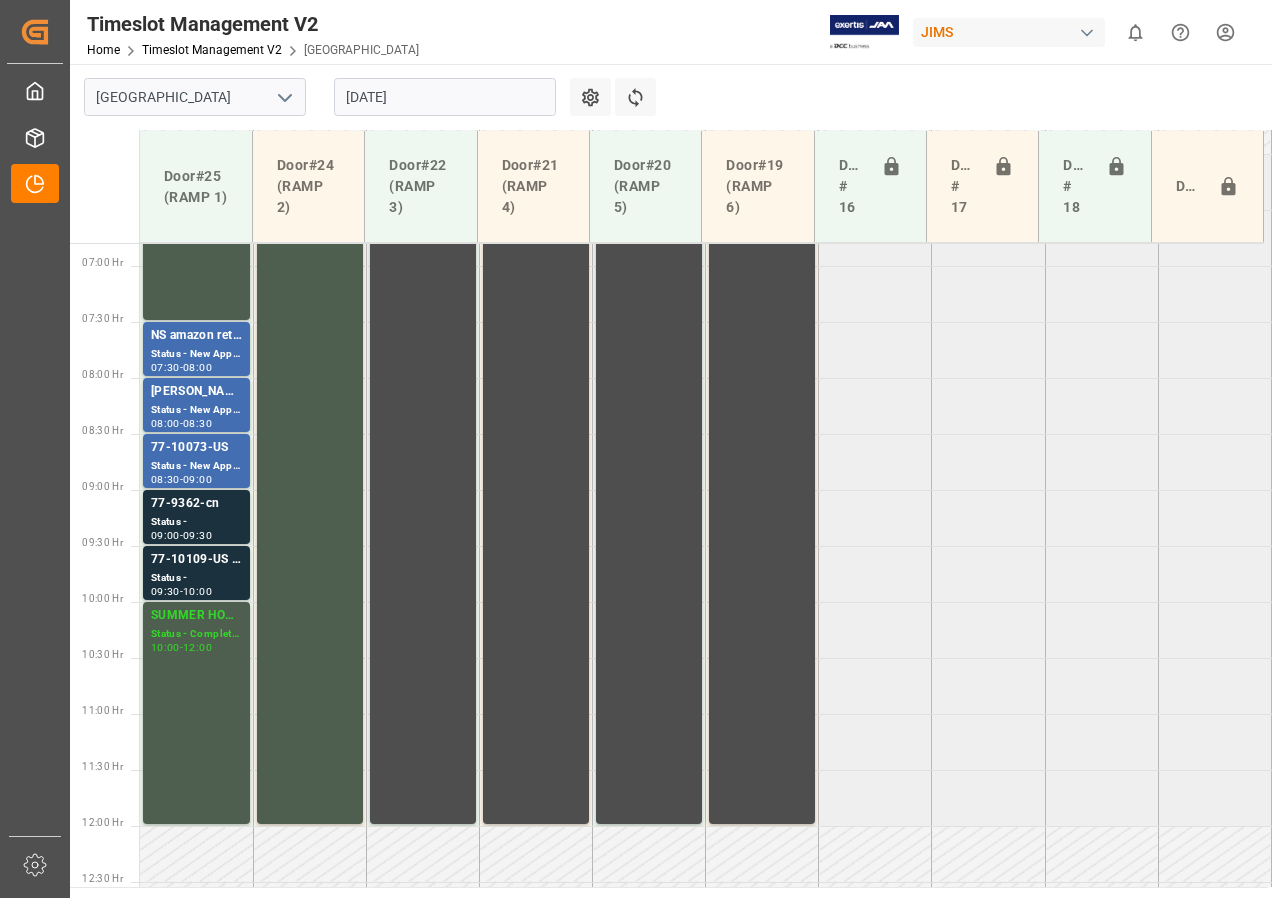 click on "Status -" at bounding box center (196, 522) 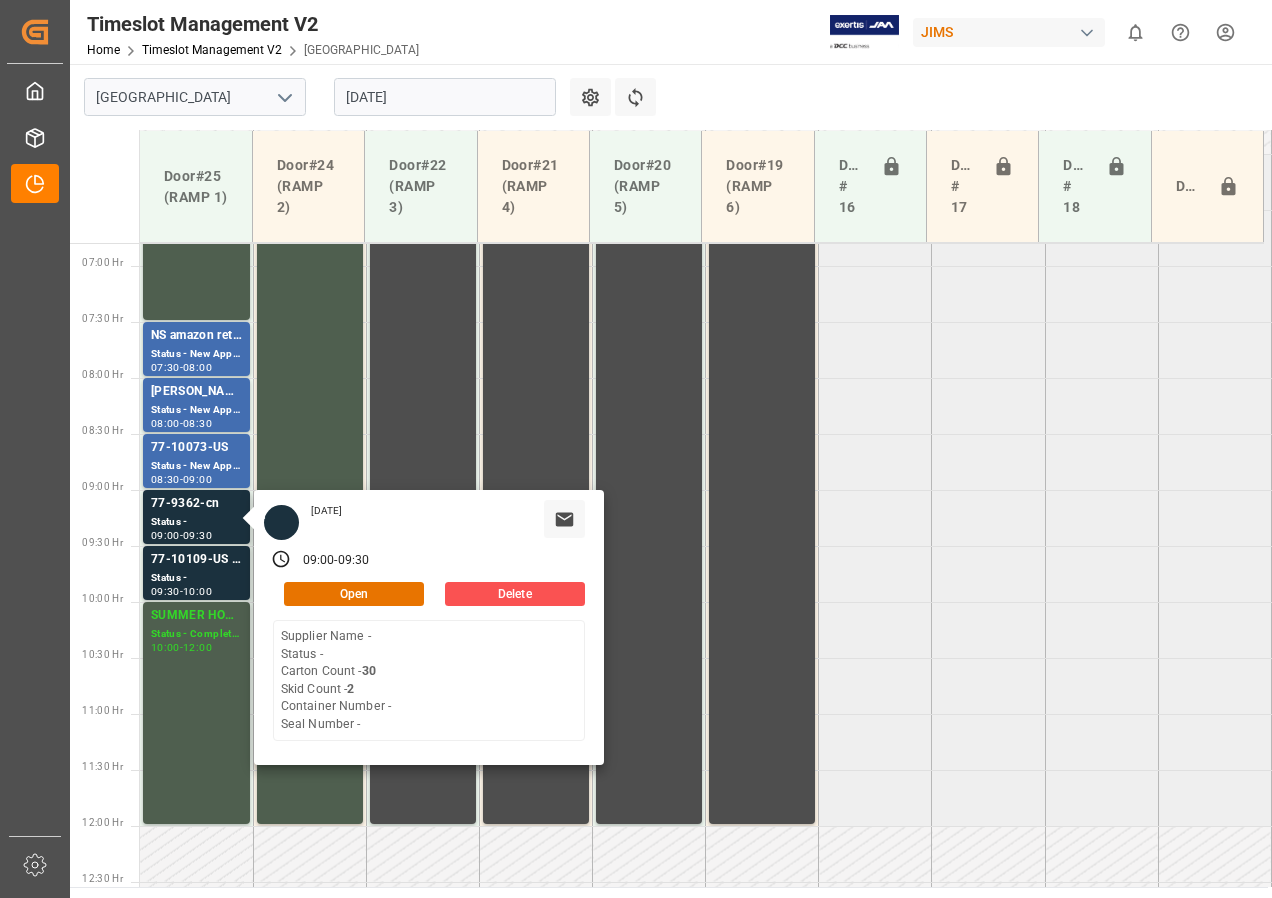 click on "[DATE]" at bounding box center (445, 97) 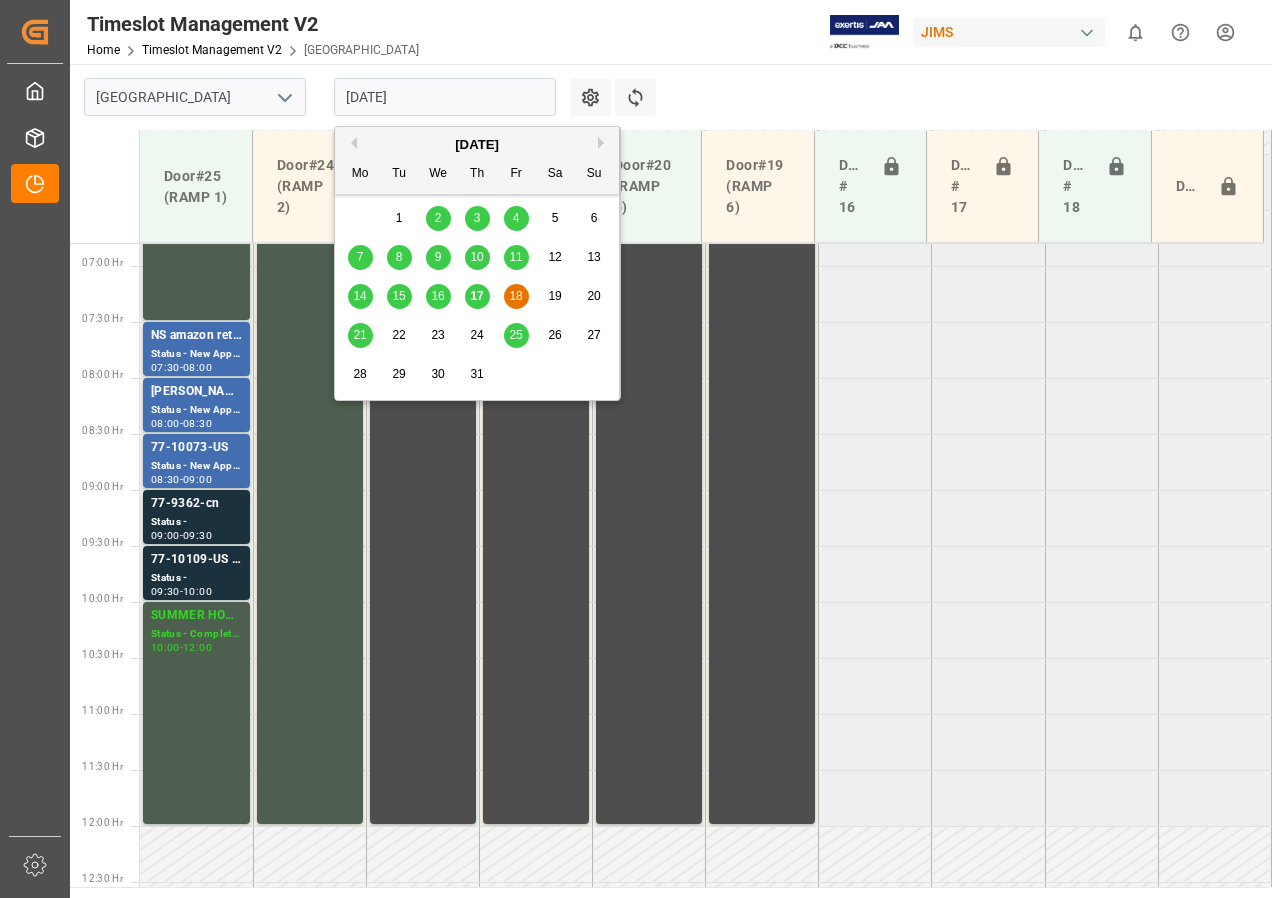 click on "21" at bounding box center (359, 335) 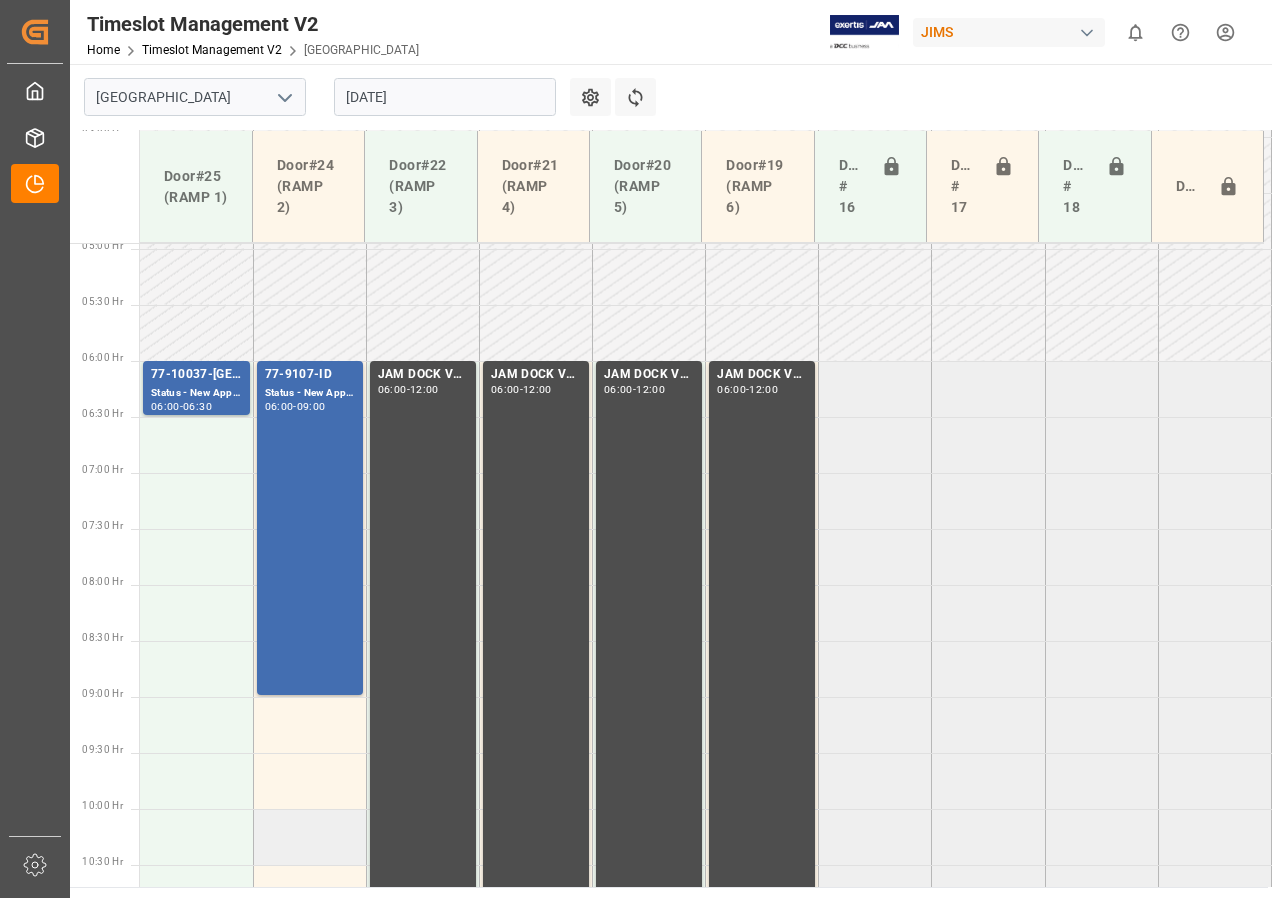 scroll, scrollTop: 563, scrollLeft: 0, axis: vertical 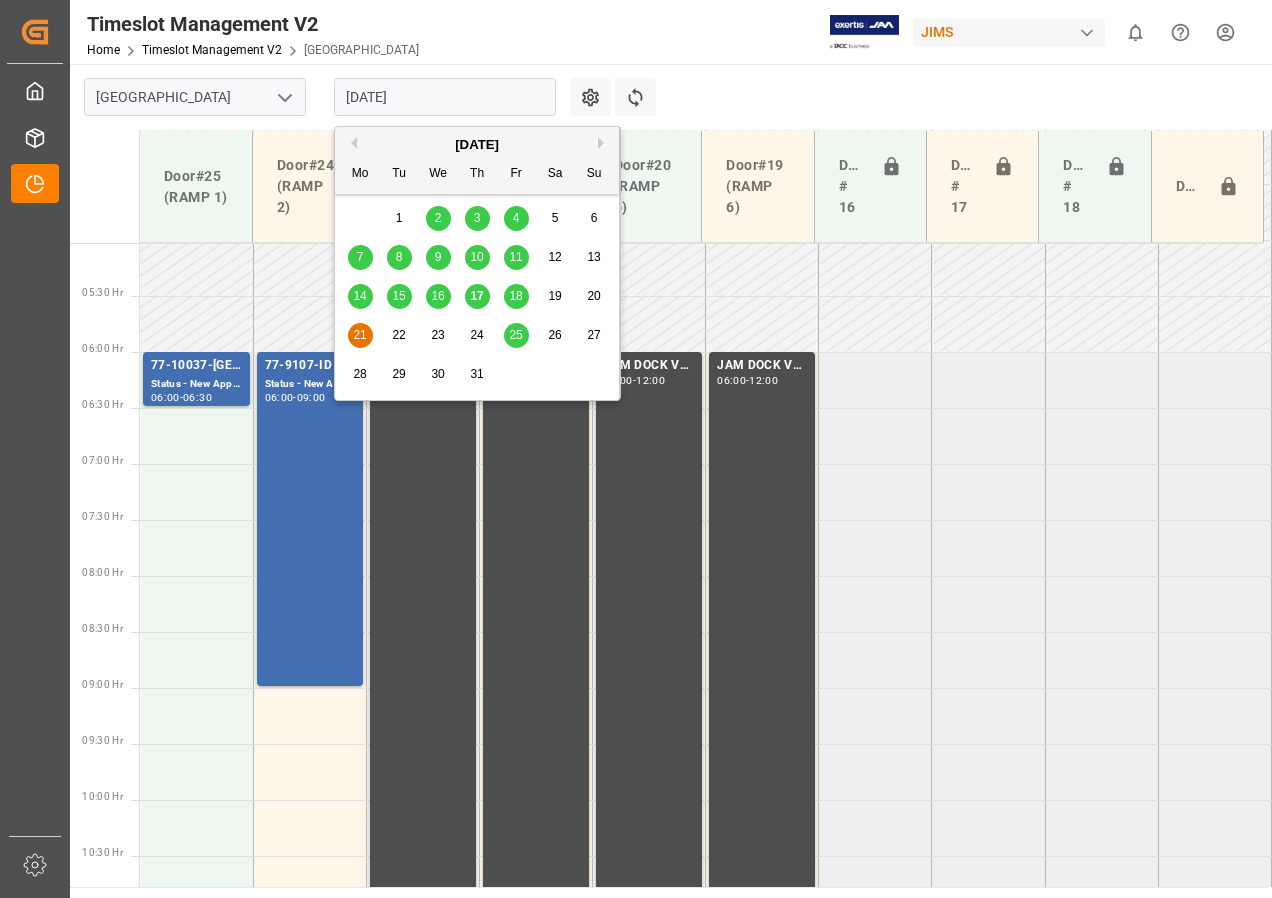 click on "[DATE]" at bounding box center [445, 97] 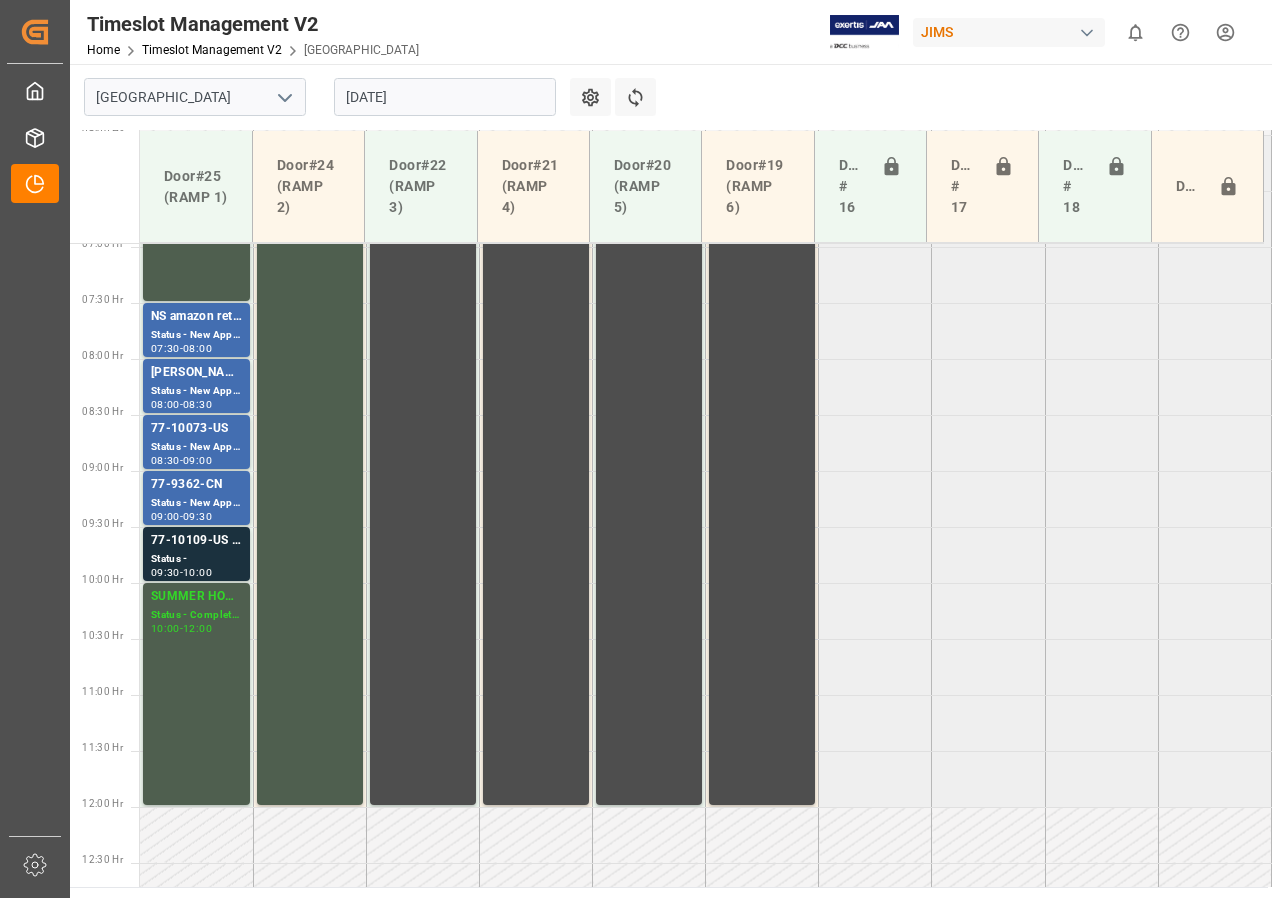 scroll, scrollTop: 773, scrollLeft: 0, axis: vertical 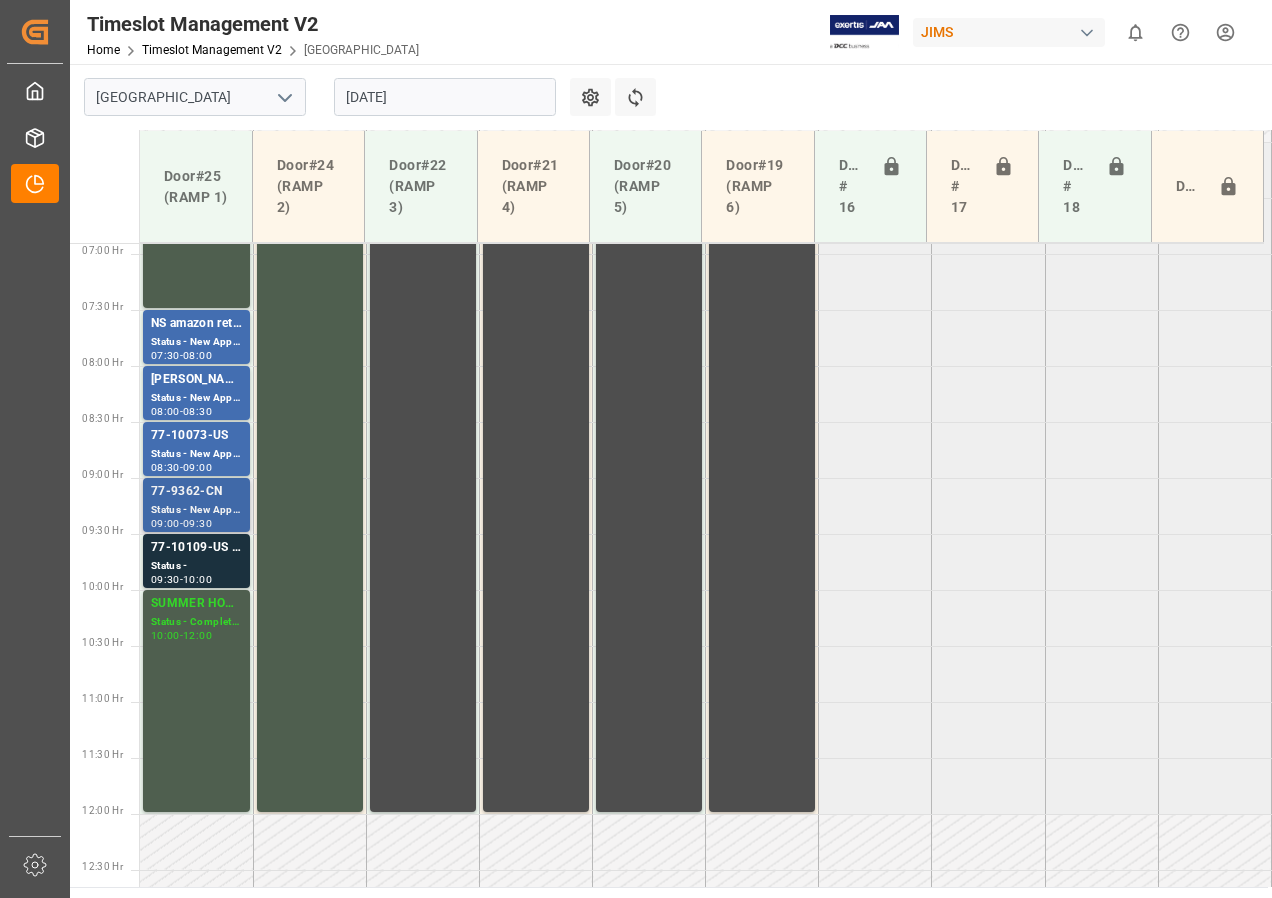 click on "77-9362-CN" at bounding box center (196, 492) 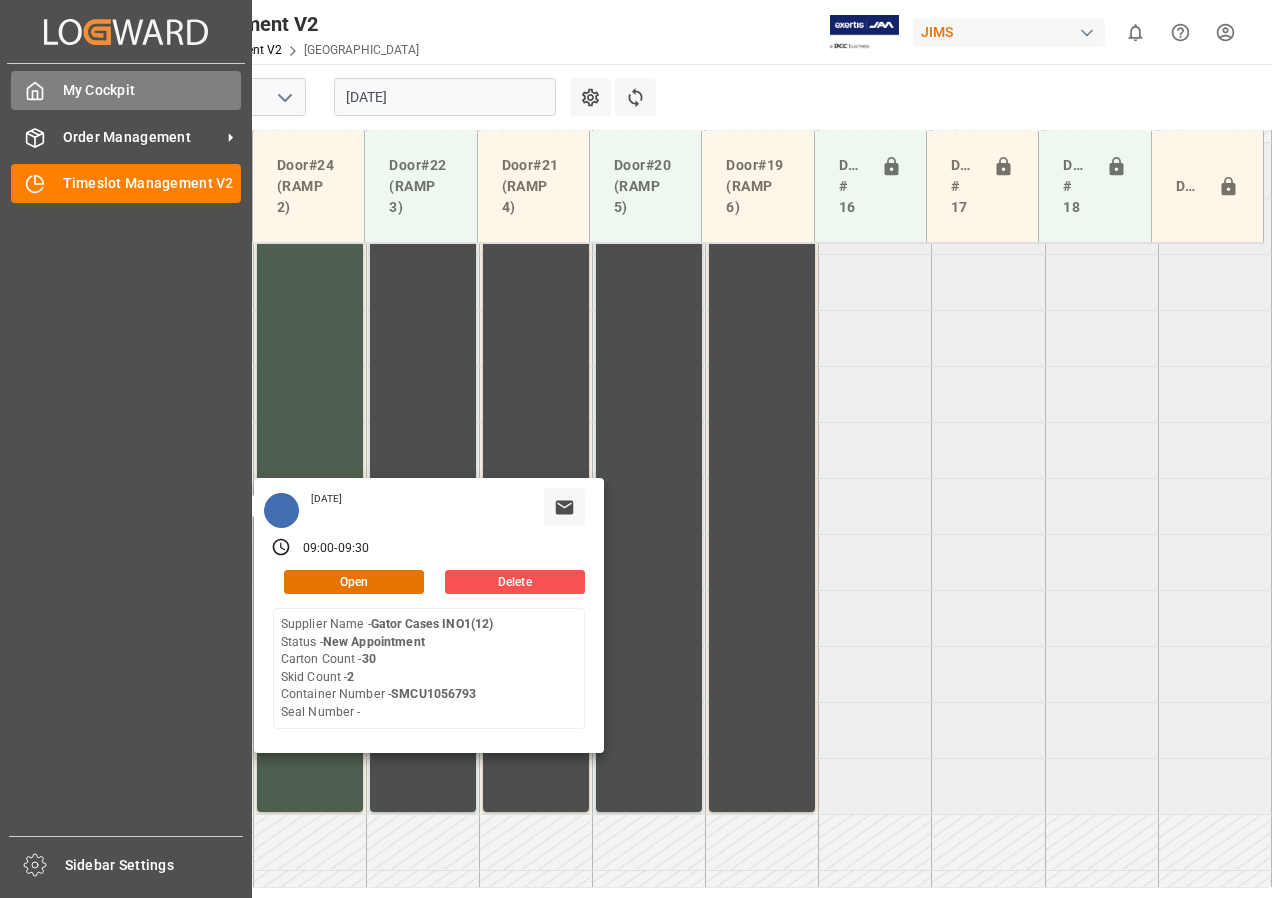 click on "My Cockpit" at bounding box center [152, 90] 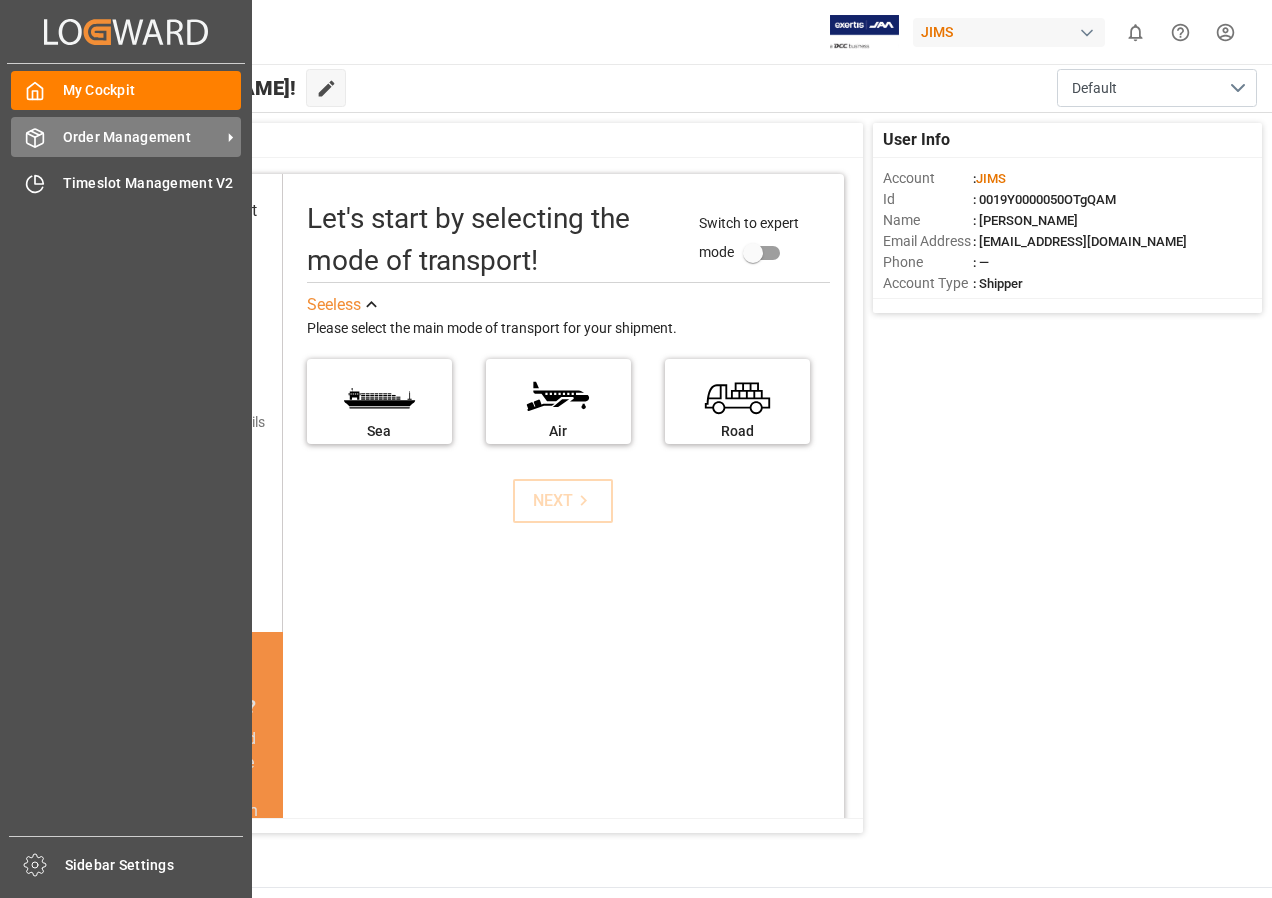 click on "Order Management" at bounding box center (142, 137) 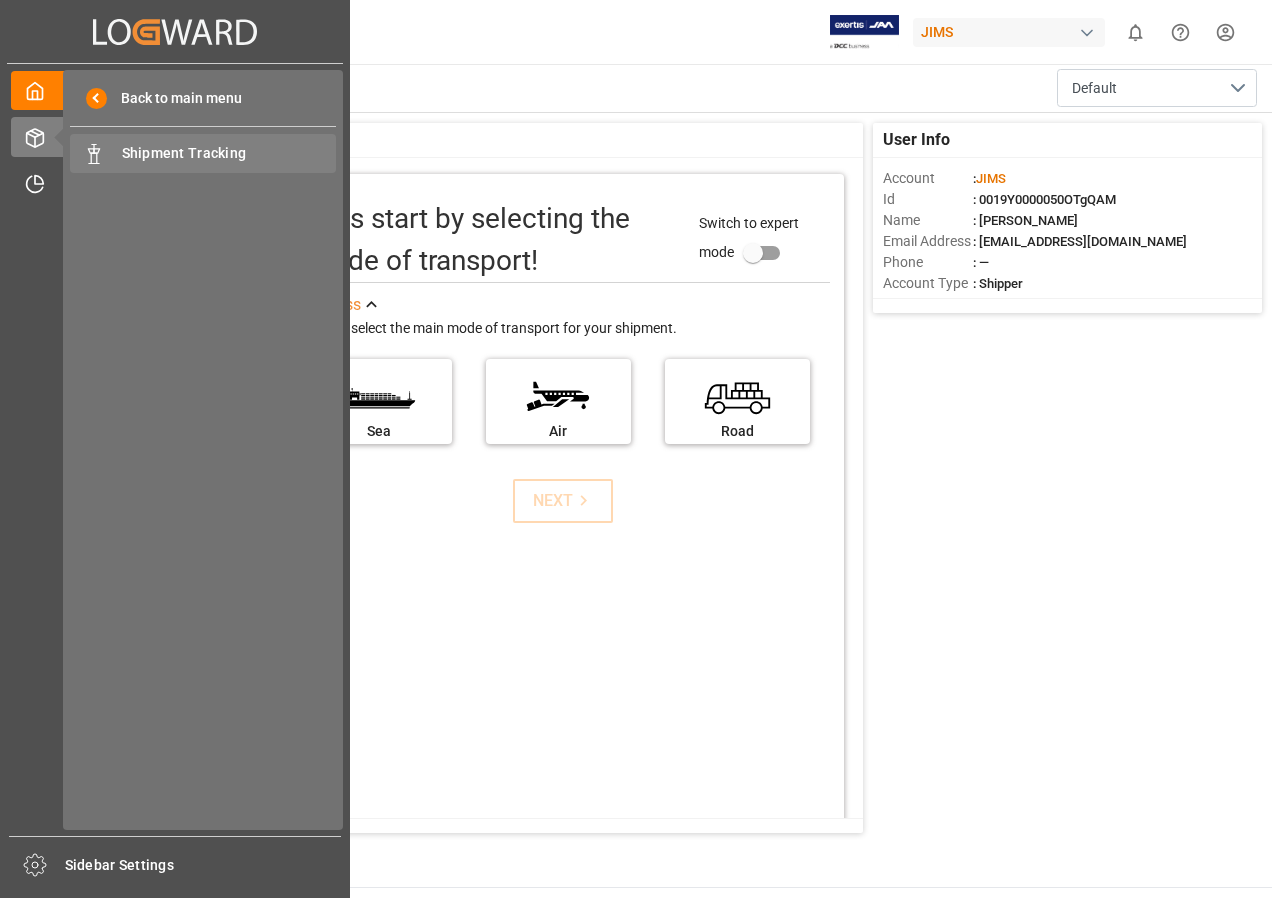 click on "Shipment Tracking Shipment Tracking" at bounding box center (203, 153) 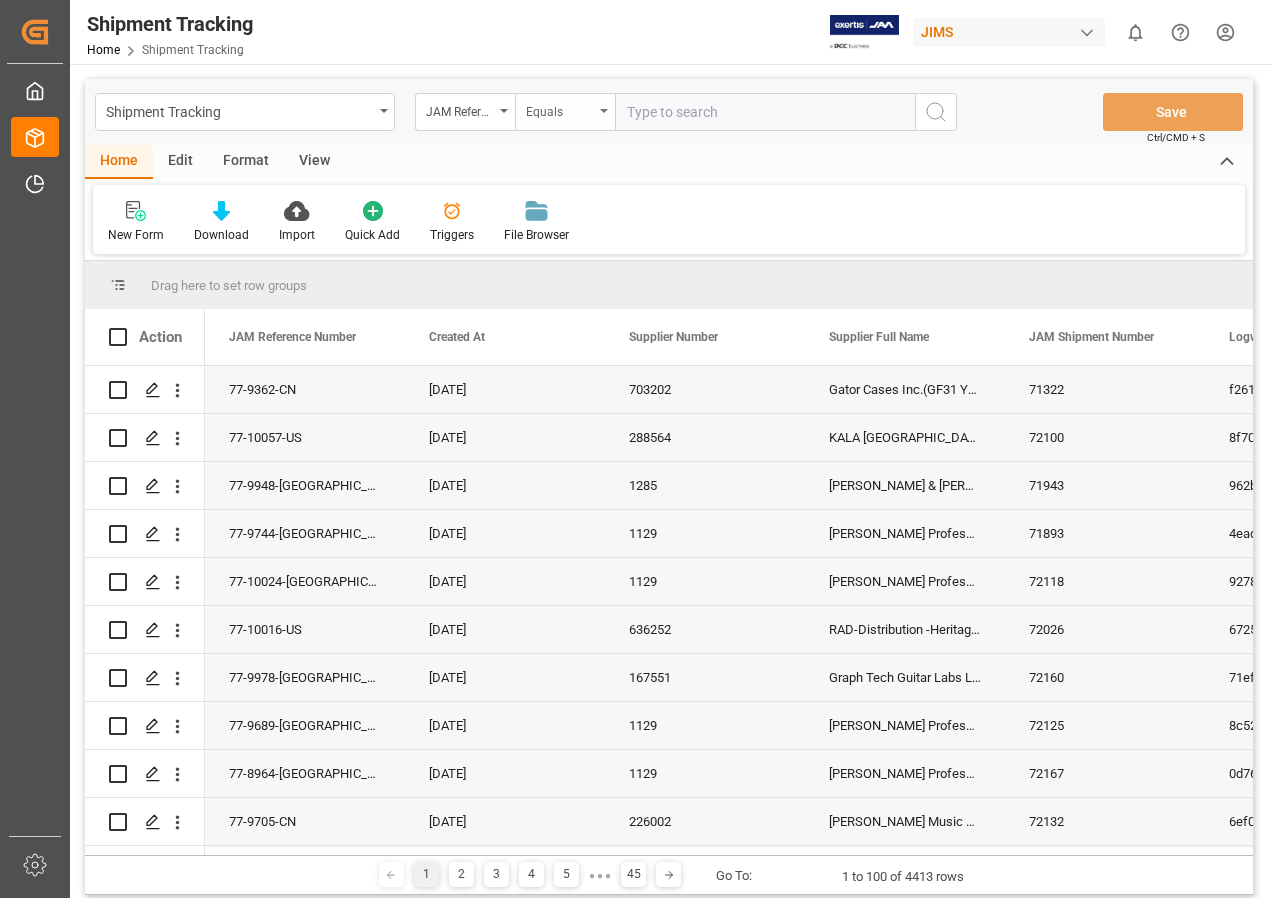 click on "Equals" at bounding box center [565, 112] 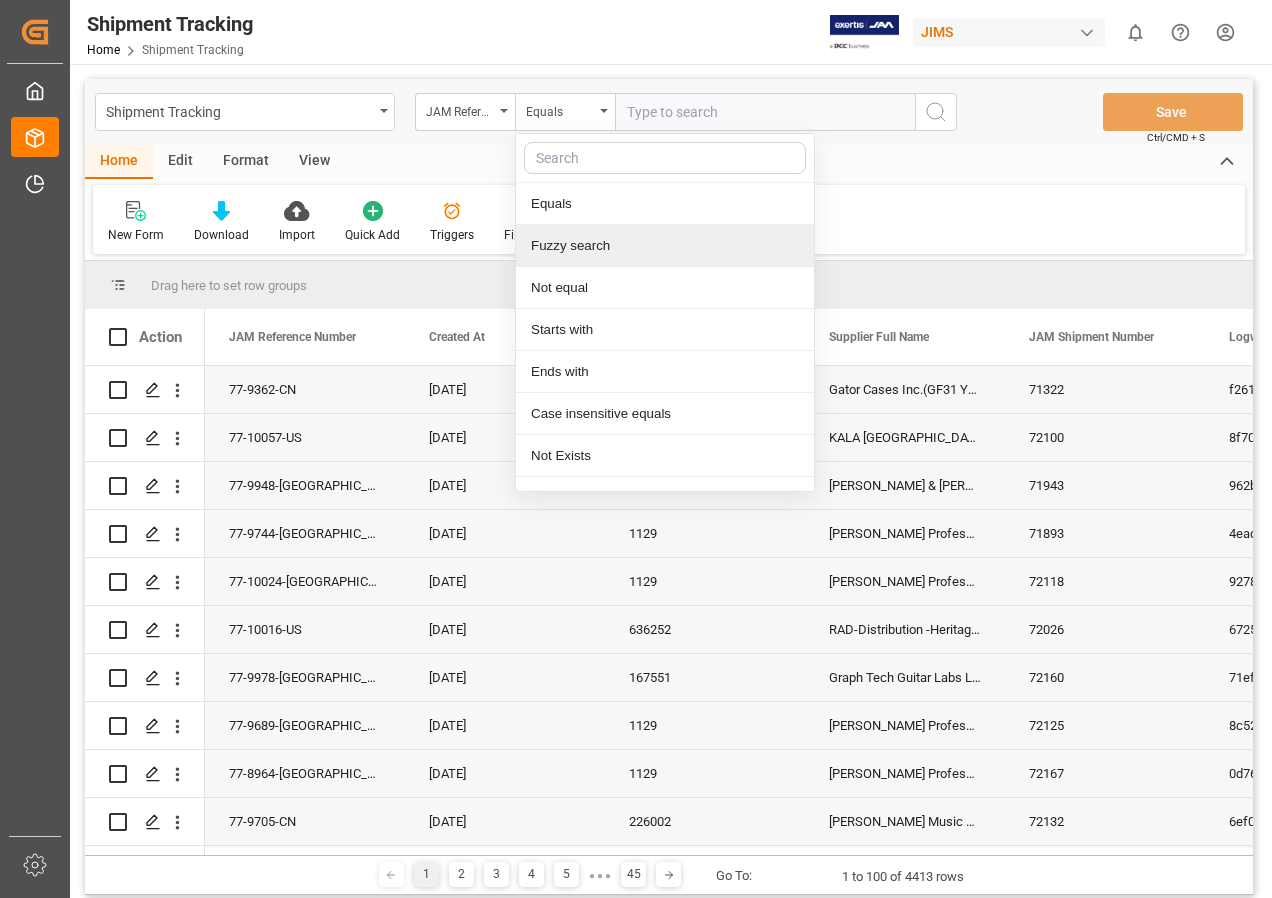 click on "Fuzzy search" at bounding box center (665, 246) 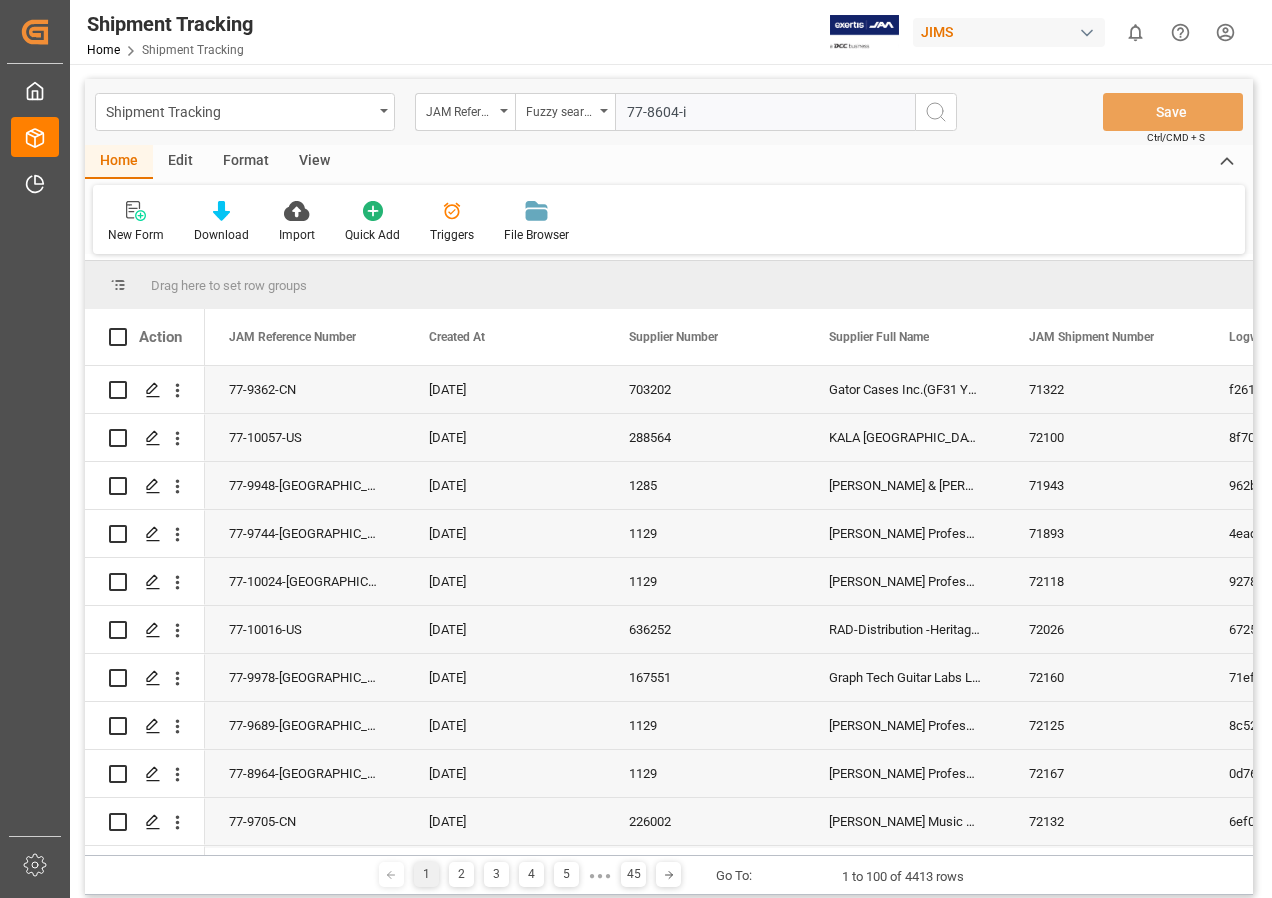 type on "77-8604-id" 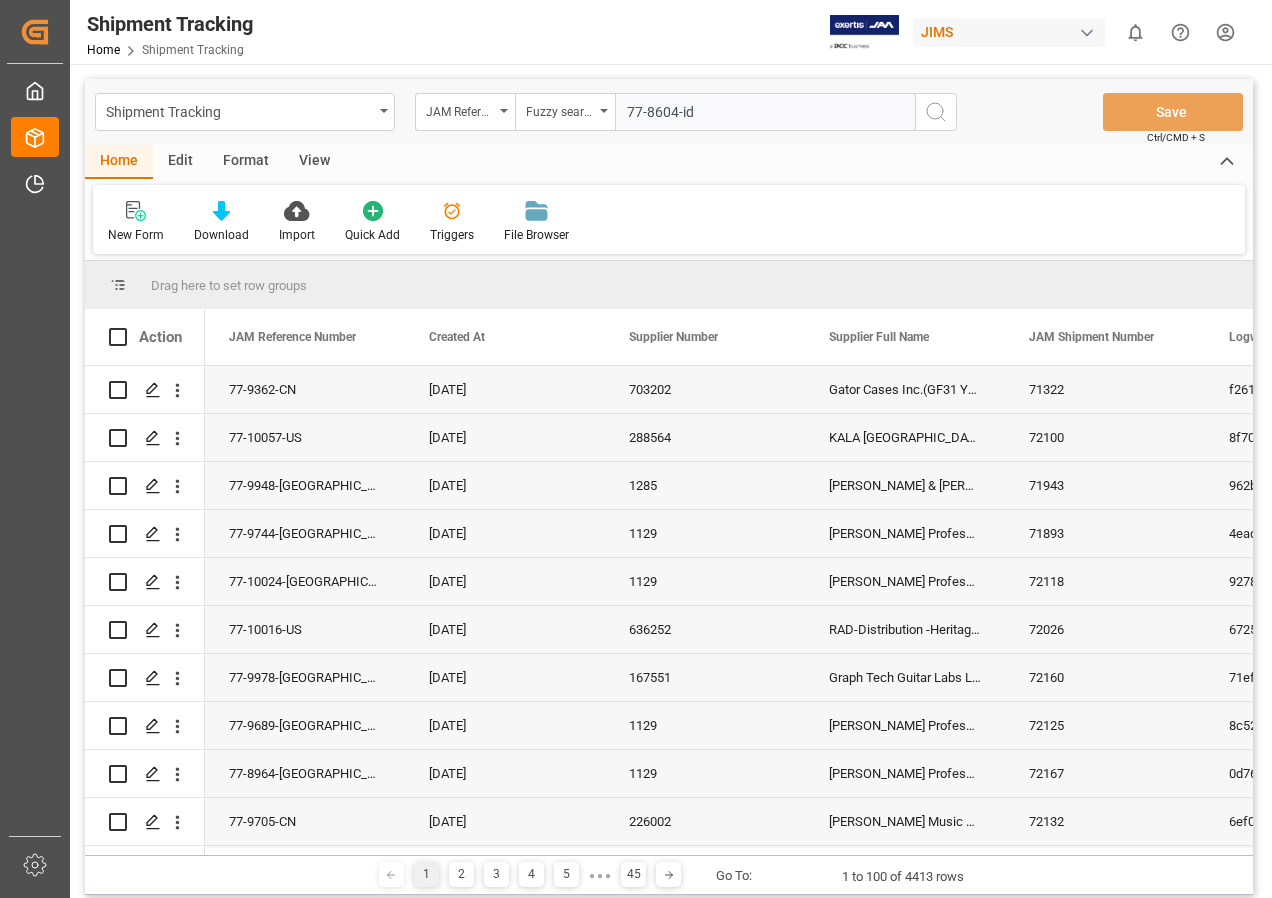 type 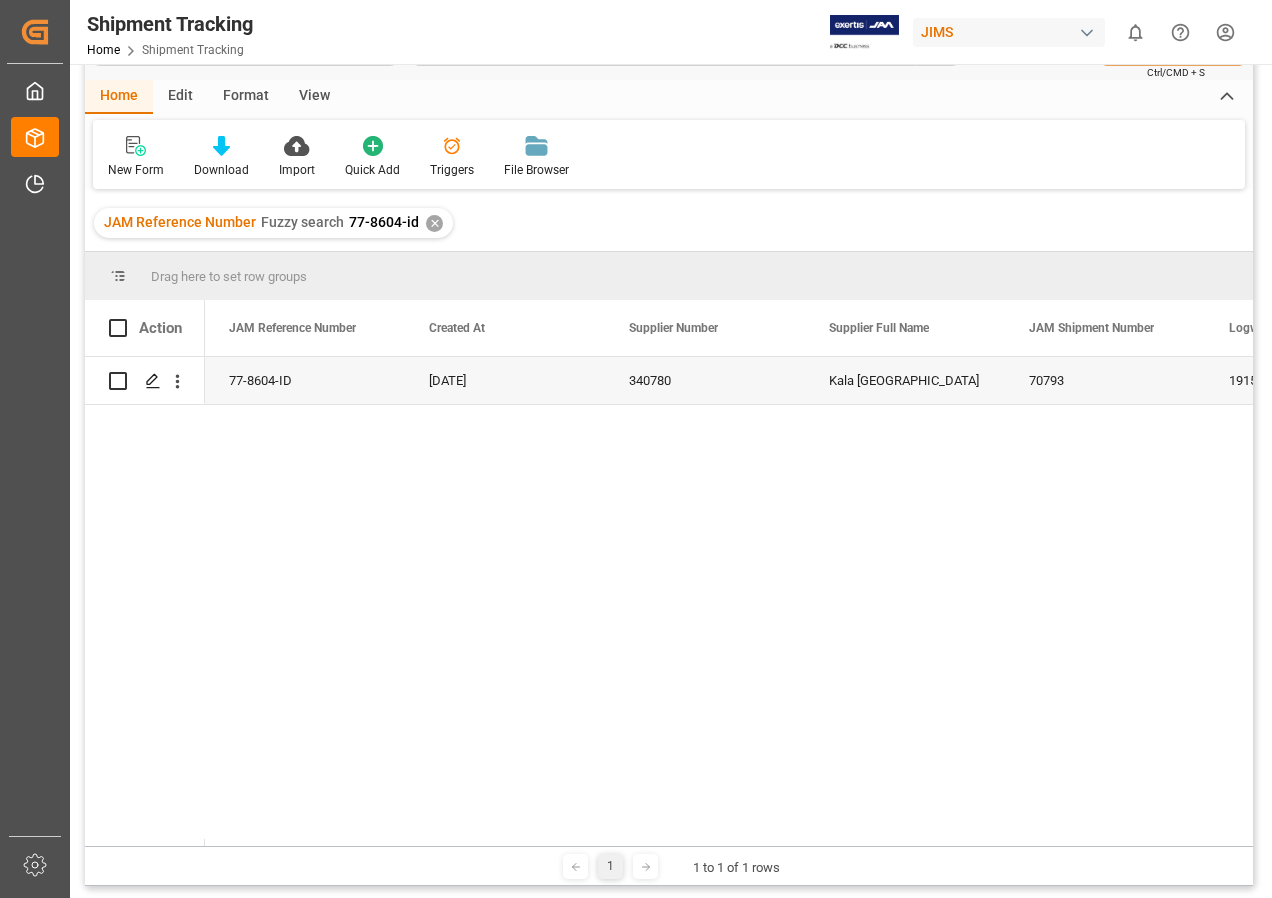 scroll, scrollTop: 100, scrollLeft: 0, axis: vertical 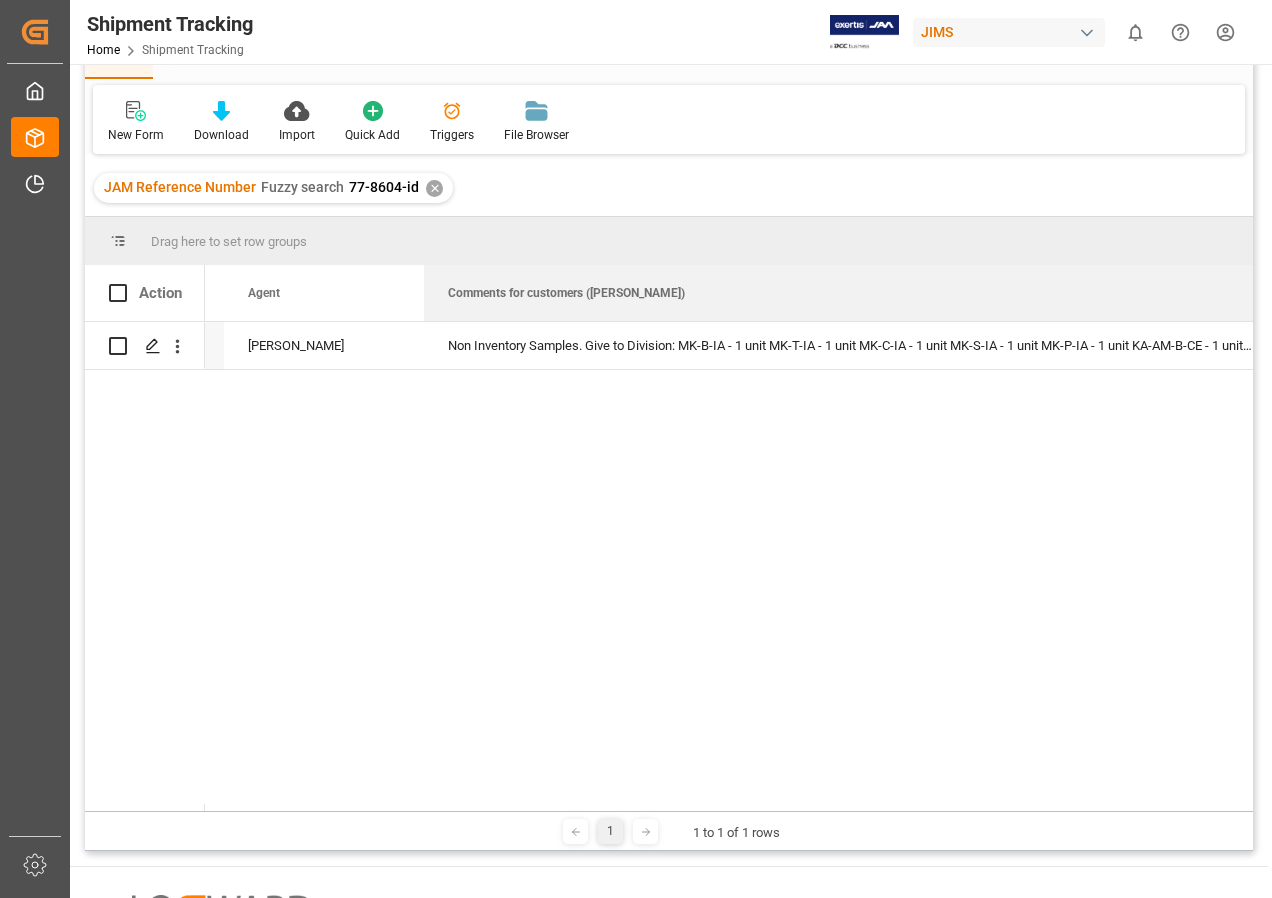 drag, startPoint x: 620, startPoint y: 289, endPoint x: 1274, endPoint y: 268, distance: 654.3371 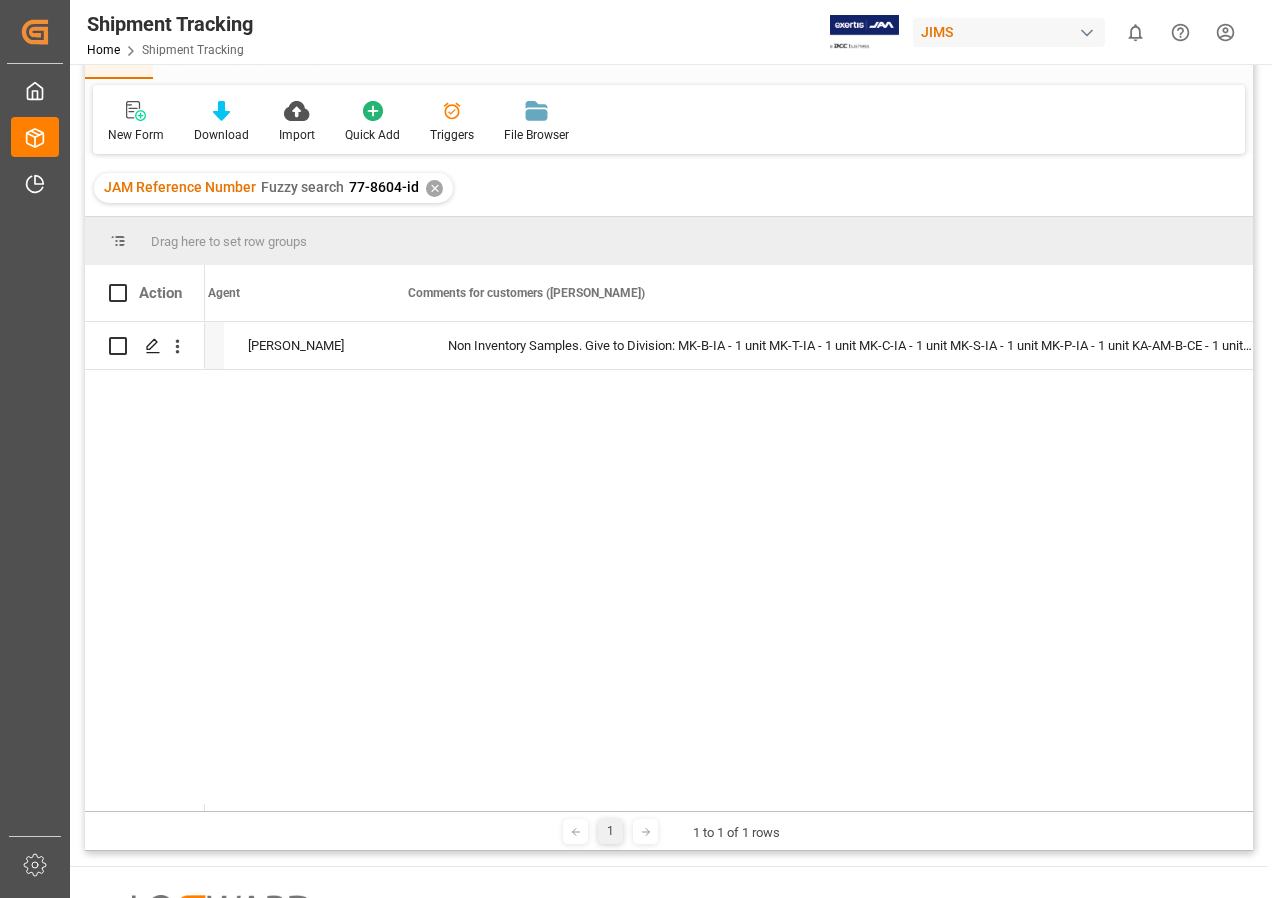 scroll, scrollTop: 0, scrollLeft: 2597, axis: horizontal 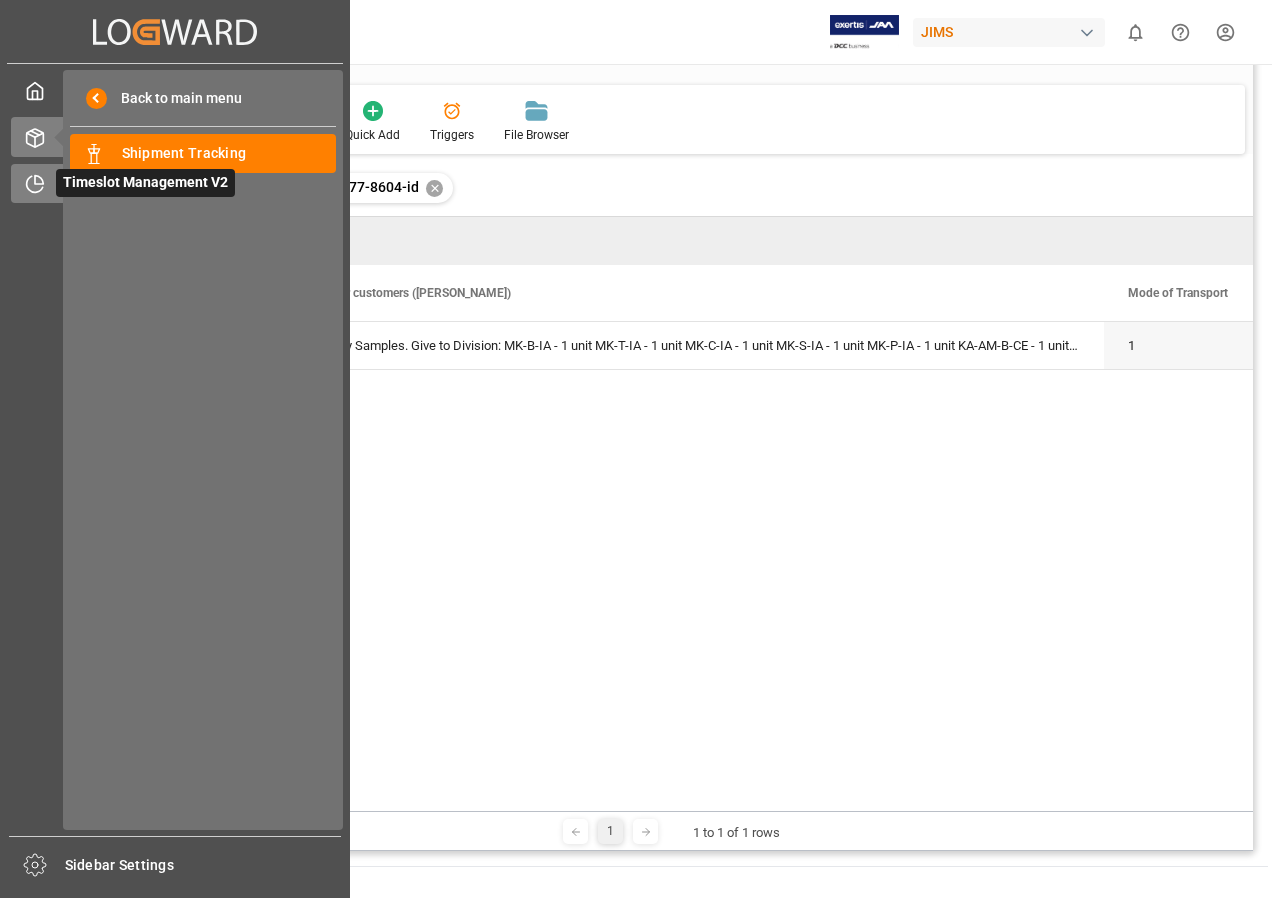 click on "Timeslot Management V2" at bounding box center (145, 183) 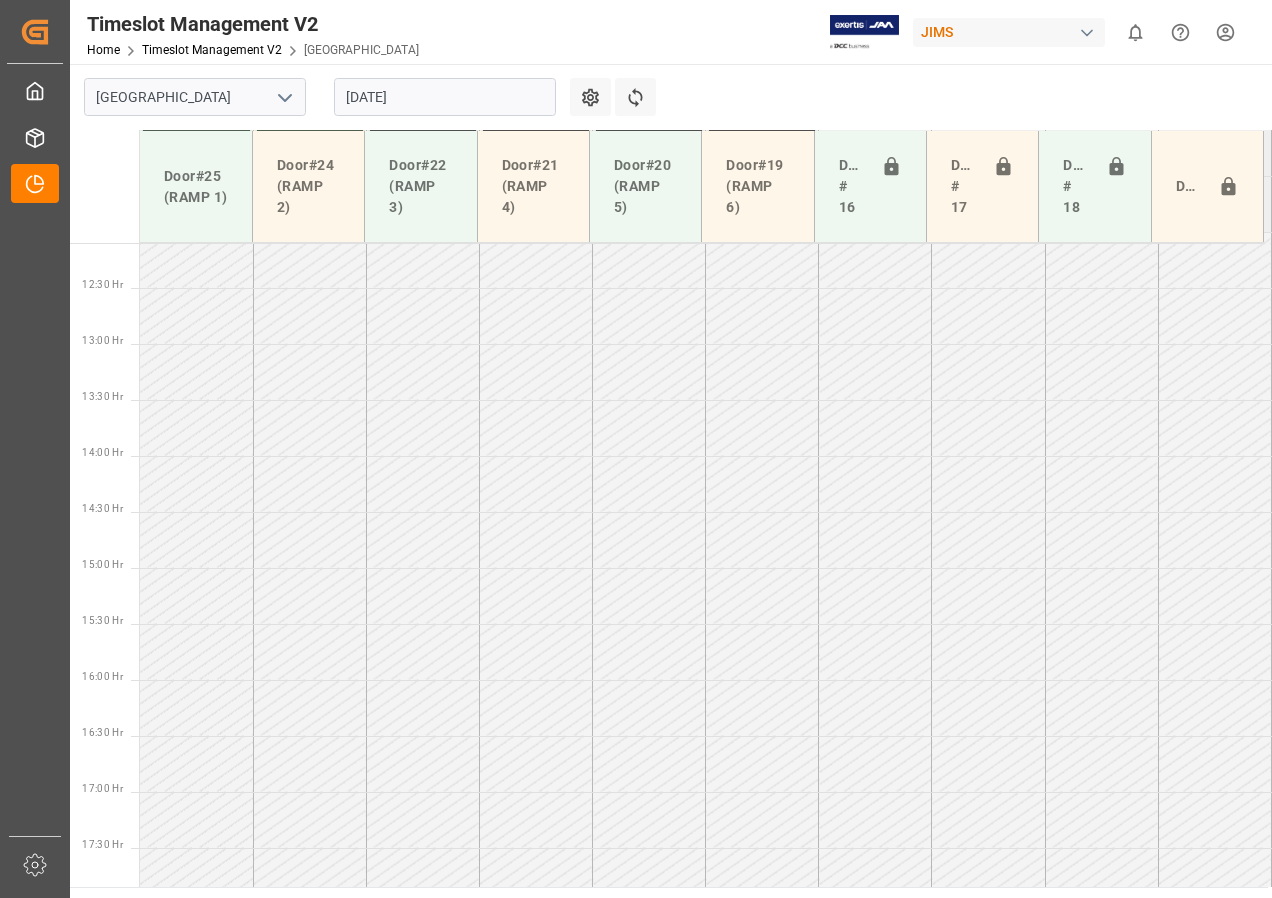 scroll, scrollTop: 1373, scrollLeft: 0, axis: vertical 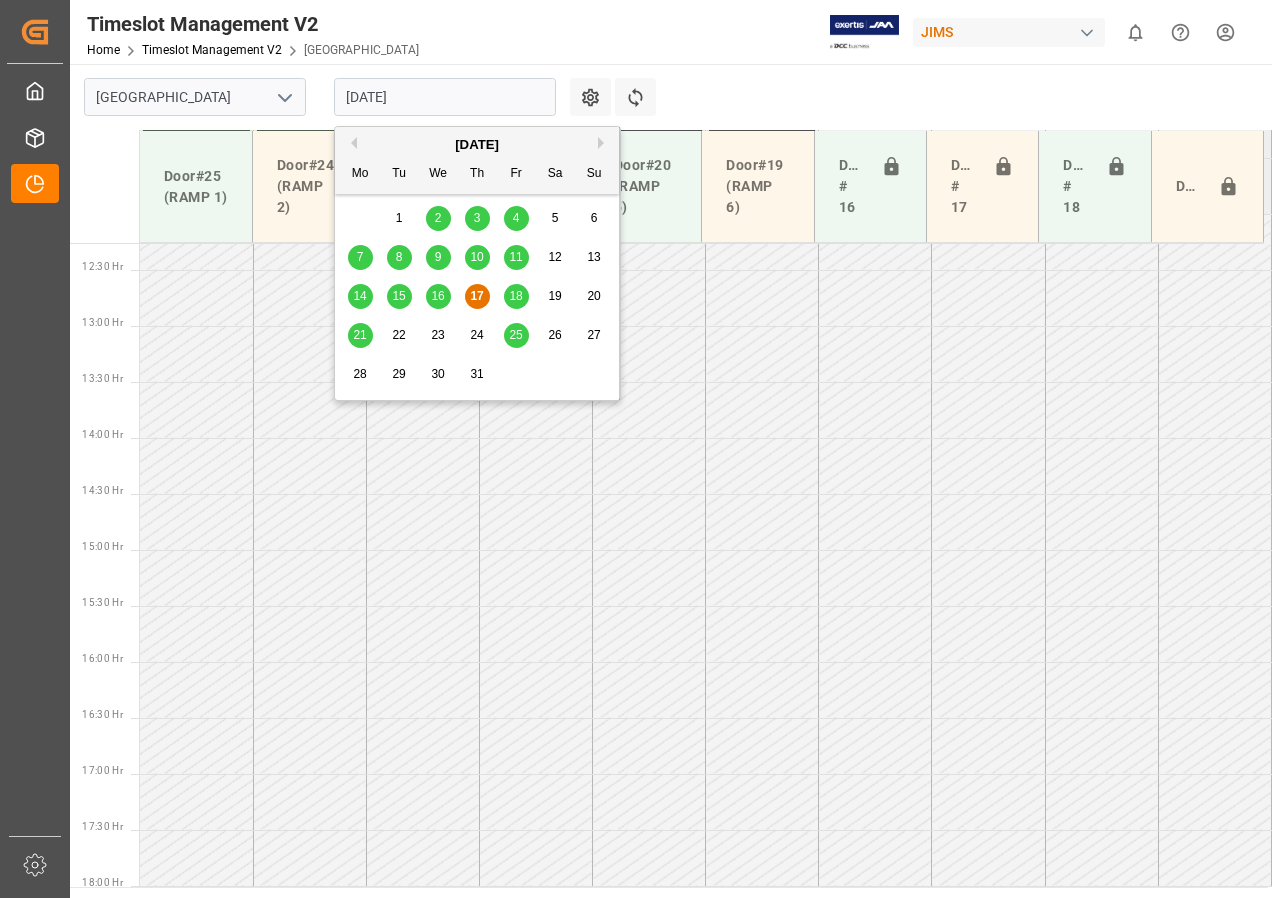 click on "[DATE]" at bounding box center (445, 97) 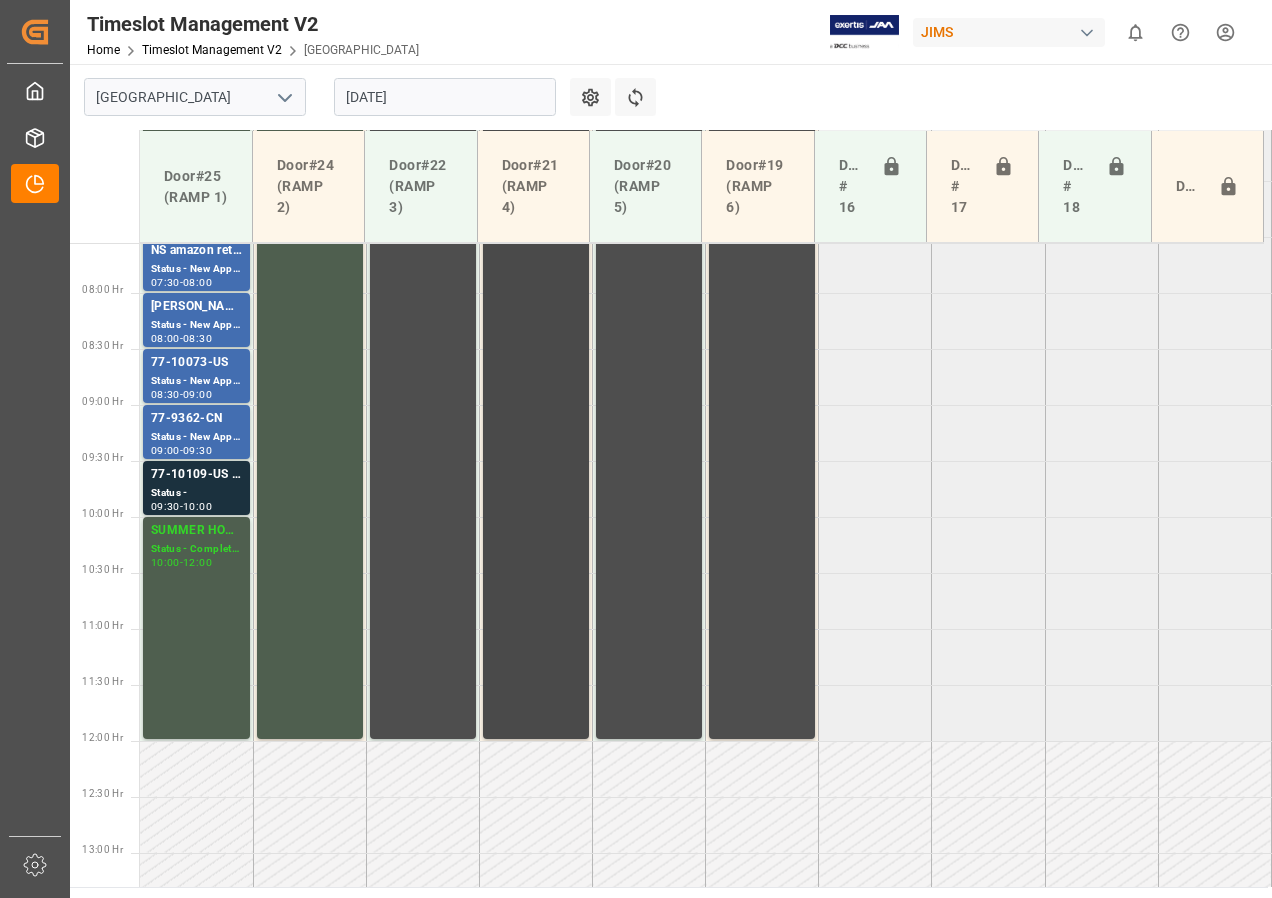 scroll, scrollTop: 771, scrollLeft: 0, axis: vertical 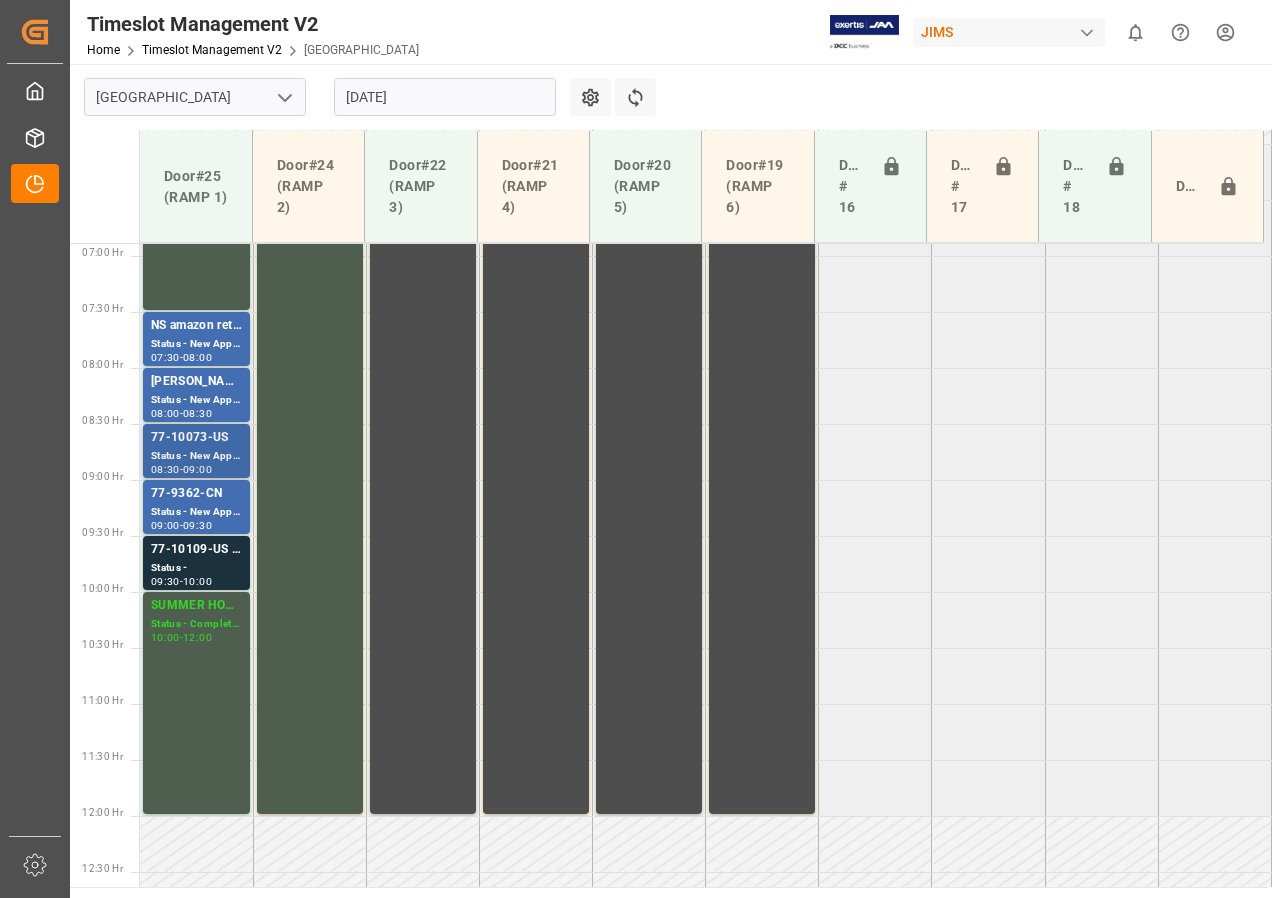 click on "77-10073-US" at bounding box center [196, 438] 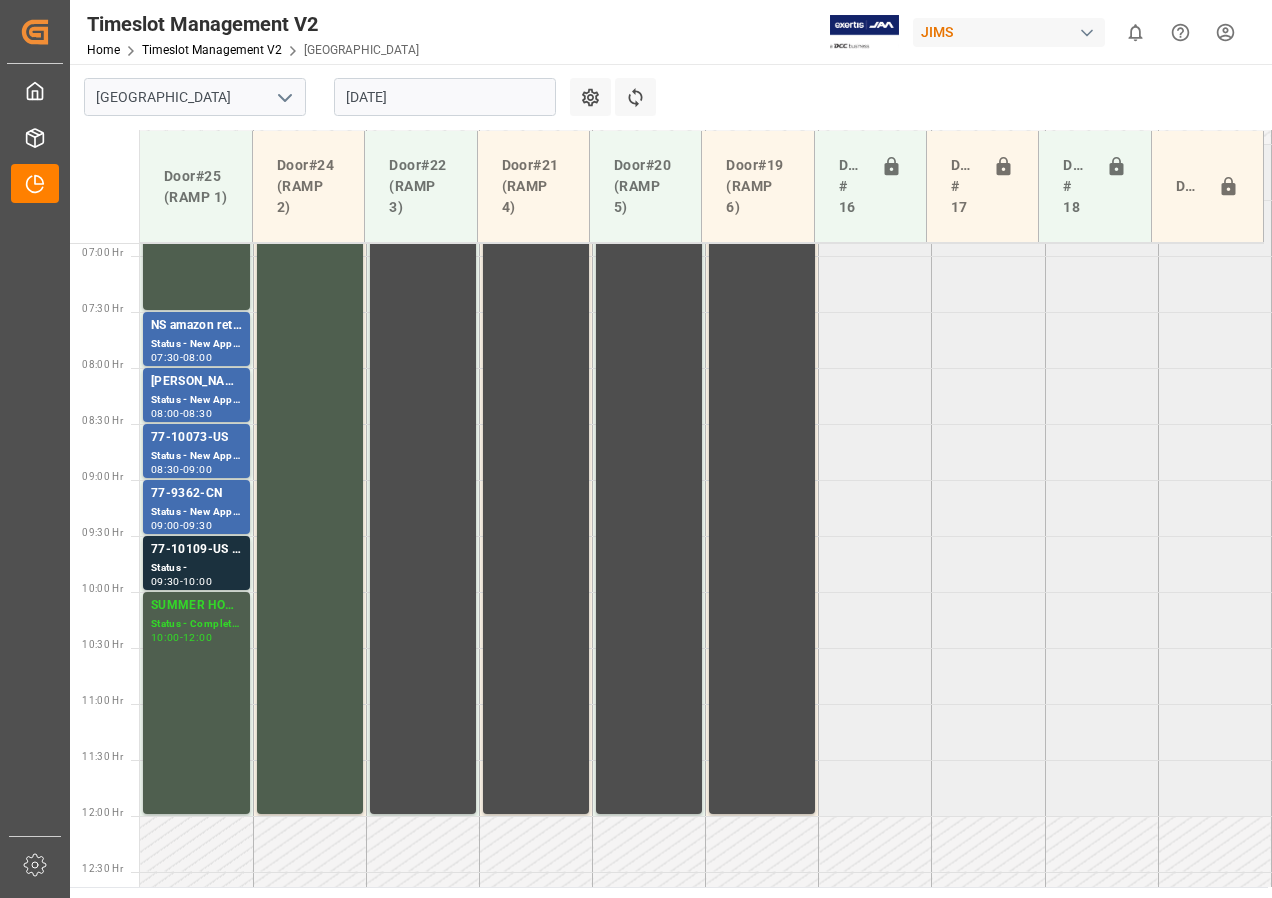 click on "77-9362-CN" at bounding box center (196, 494) 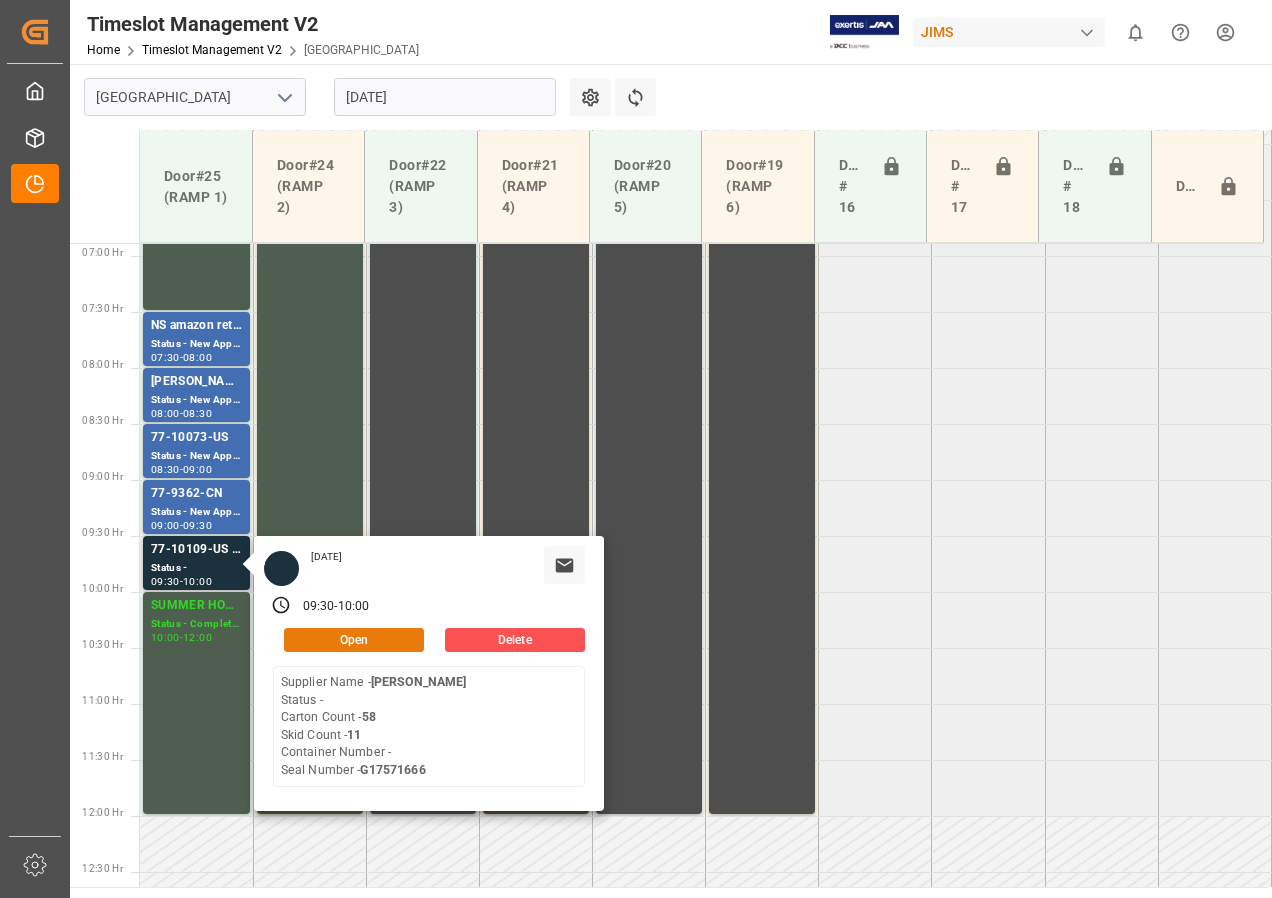 click on "Open" at bounding box center [354, 640] 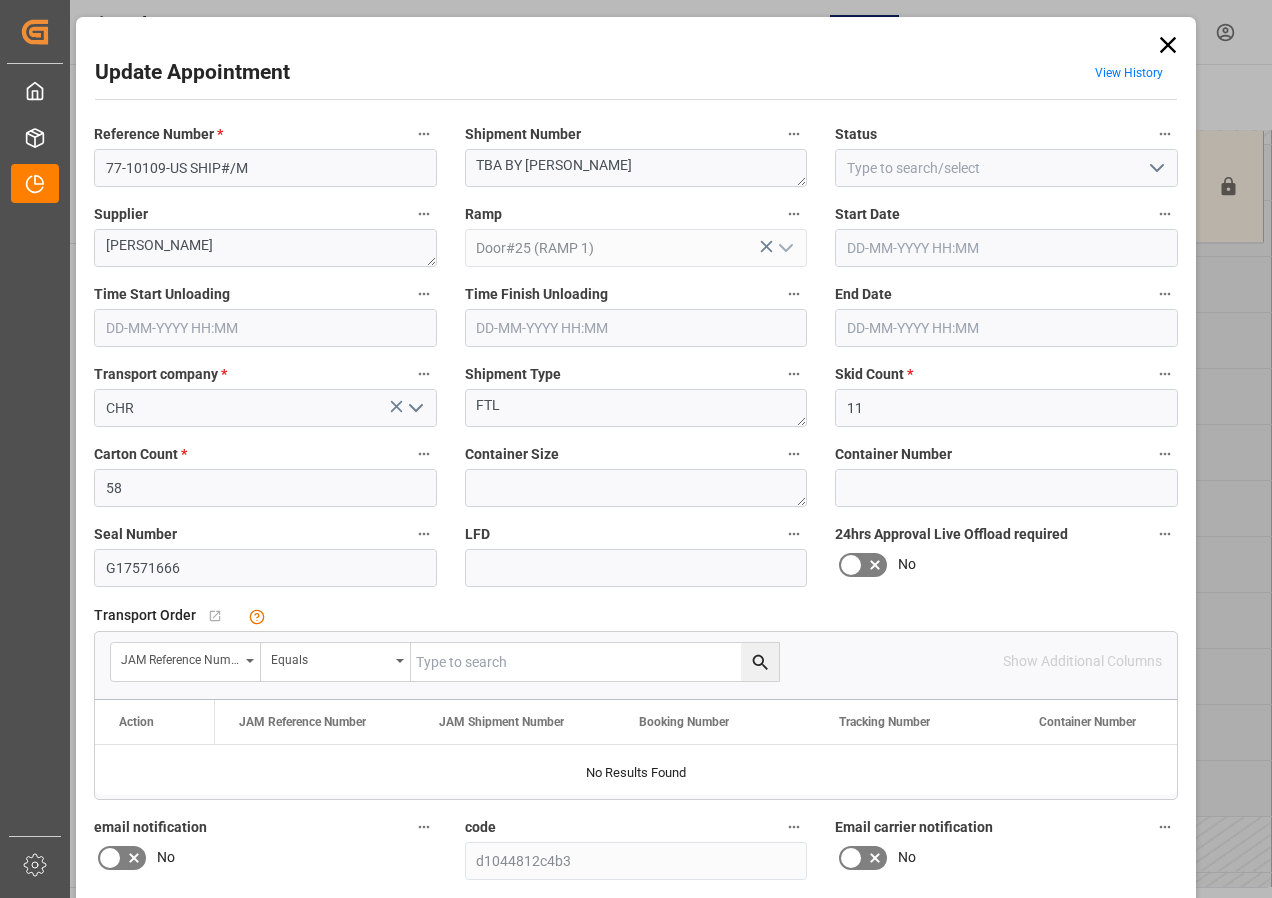 type on "[DATE] 09:30" 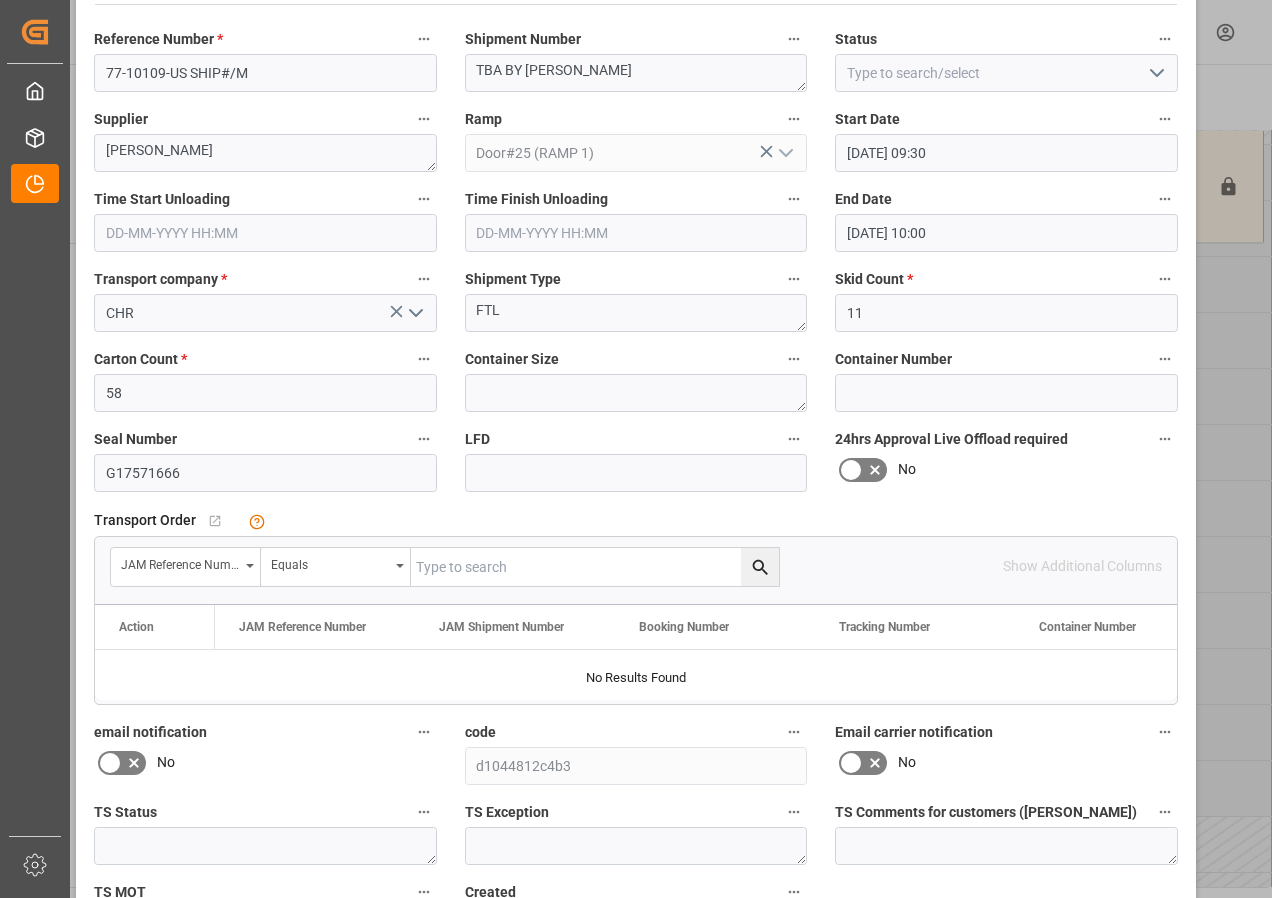 scroll, scrollTop: 244, scrollLeft: 0, axis: vertical 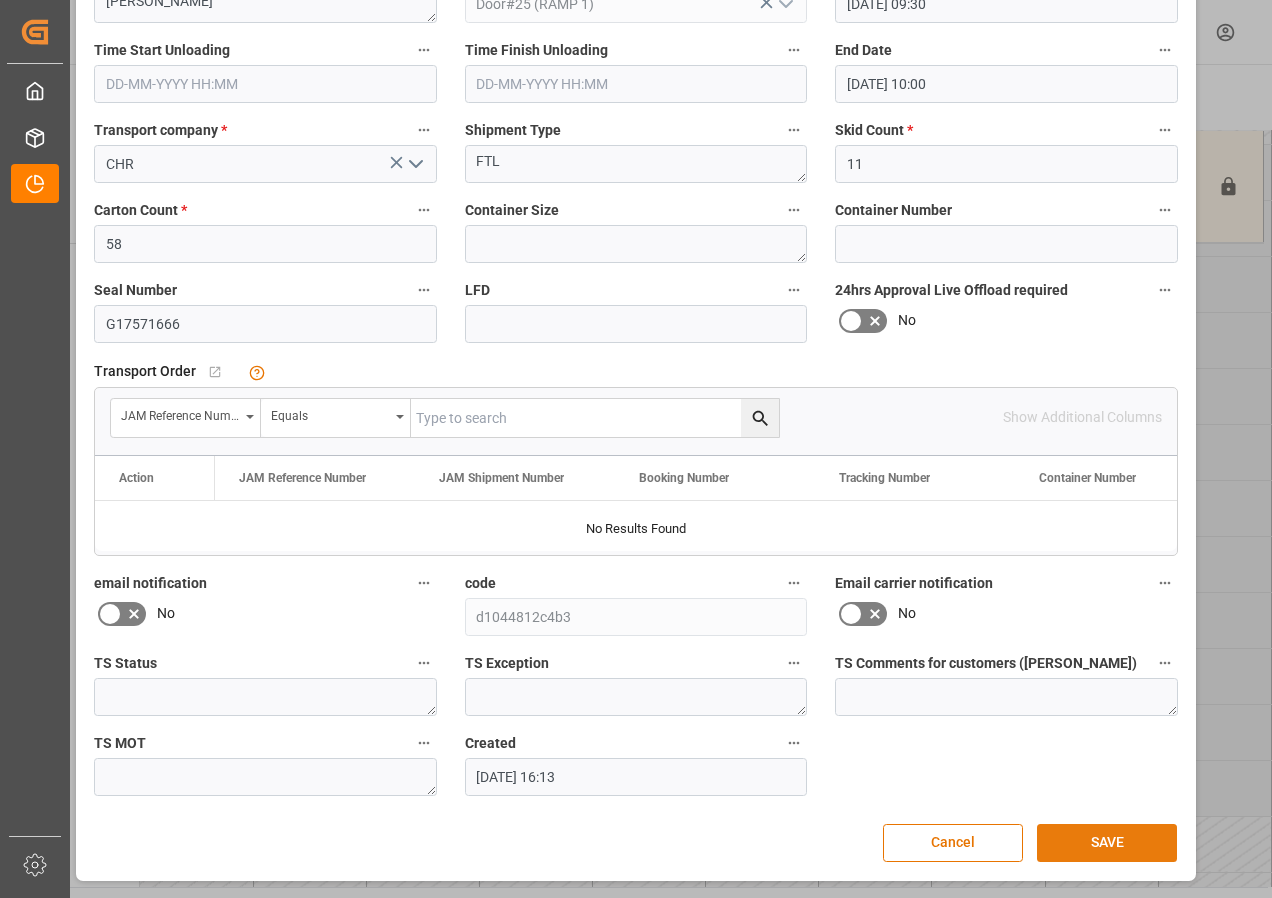 click on "SAVE" at bounding box center [1107, 843] 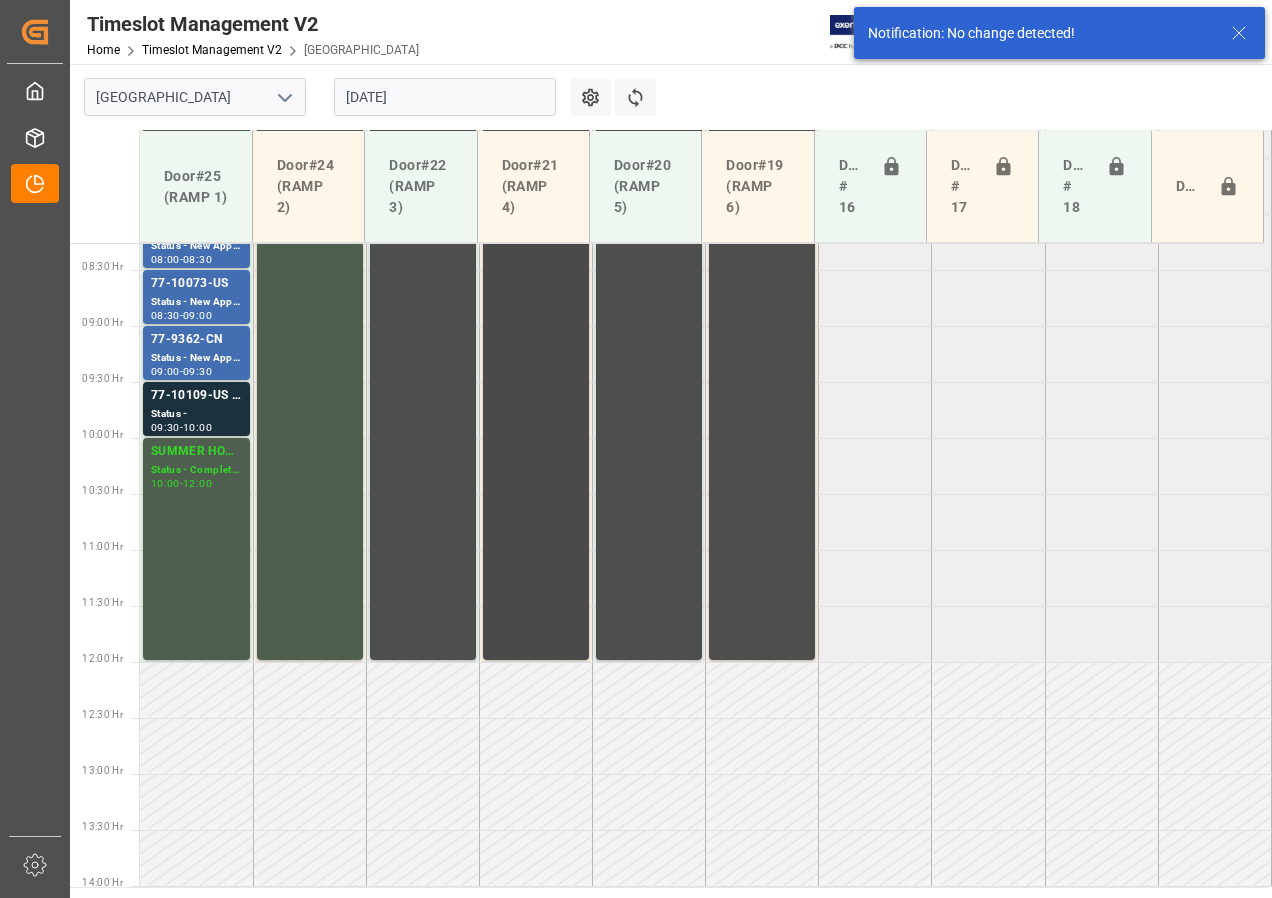 scroll, scrollTop: 725, scrollLeft: 0, axis: vertical 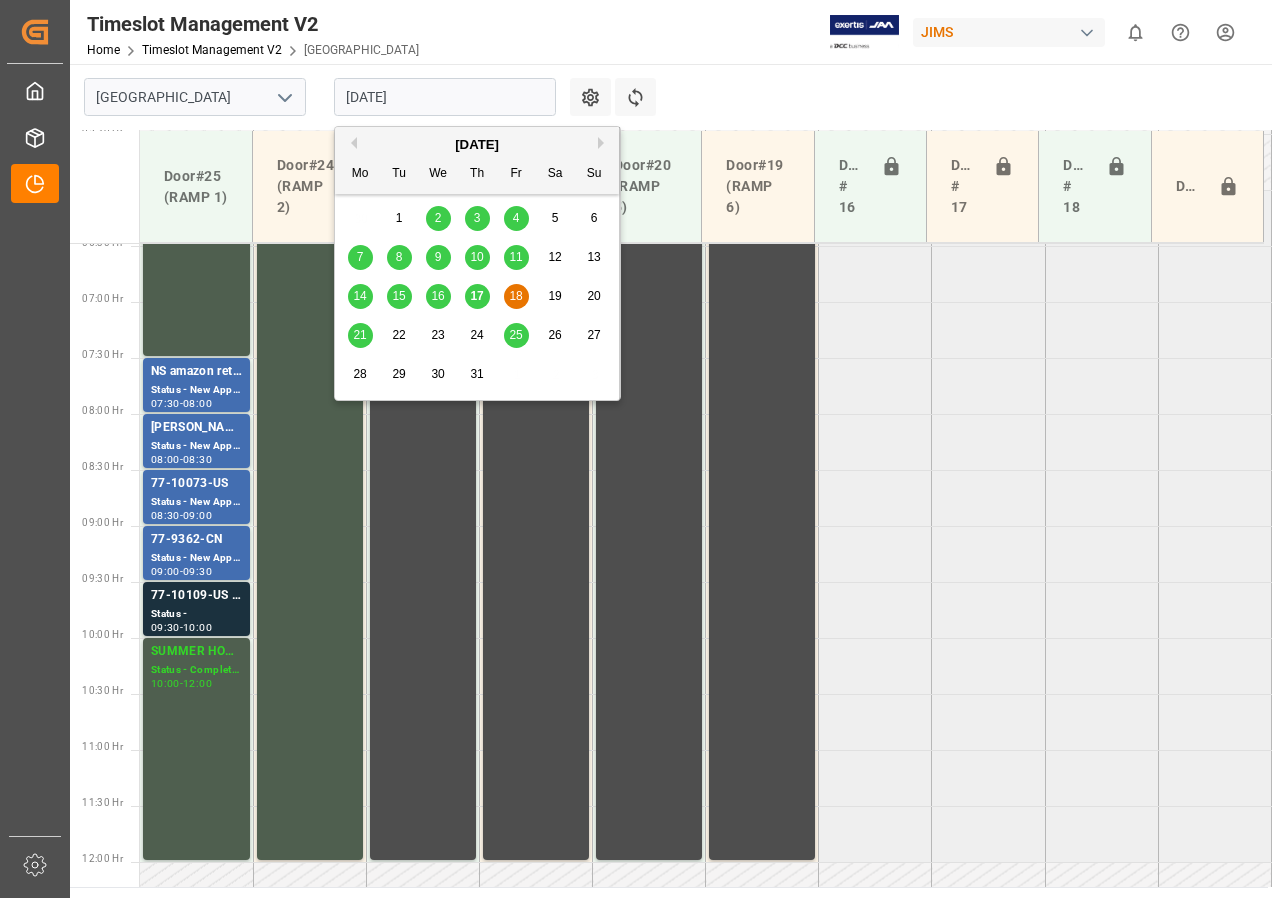 click on "[DATE]" at bounding box center [445, 97] 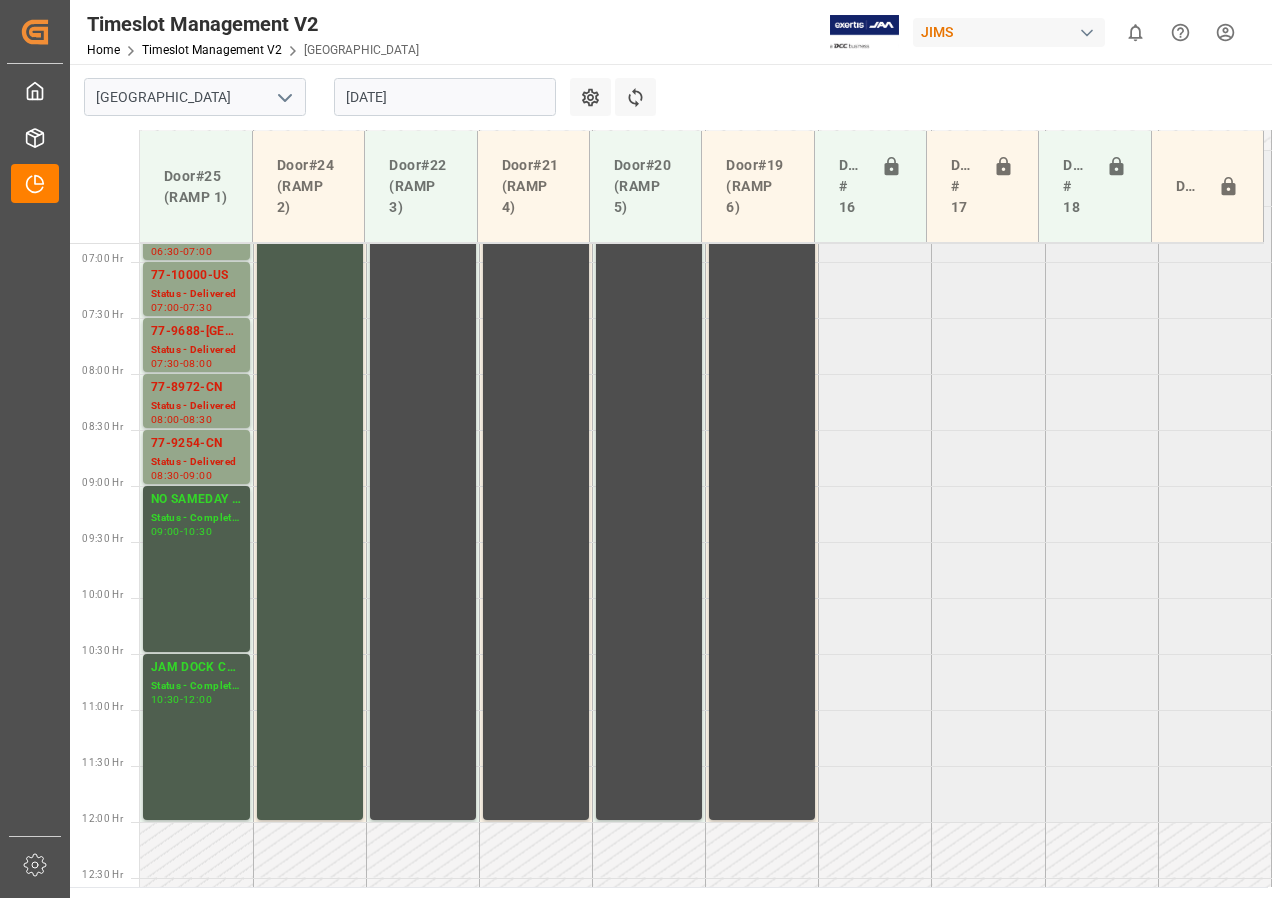 scroll, scrollTop: 565, scrollLeft: 0, axis: vertical 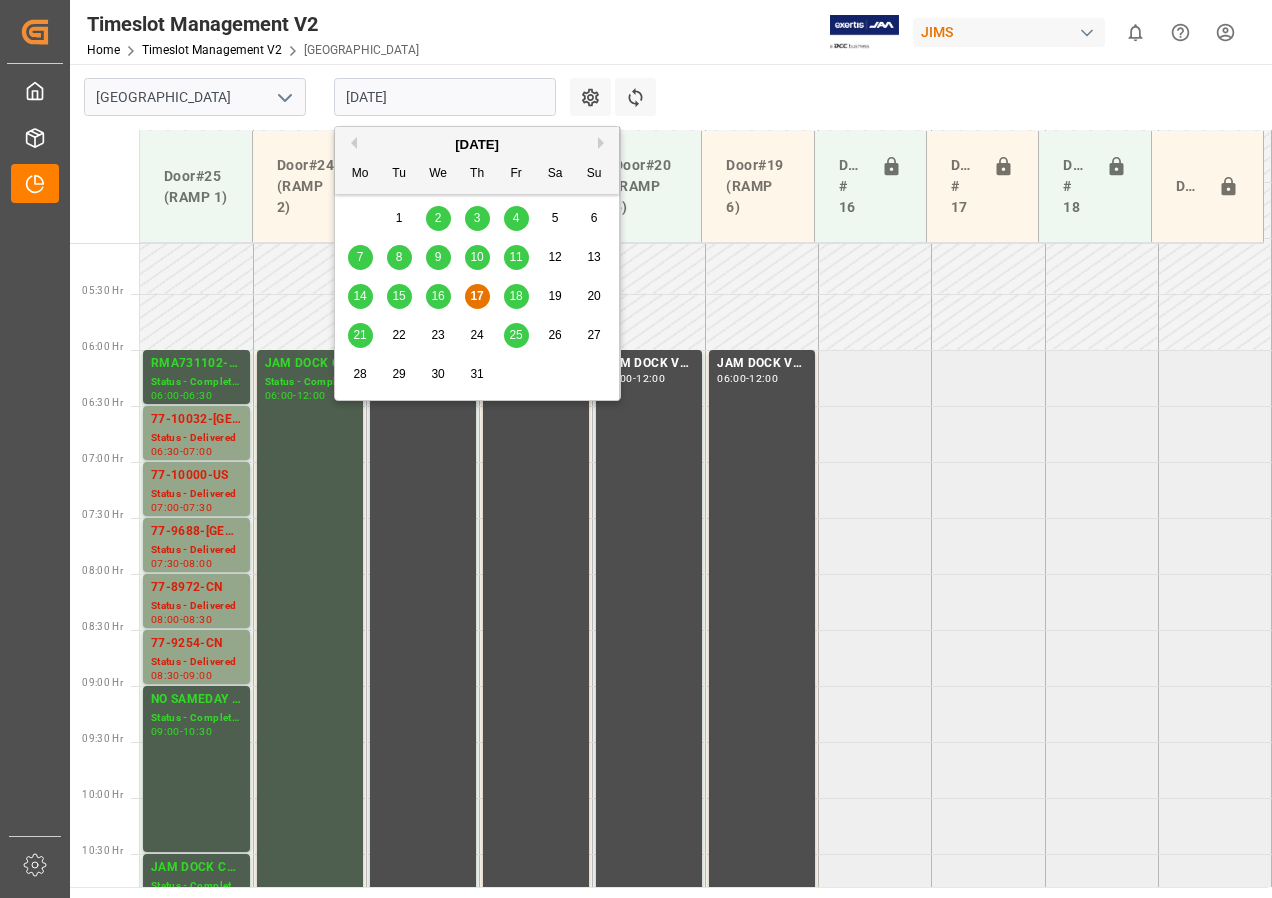click on "[DATE]" at bounding box center (445, 97) 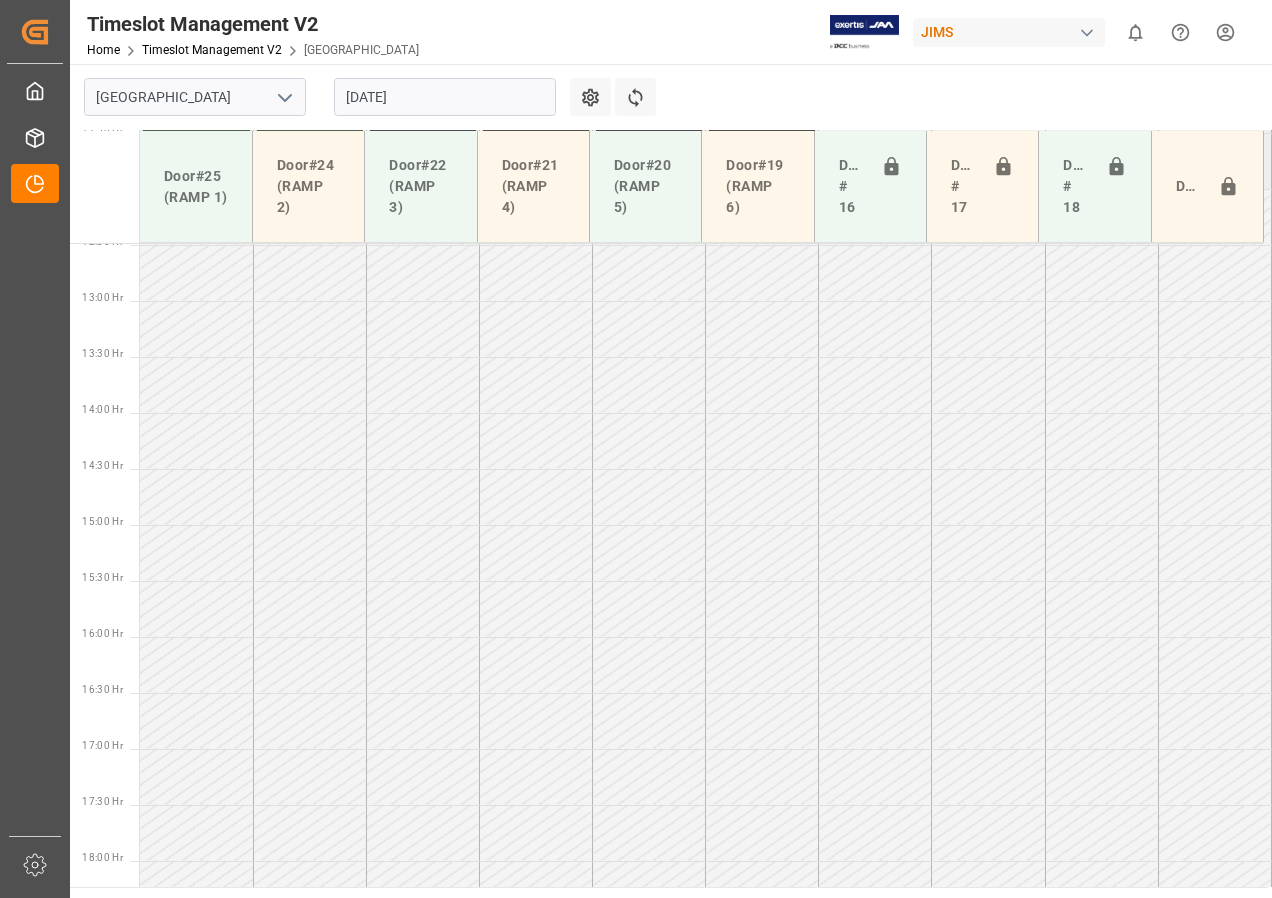 scroll, scrollTop: 1485, scrollLeft: 0, axis: vertical 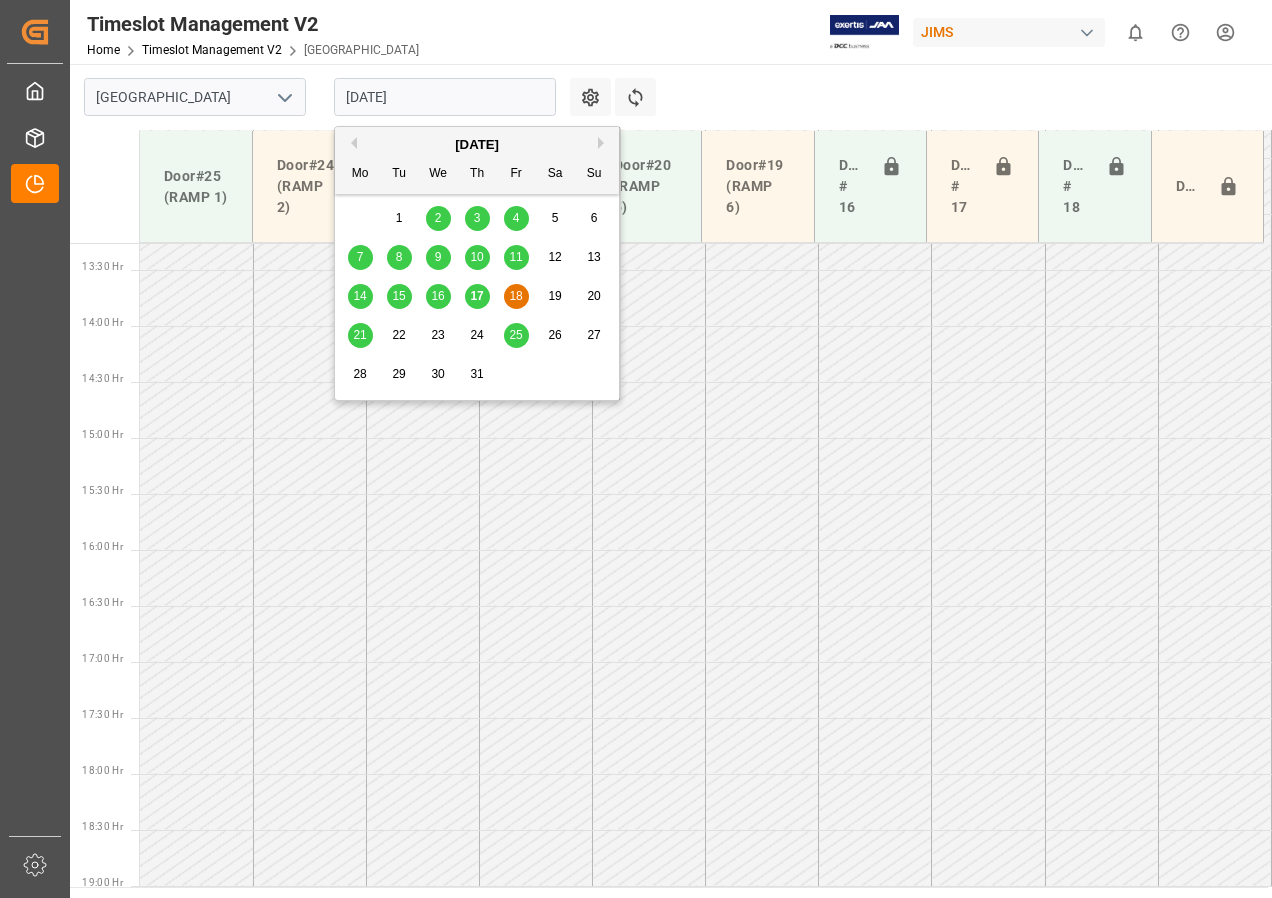 click on "[DATE]" at bounding box center (445, 97) 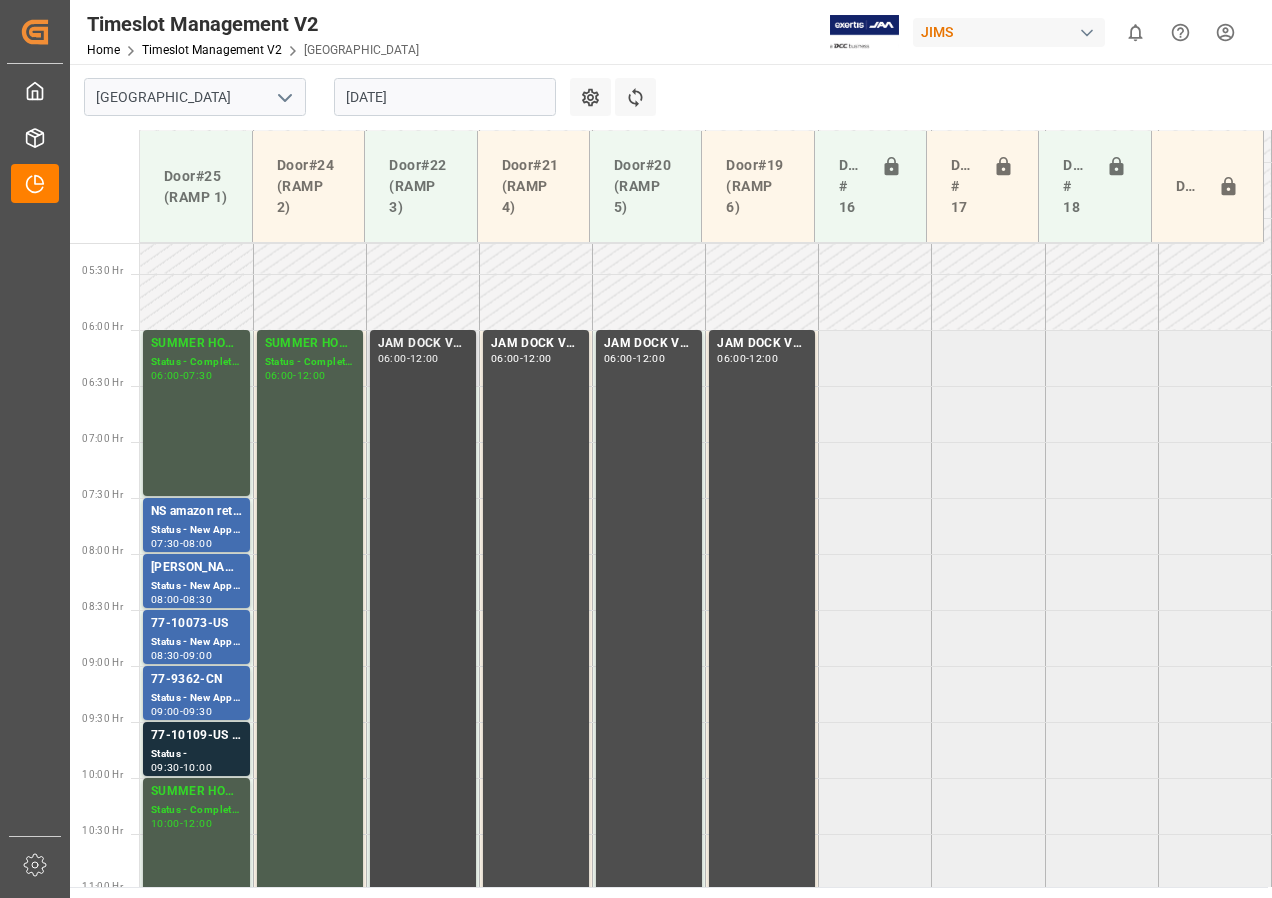 scroll, scrollTop: 685, scrollLeft: 0, axis: vertical 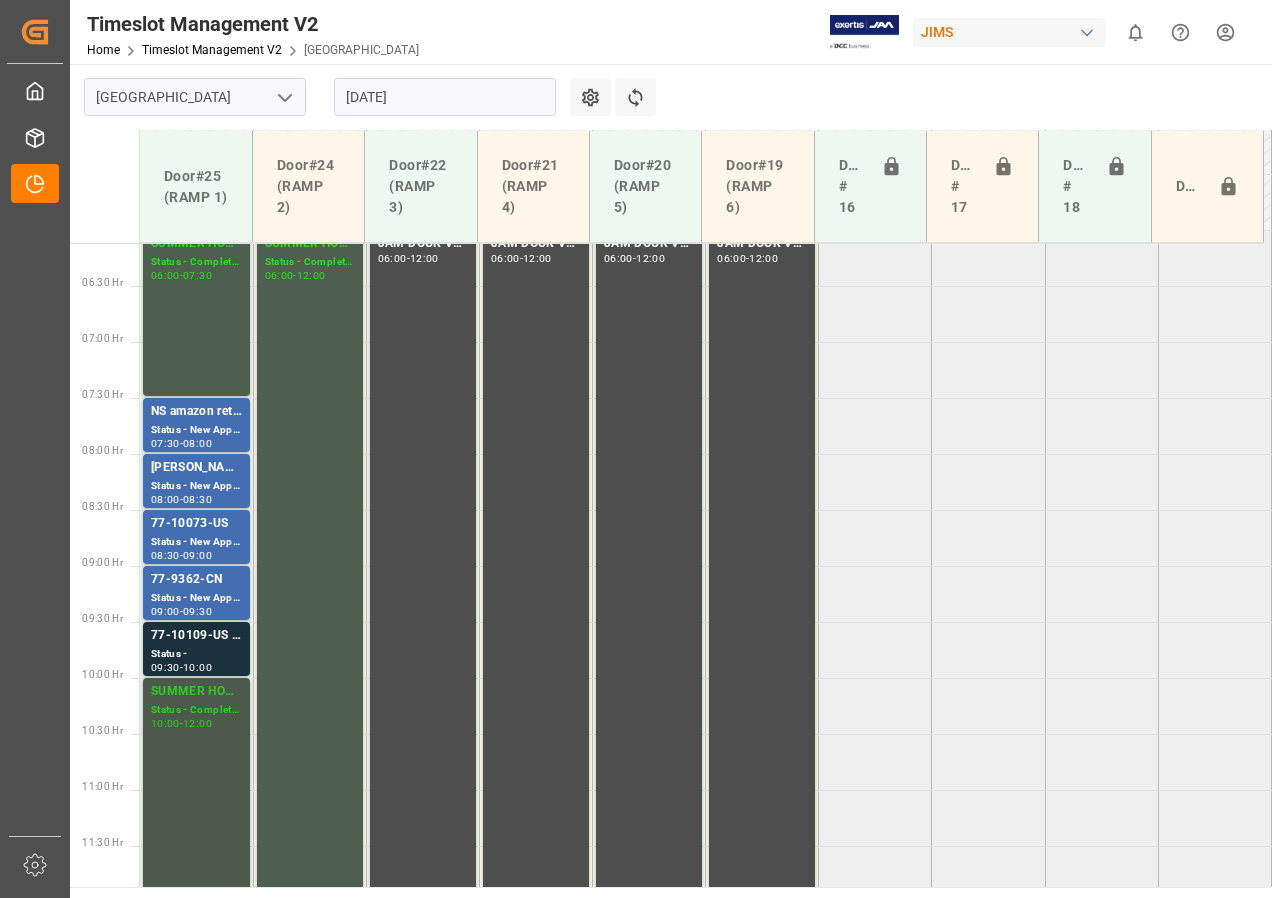 click on "SUMMER HOURS" at bounding box center [196, 692] 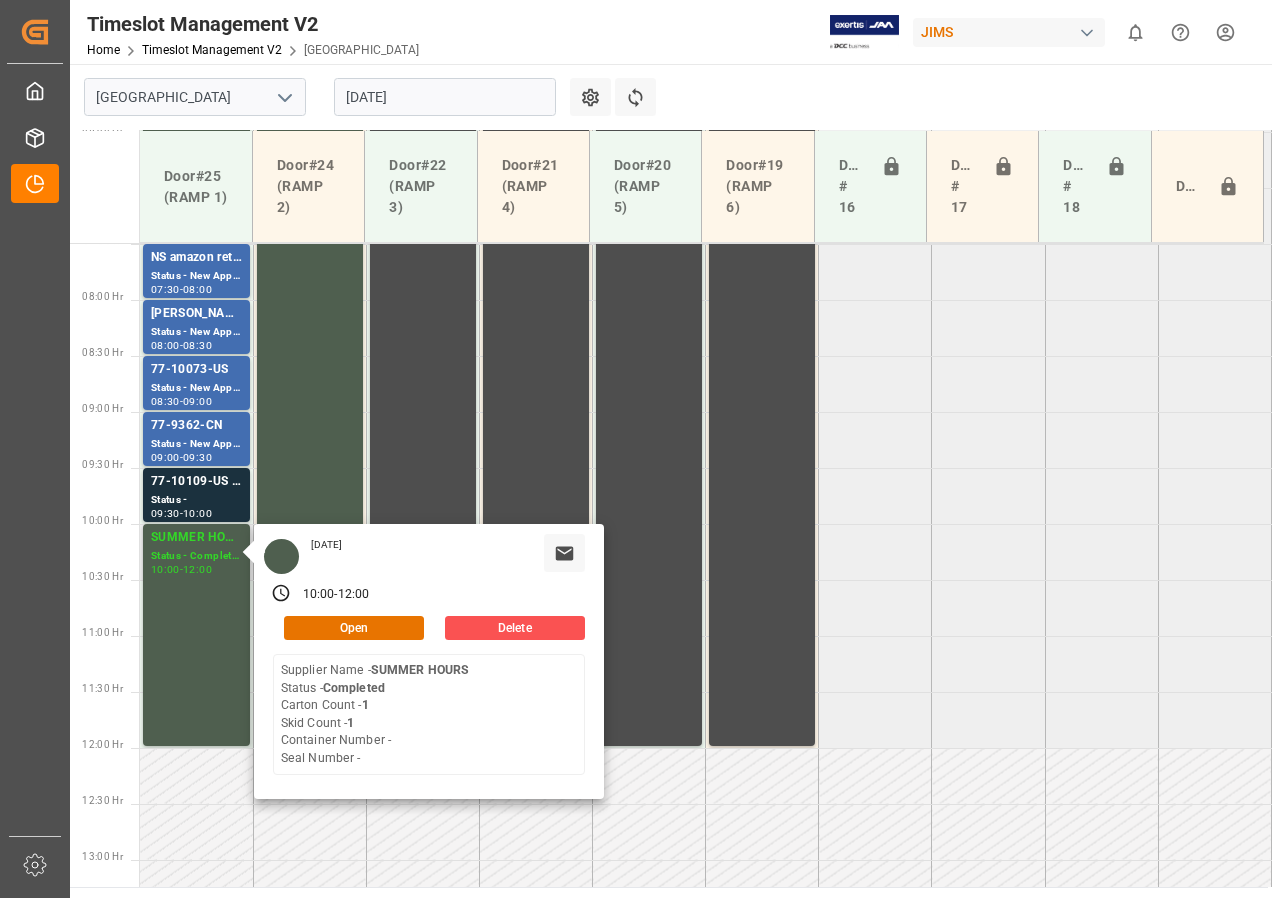 scroll, scrollTop: 885, scrollLeft: 0, axis: vertical 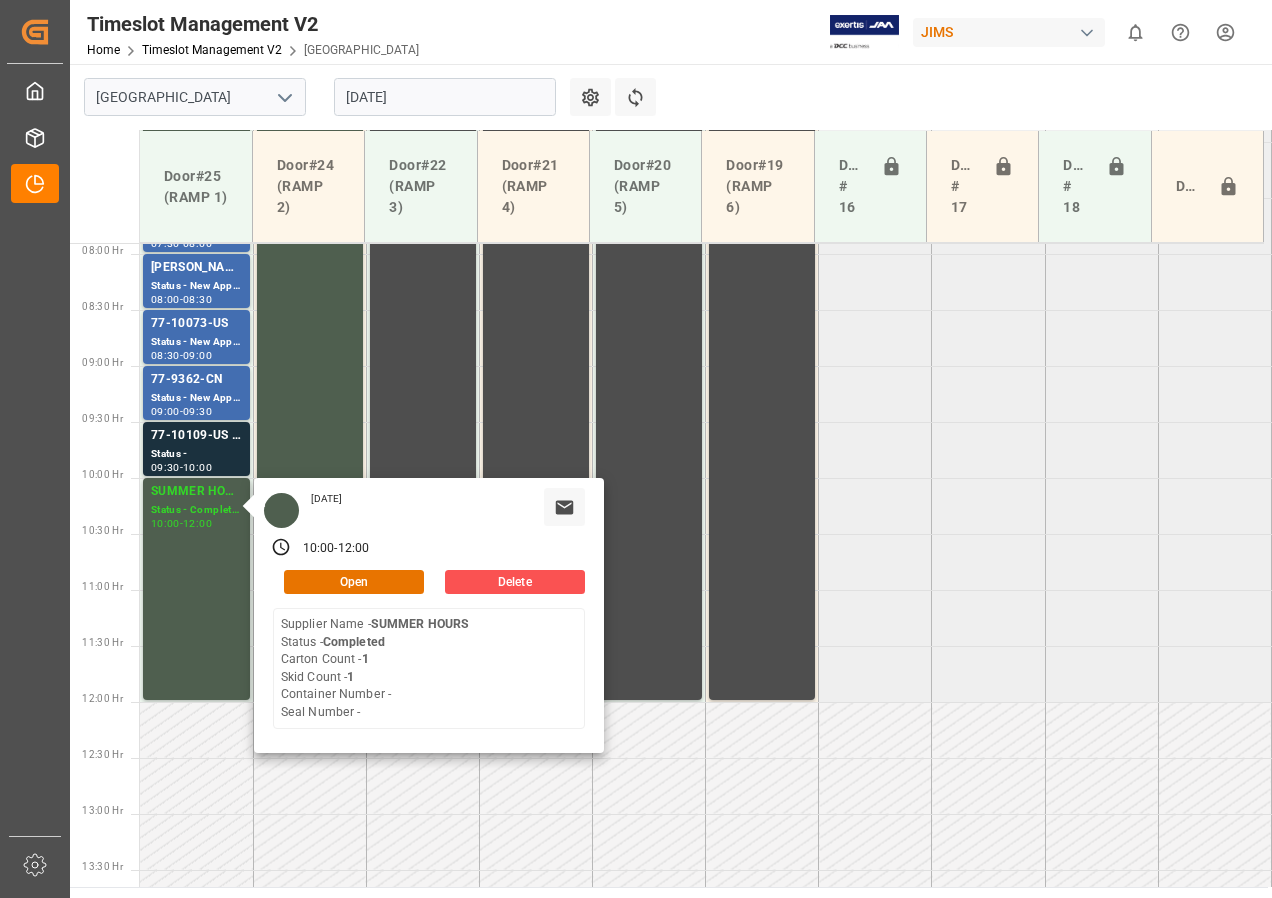 click on "[DATE]" at bounding box center [445, 97] 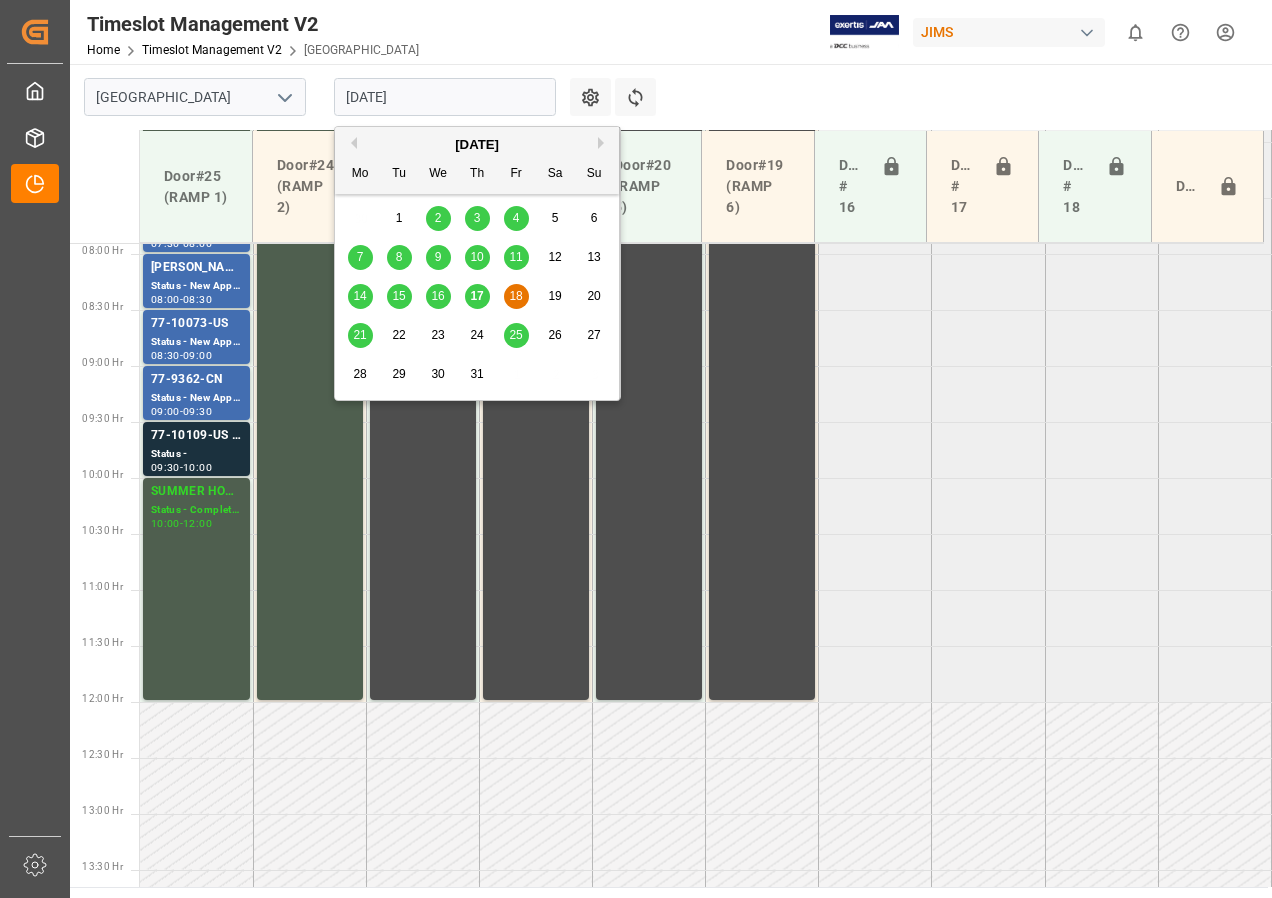click on "21" at bounding box center (359, 335) 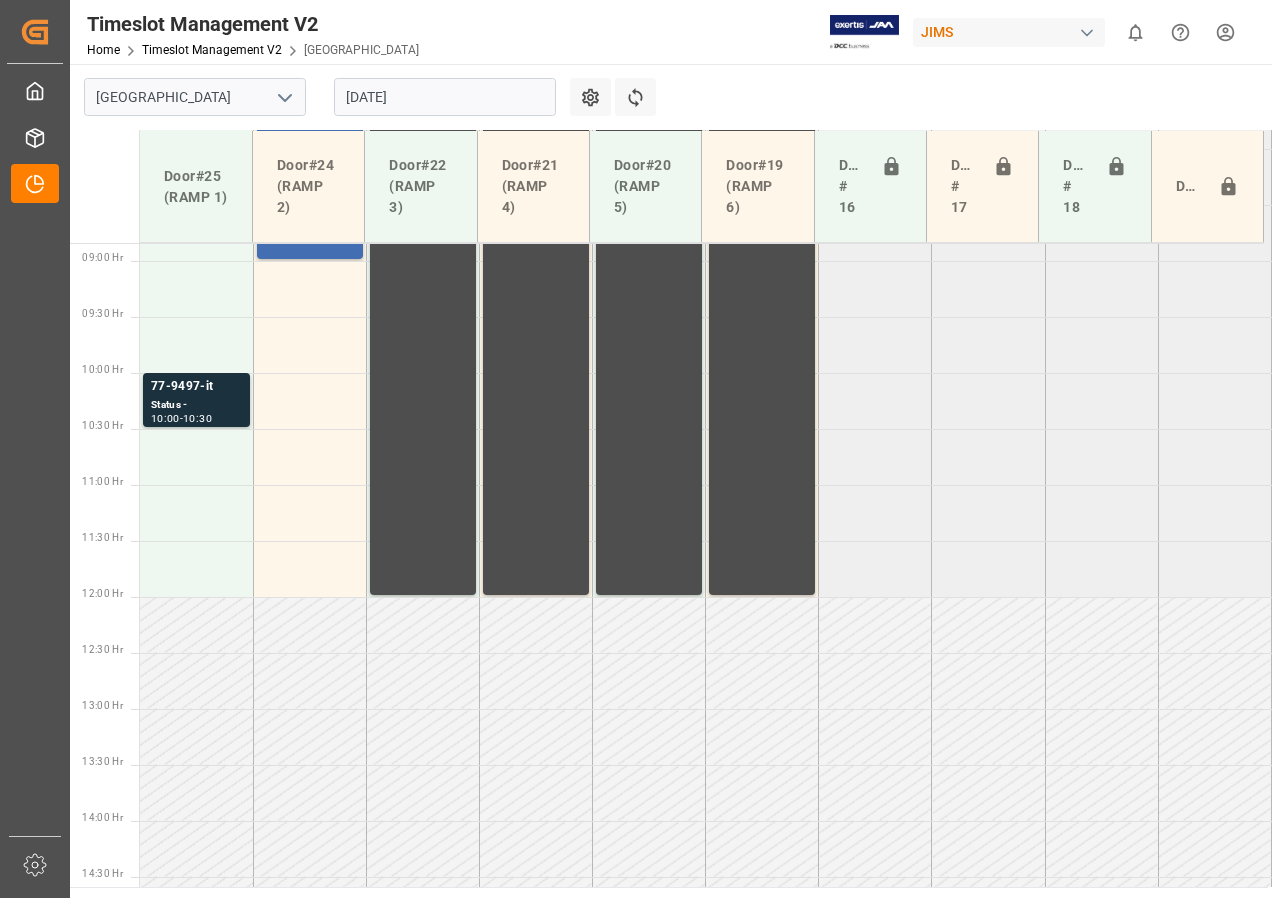 scroll, scrollTop: 945, scrollLeft: 0, axis: vertical 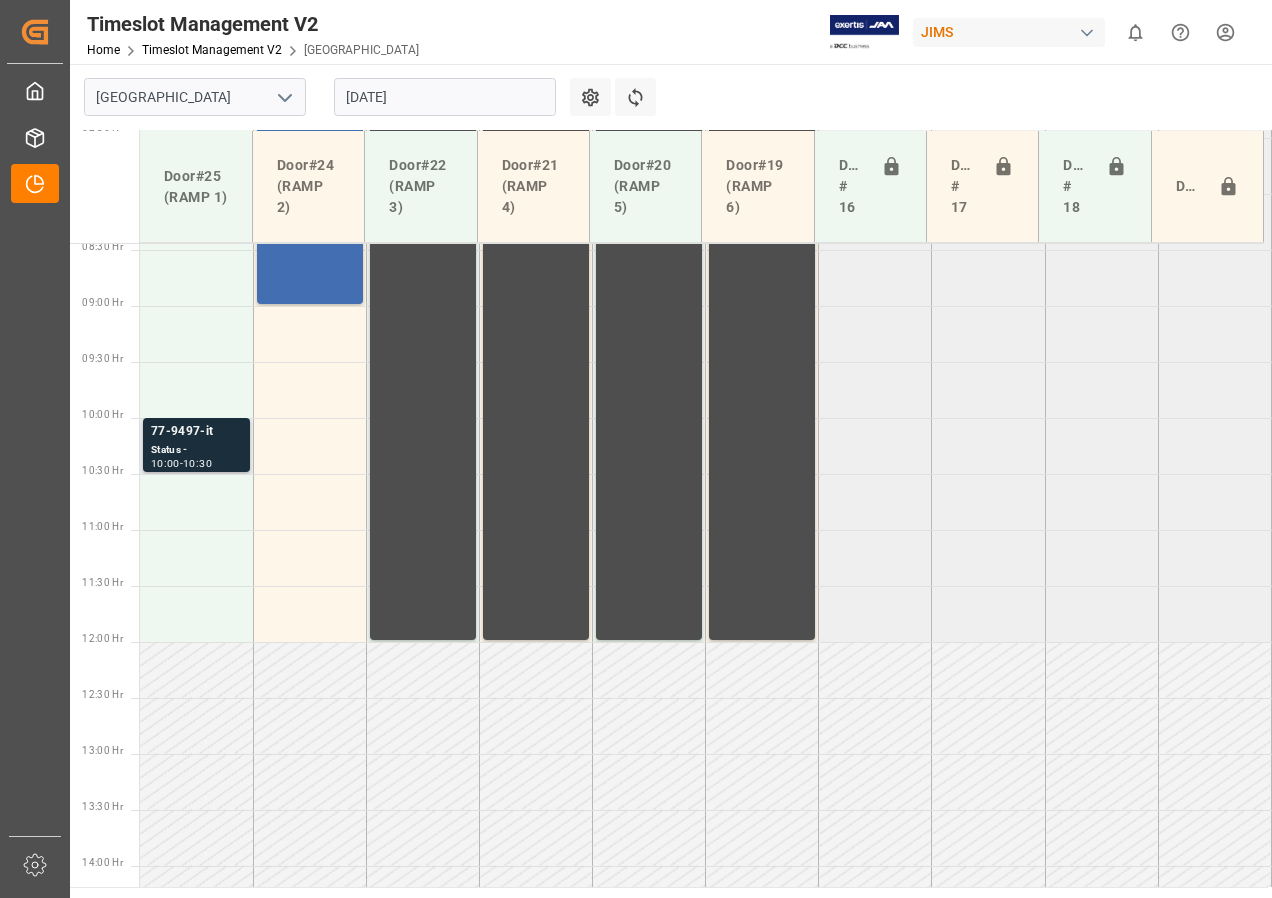 click on "77-9497-it" at bounding box center [196, 432] 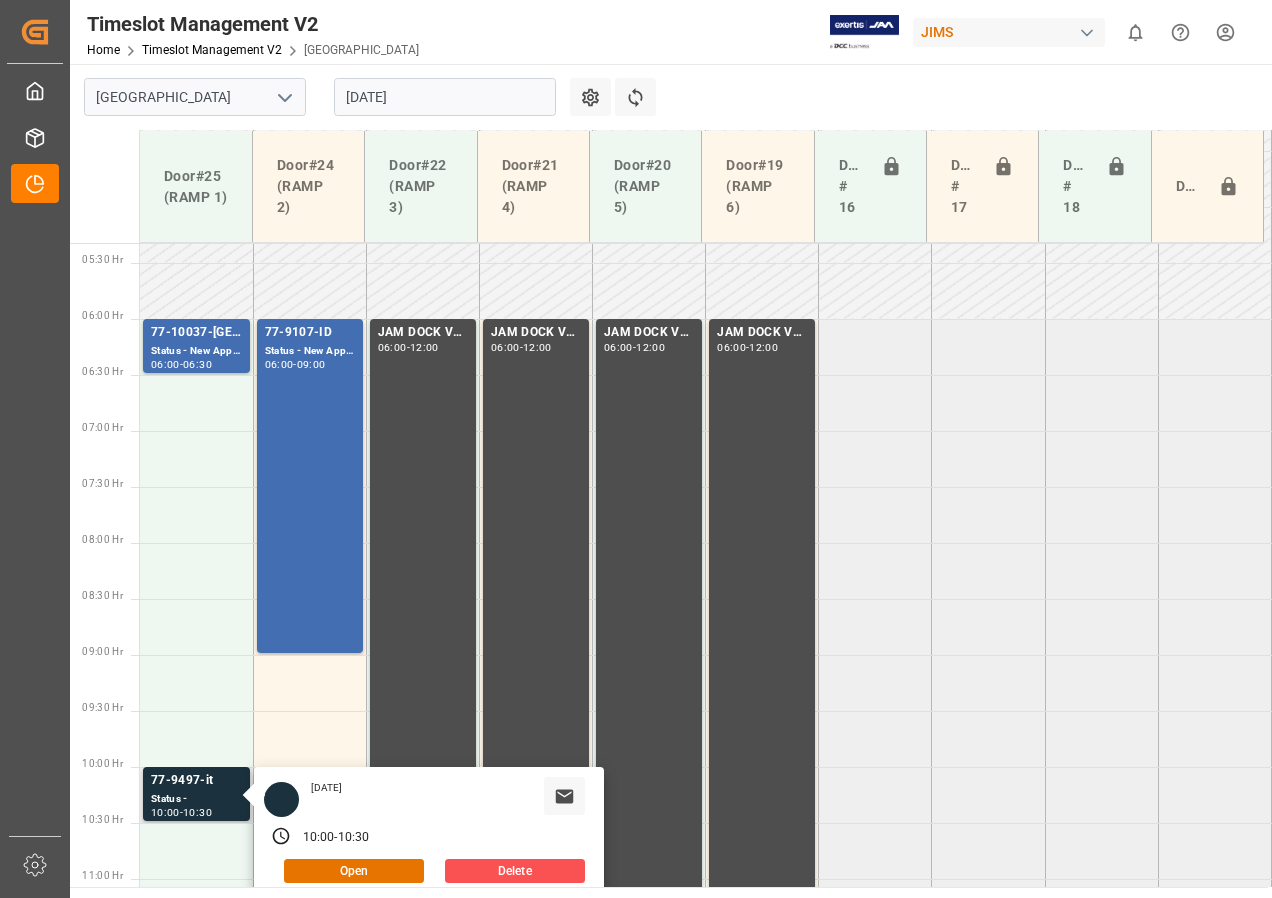 scroll, scrollTop: 645, scrollLeft: 0, axis: vertical 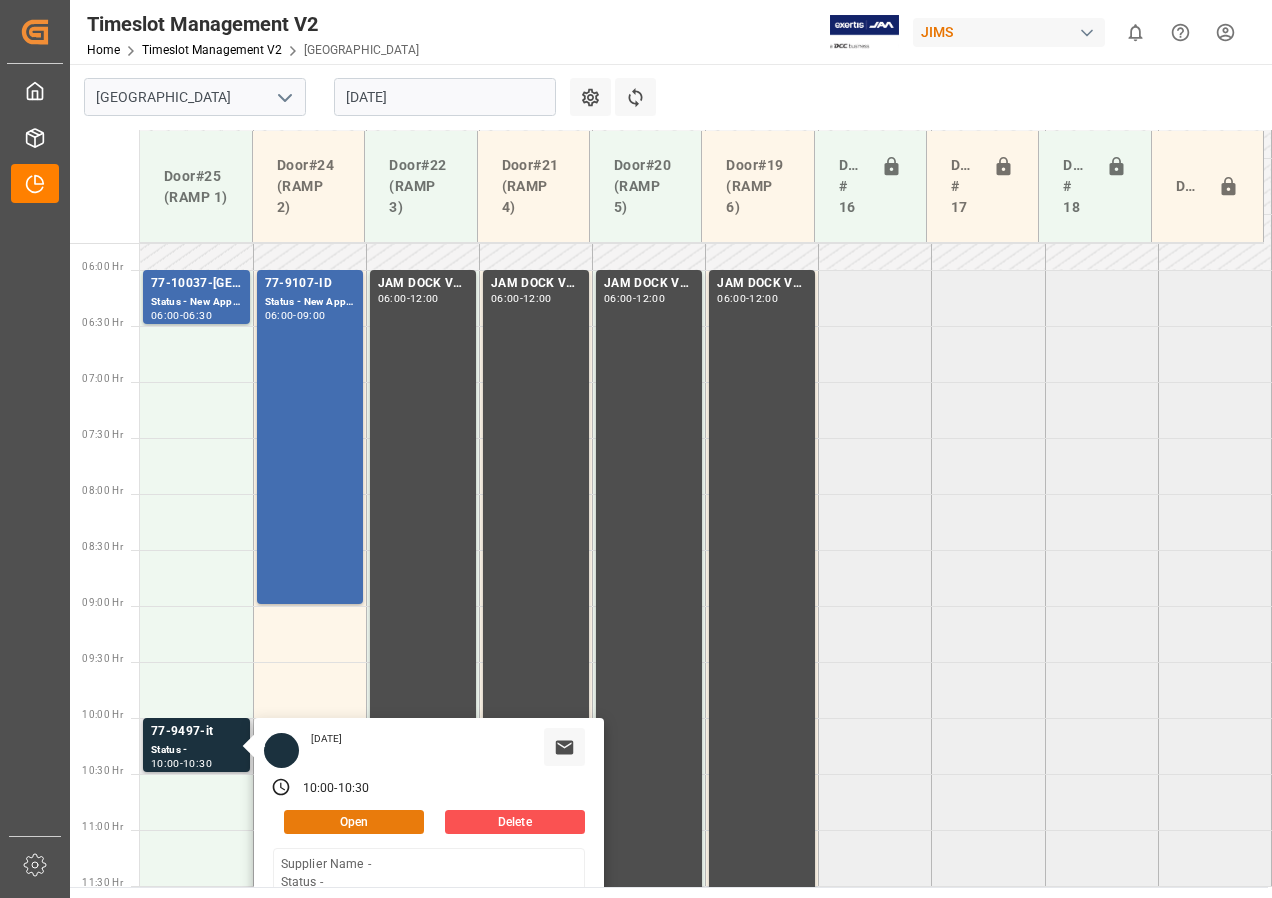 click on "Open" at bounding box center [354, 822] 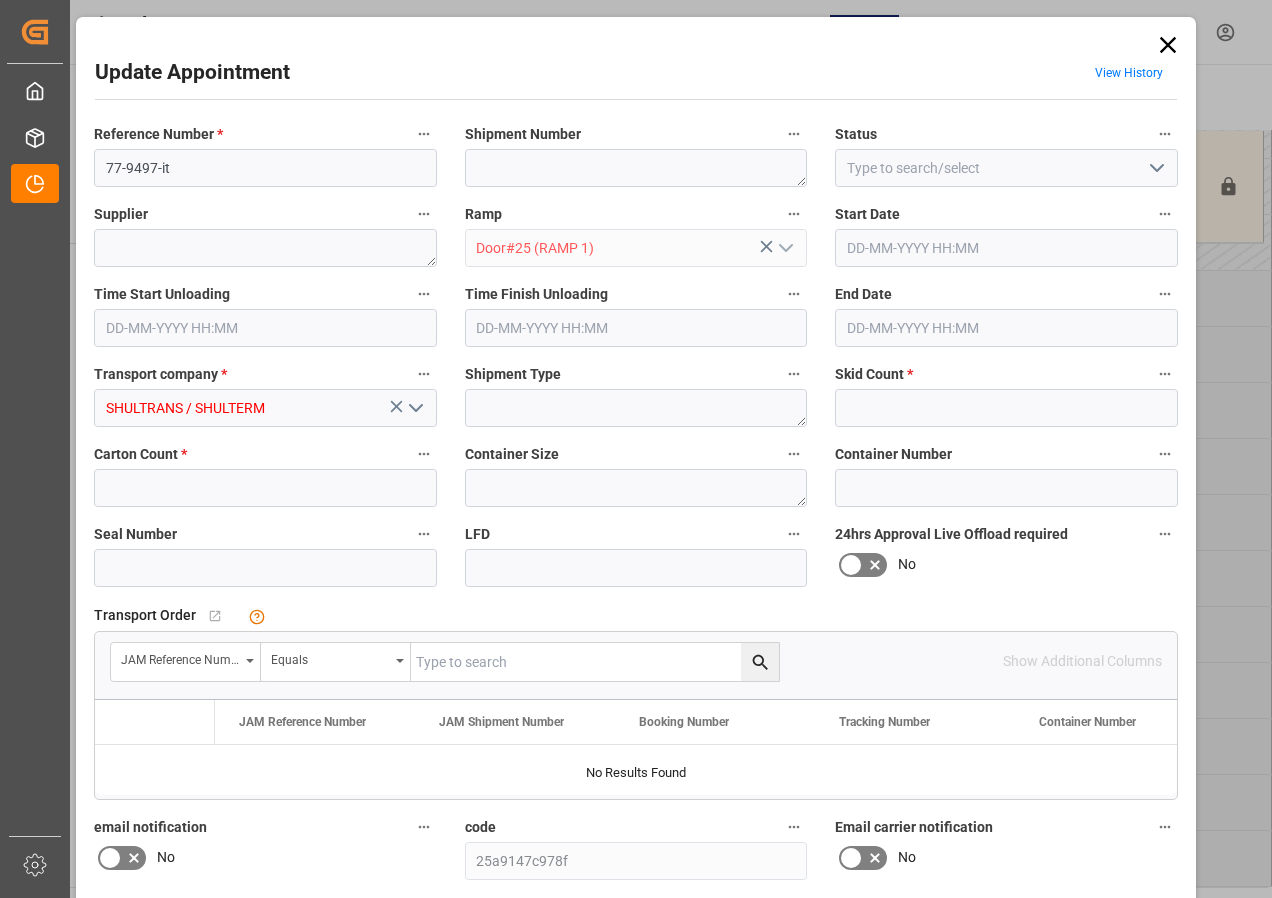 type on "6" 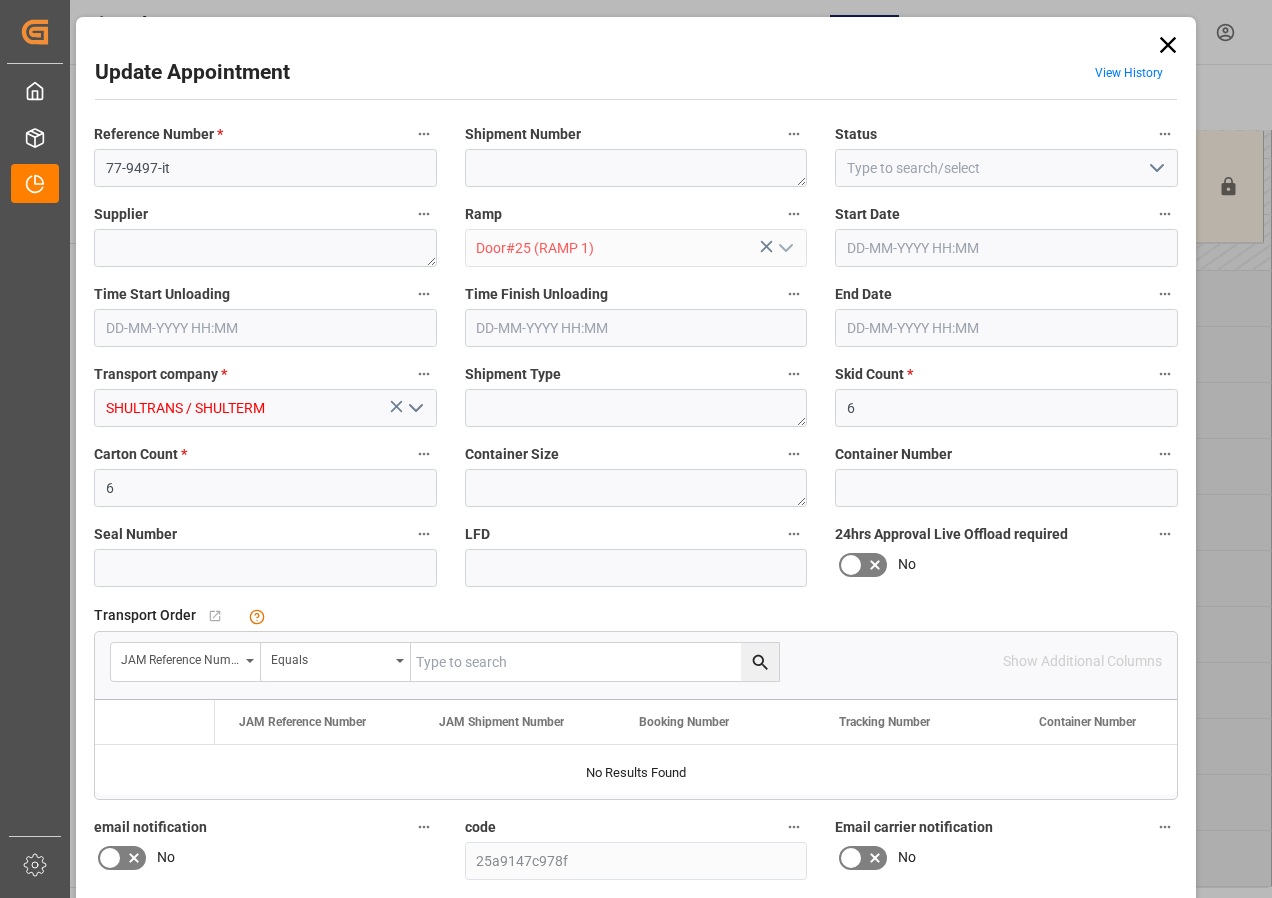 type on "[DATE] 10:00" 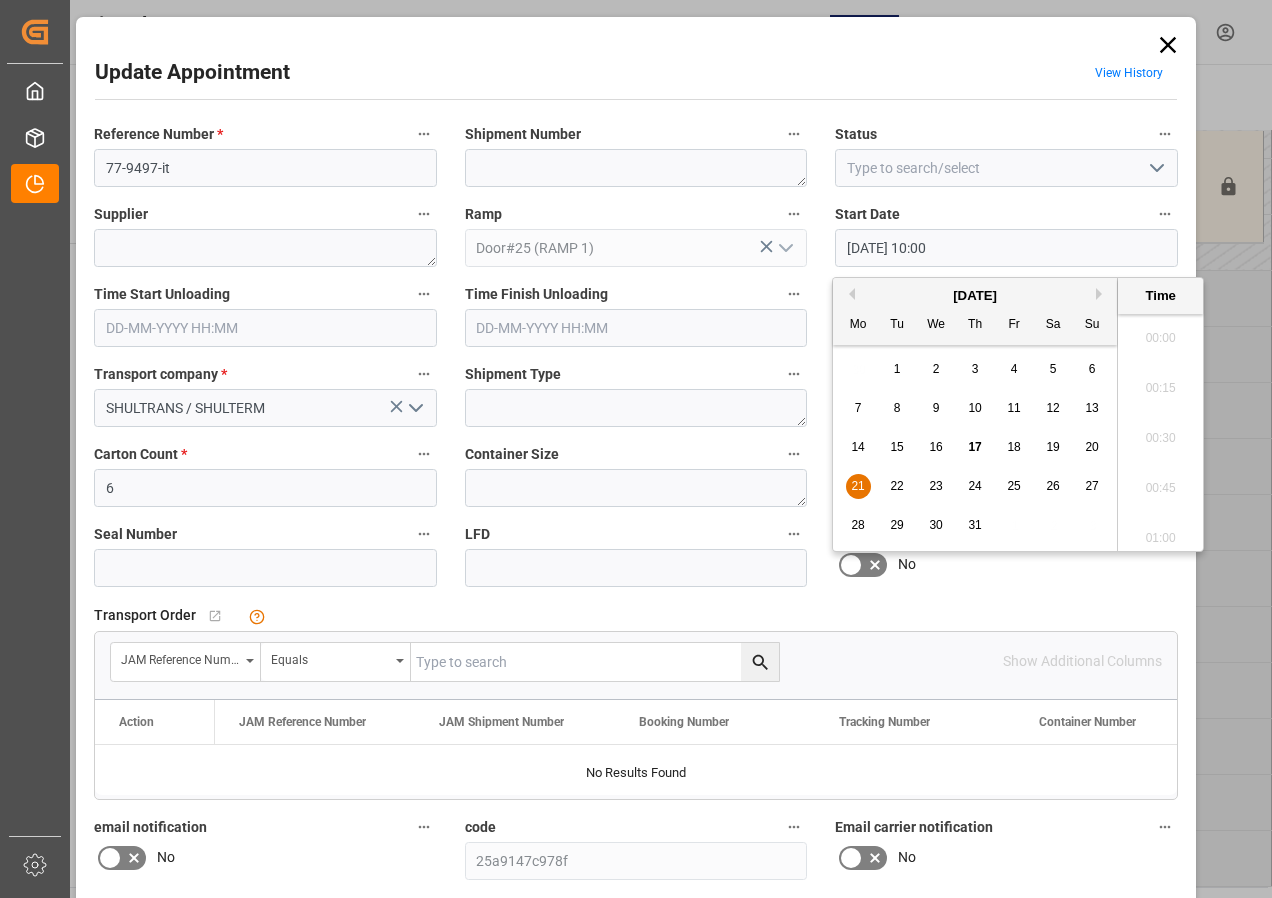 click on "[DATE] 10:00" at bounding box center (1006, 248) 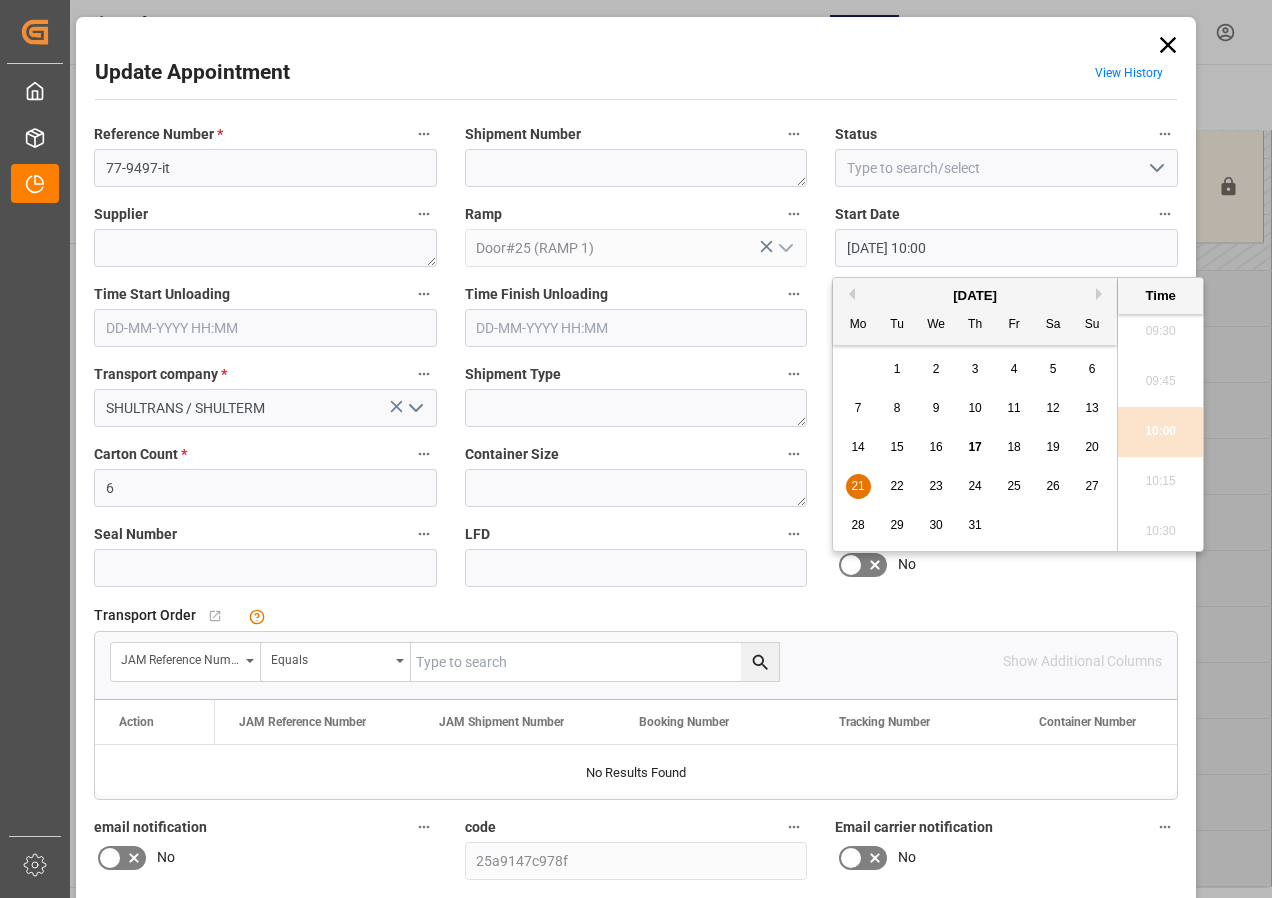 click on "21" at bounding box center [857, 486] 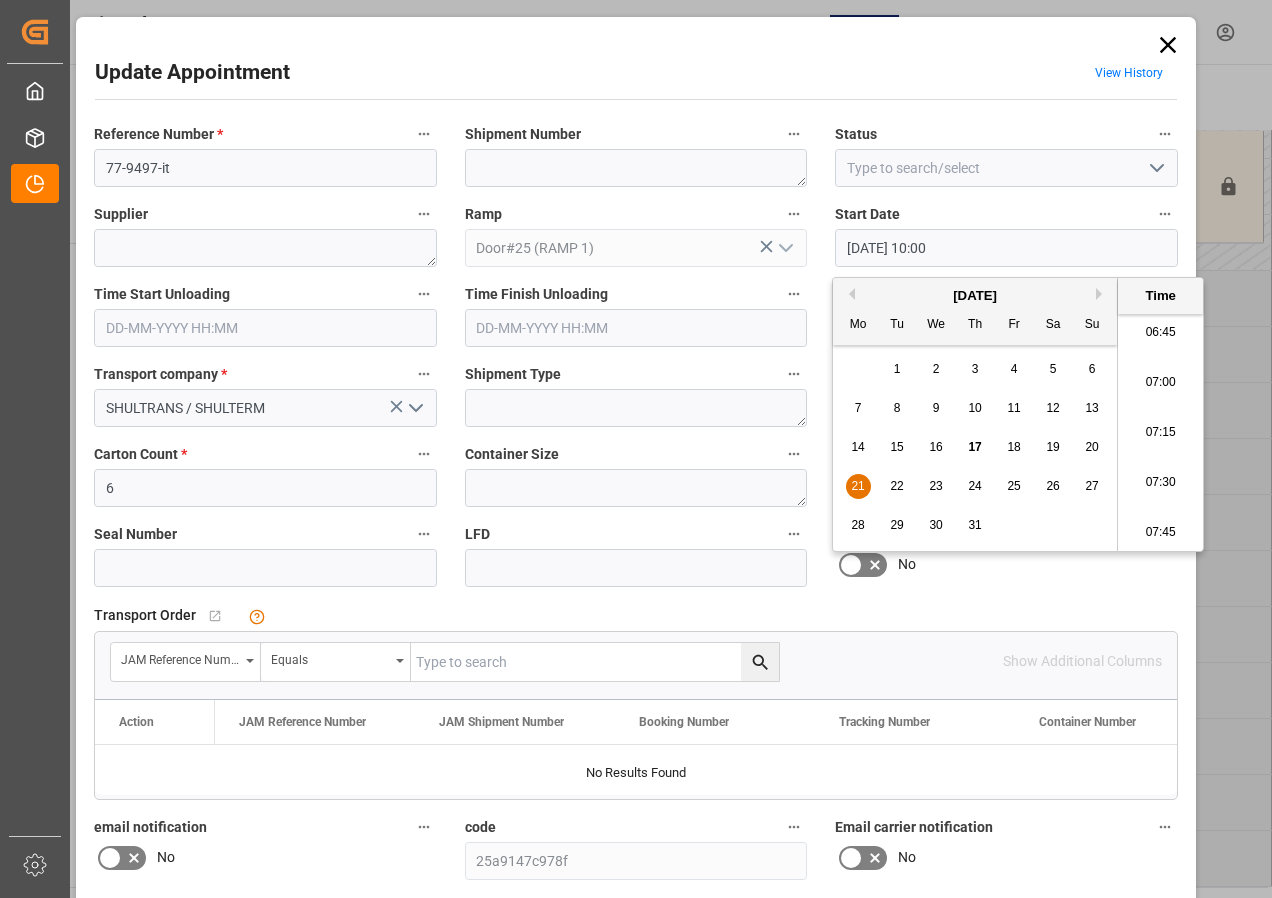 scroll, scrollTop: 1307, scrollLeft: 0, axis: vertical 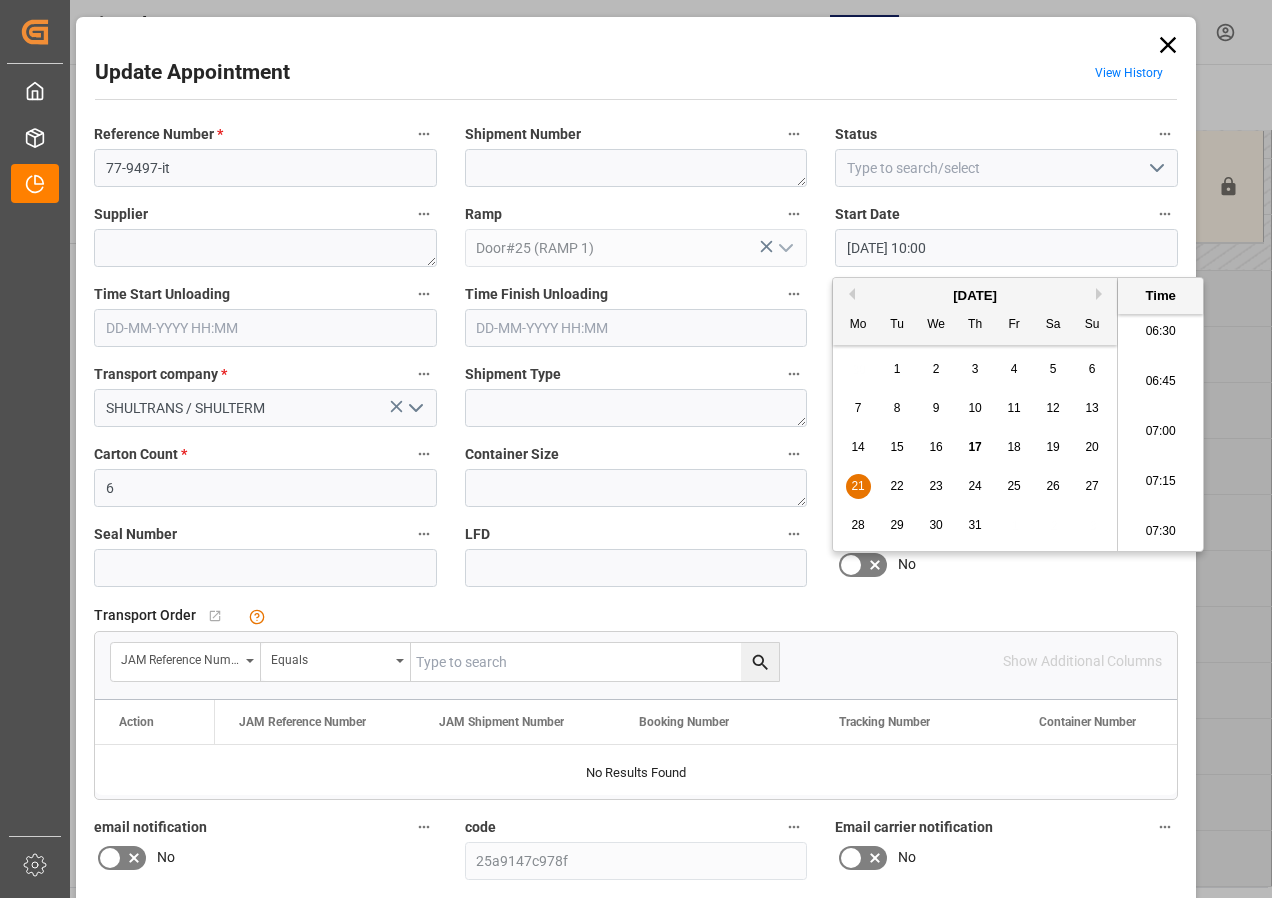 click on "06:30" at bounding box center [1160, 332] 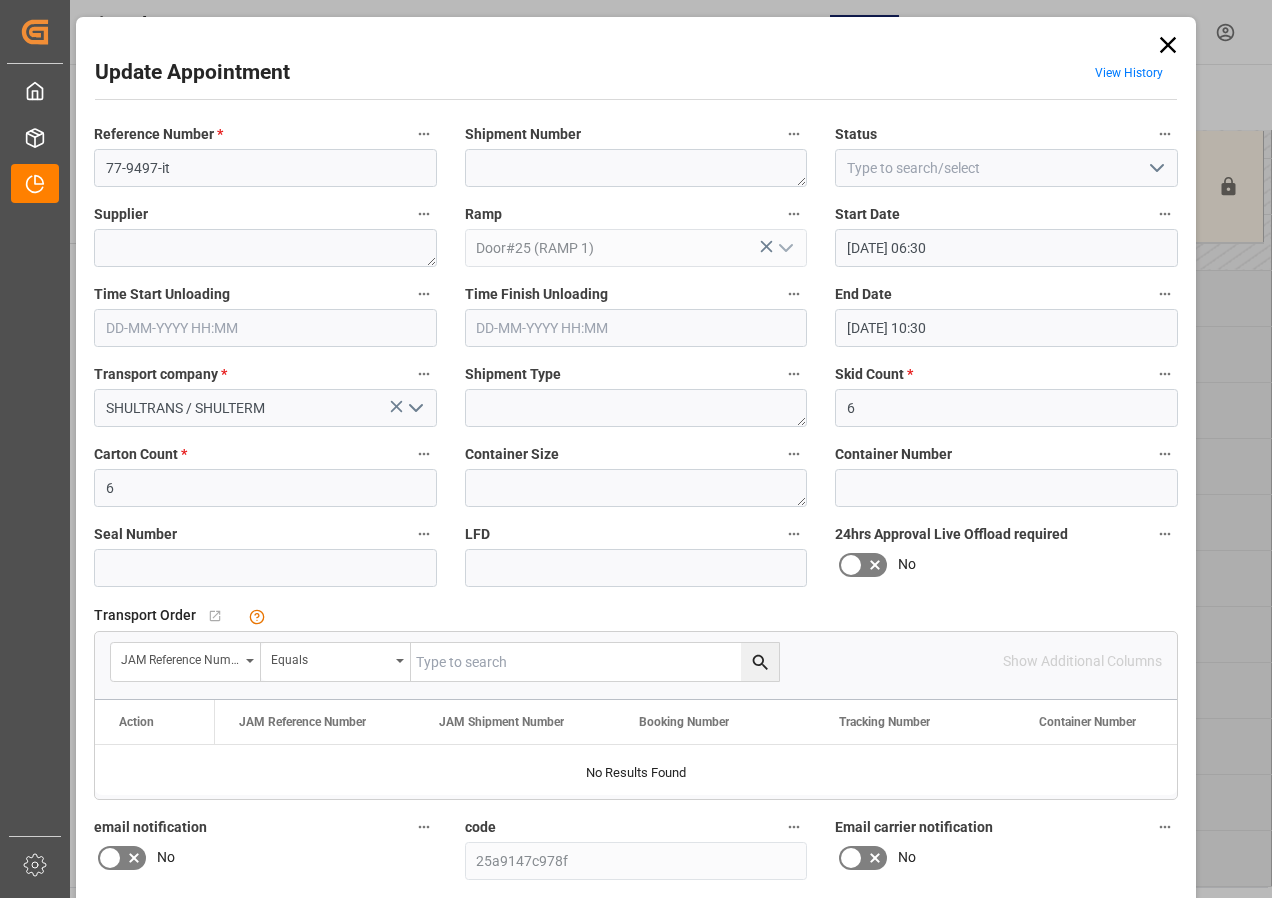click on "[DATE] 10:30" at bounding box center [1006, 328] 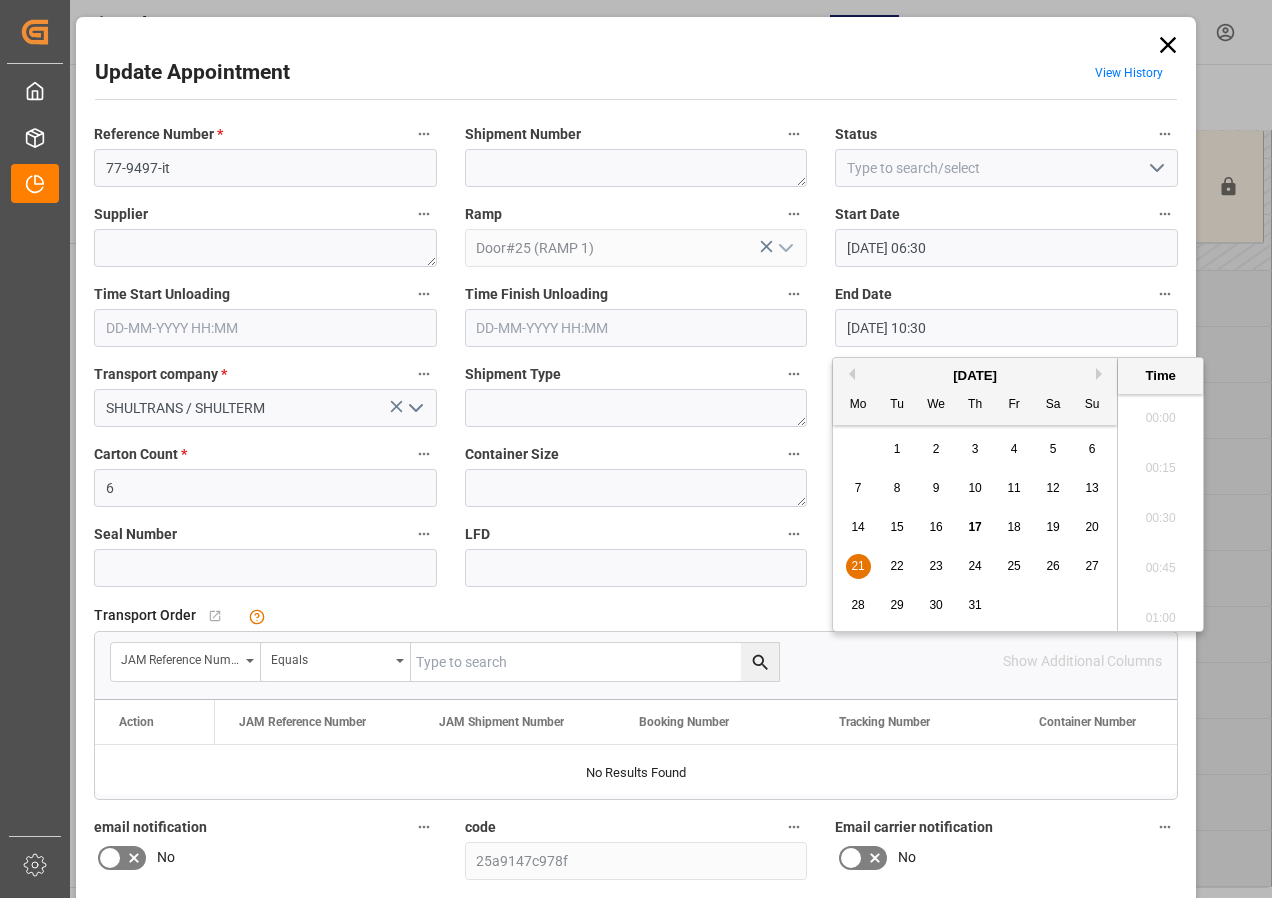 scroll, scrollTop: 2007, scrollLeft: 0, axis: vertical 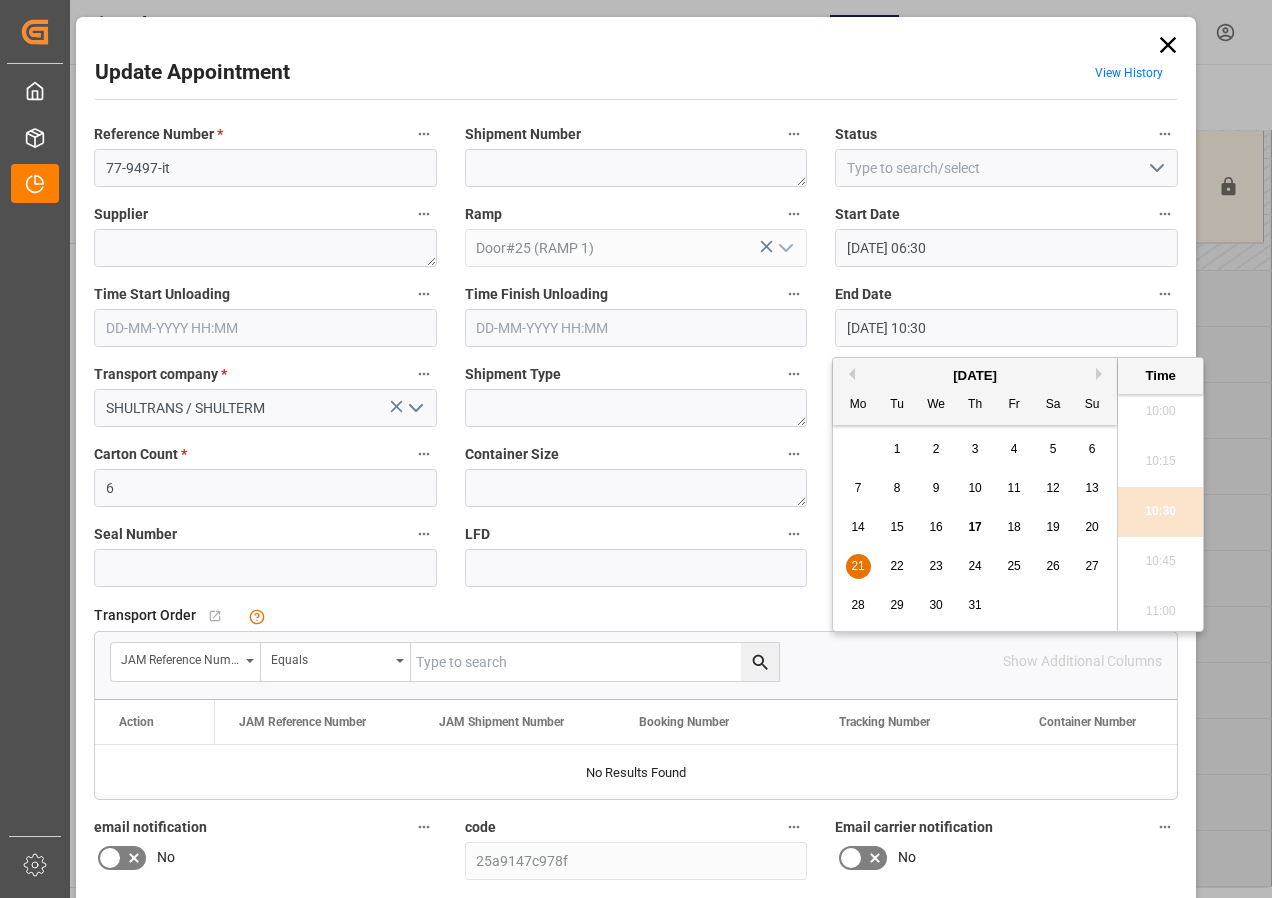 drag, startPoint x: 855, startPoint y: 567, endPoint x: 982, endPoint y: 506, distance: 140.89003 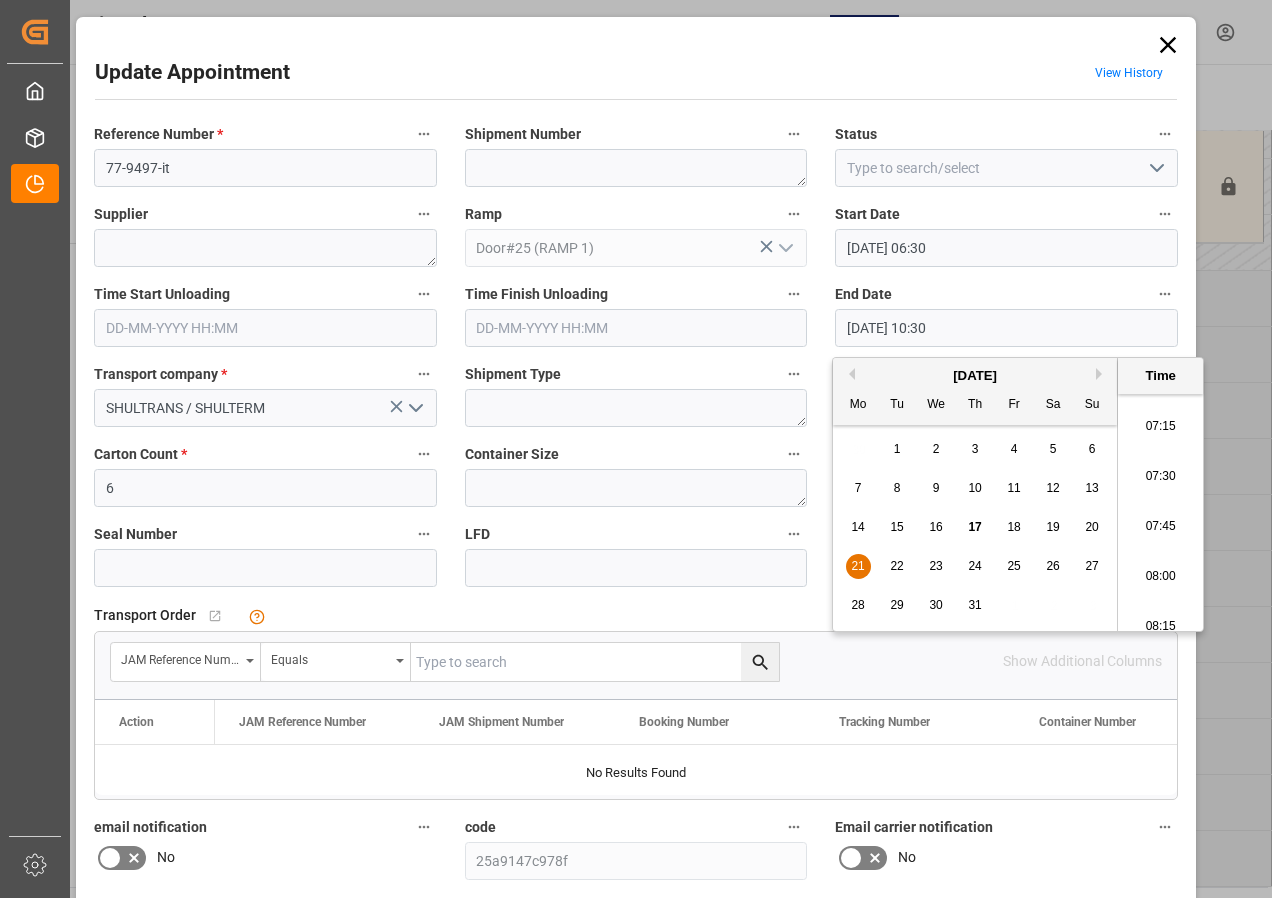 scroll, scrollTop: 1407, scrollLeft: 0, axis: vertical 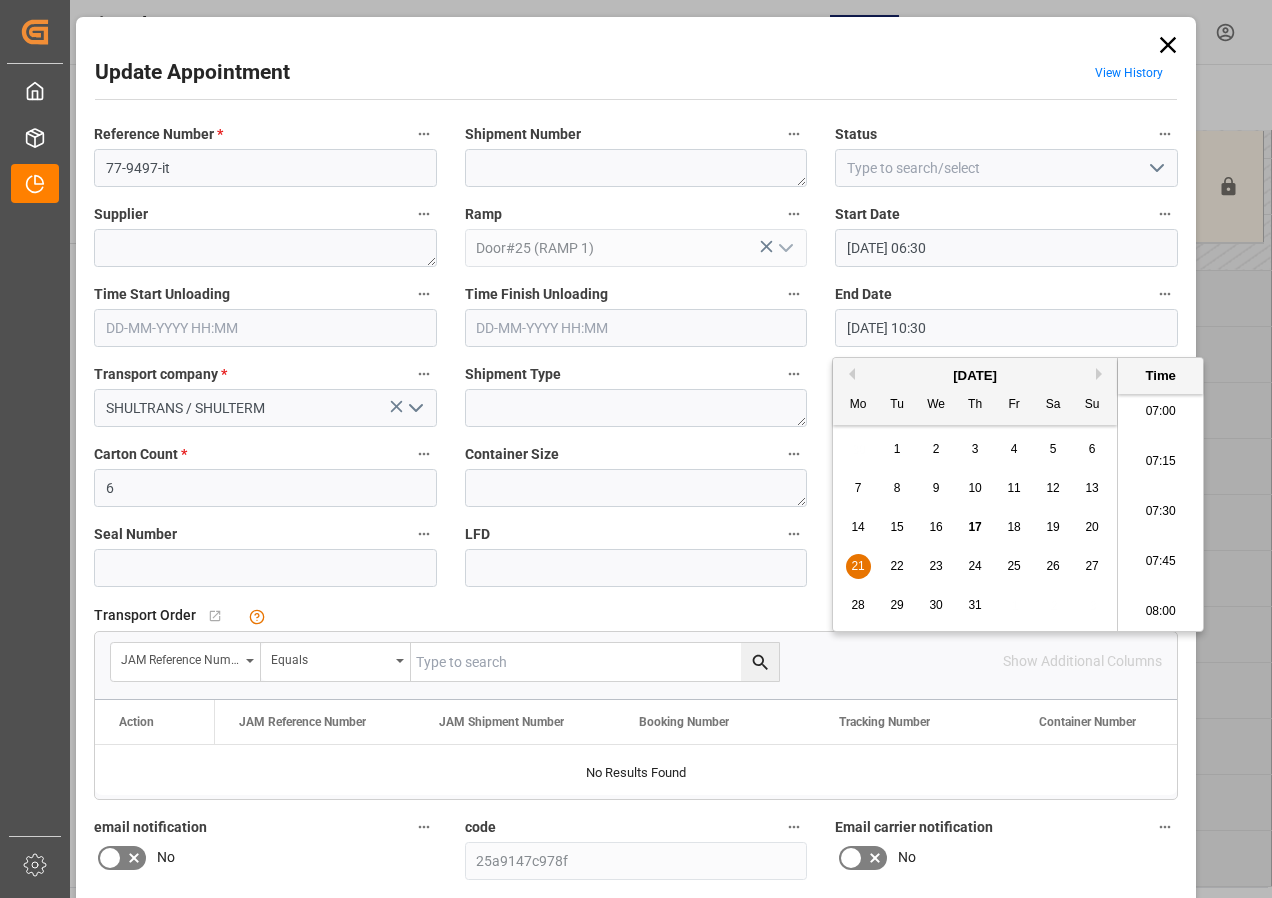 click on "07:00" at bounding box center (1160, 412) 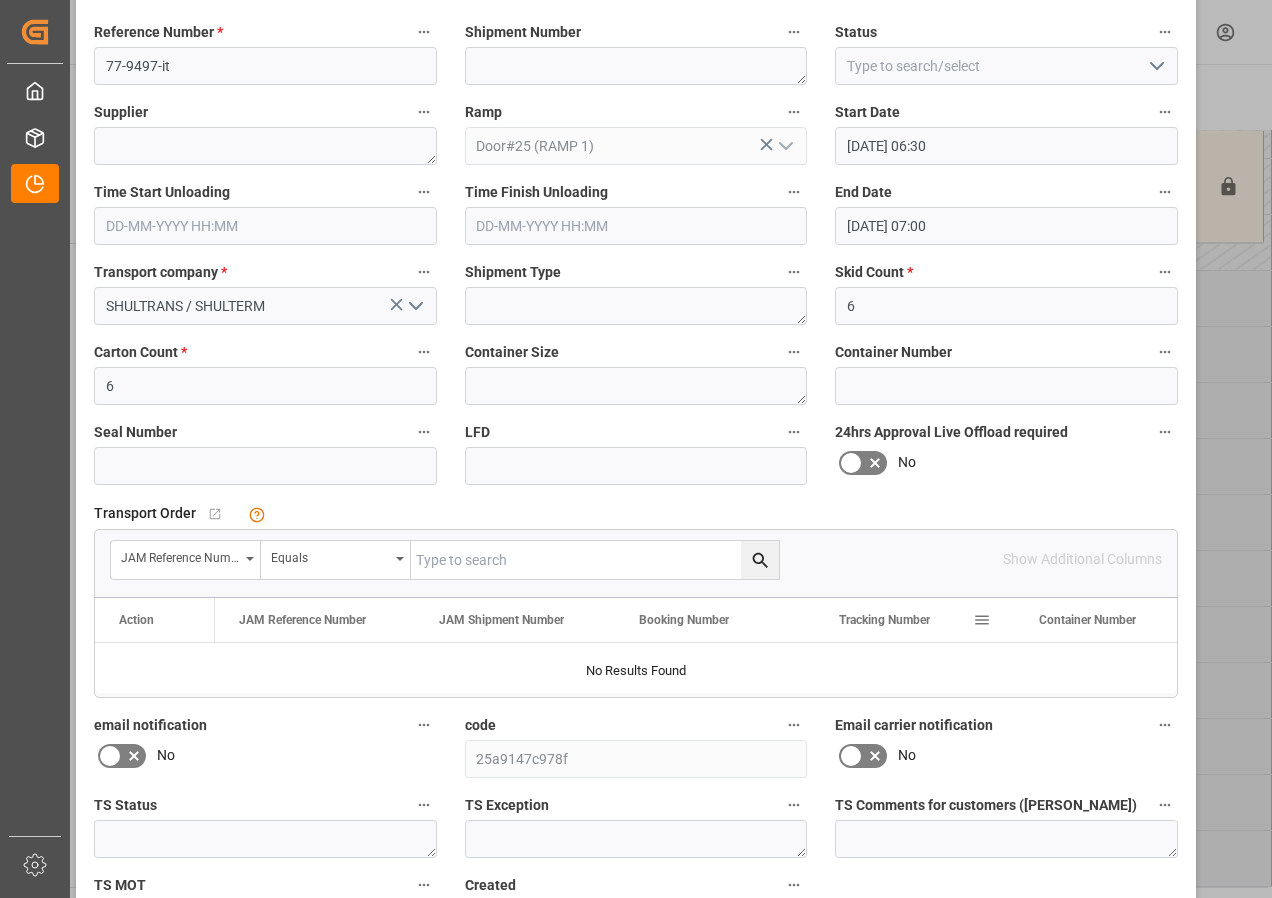 scroll, scrollTop: 244, scrollLeft: 0, axis: vertical 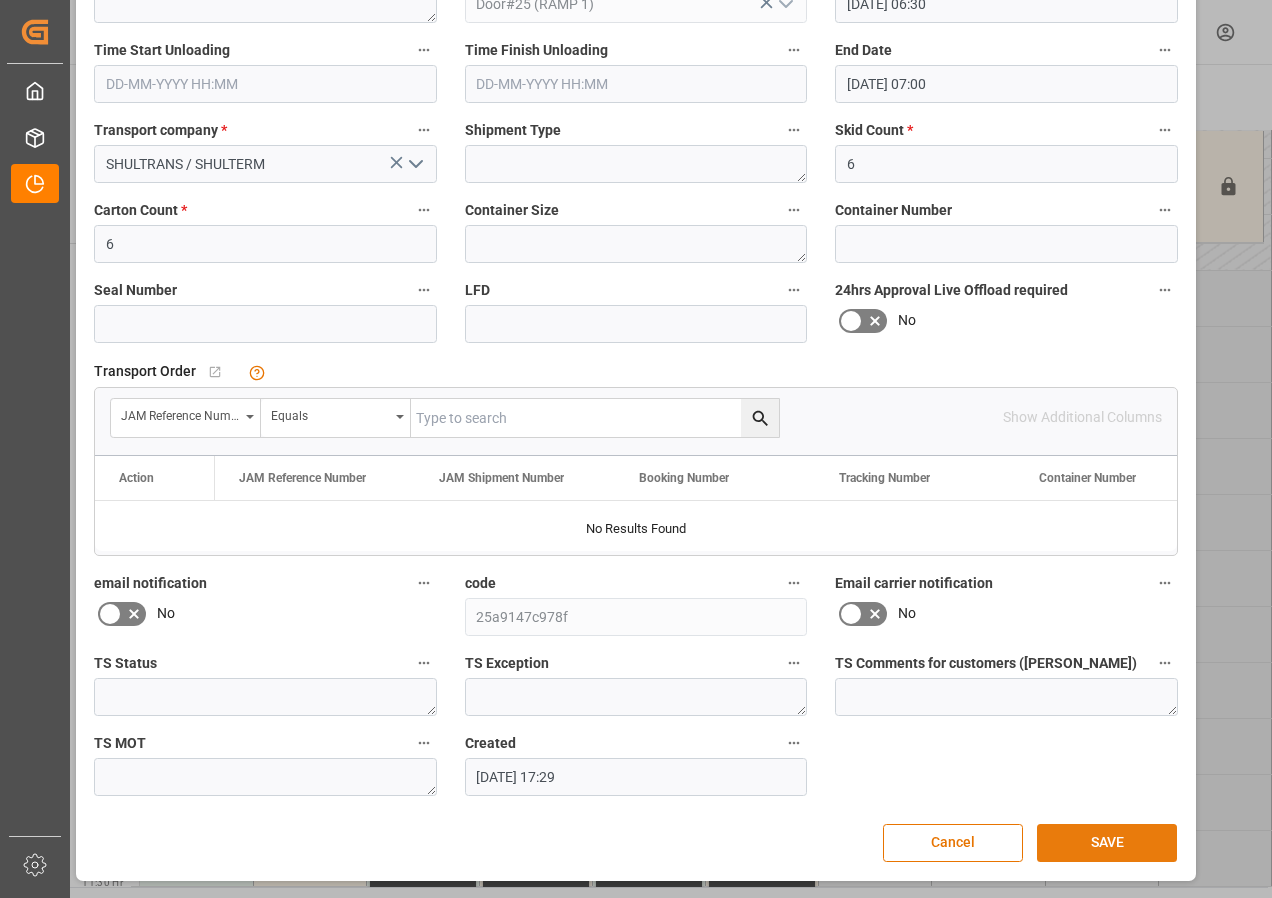 click on "SAVE" at bounding box center (1107, 843) 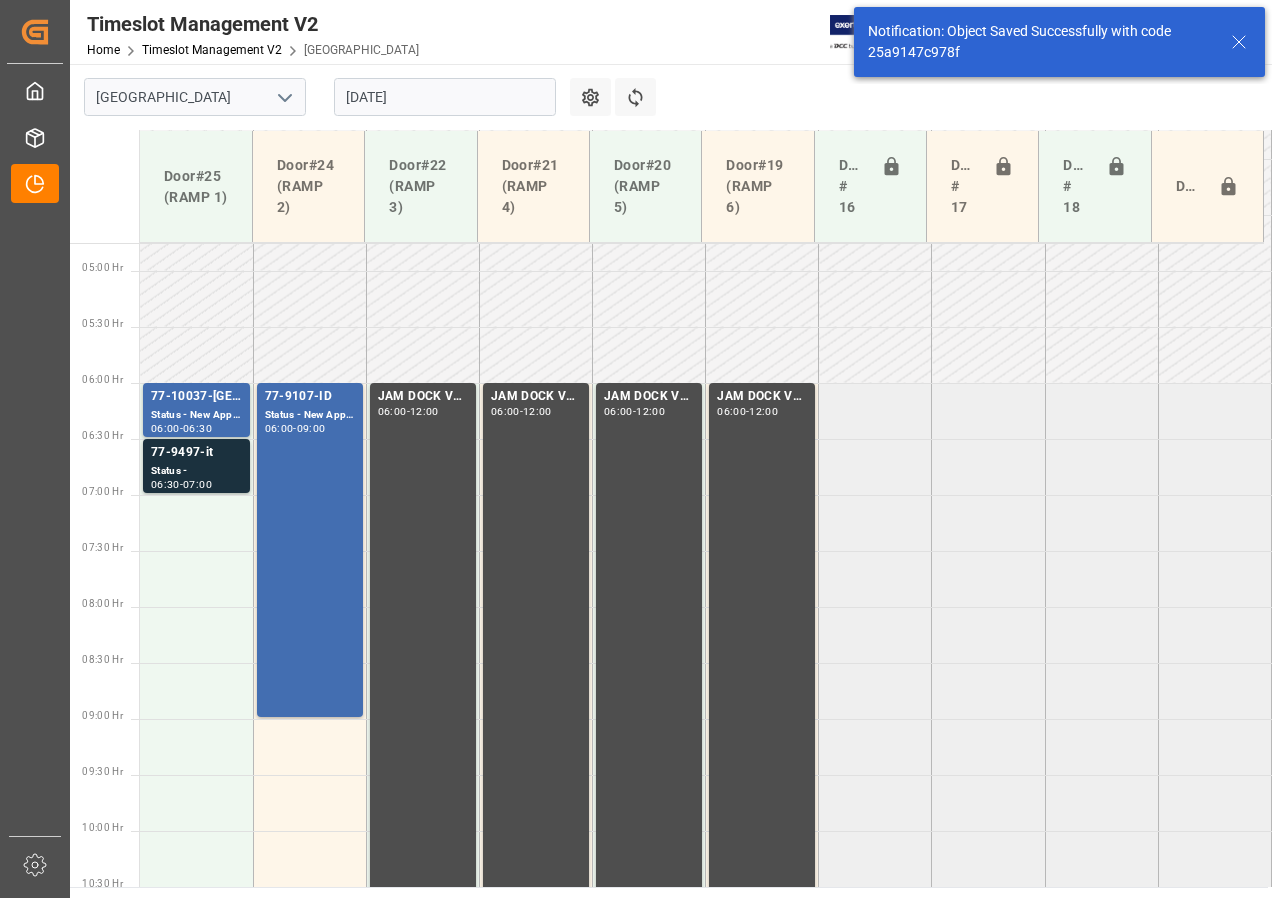 scroll, scrollTop: 589, scrollLeft: 0, axis: vertical 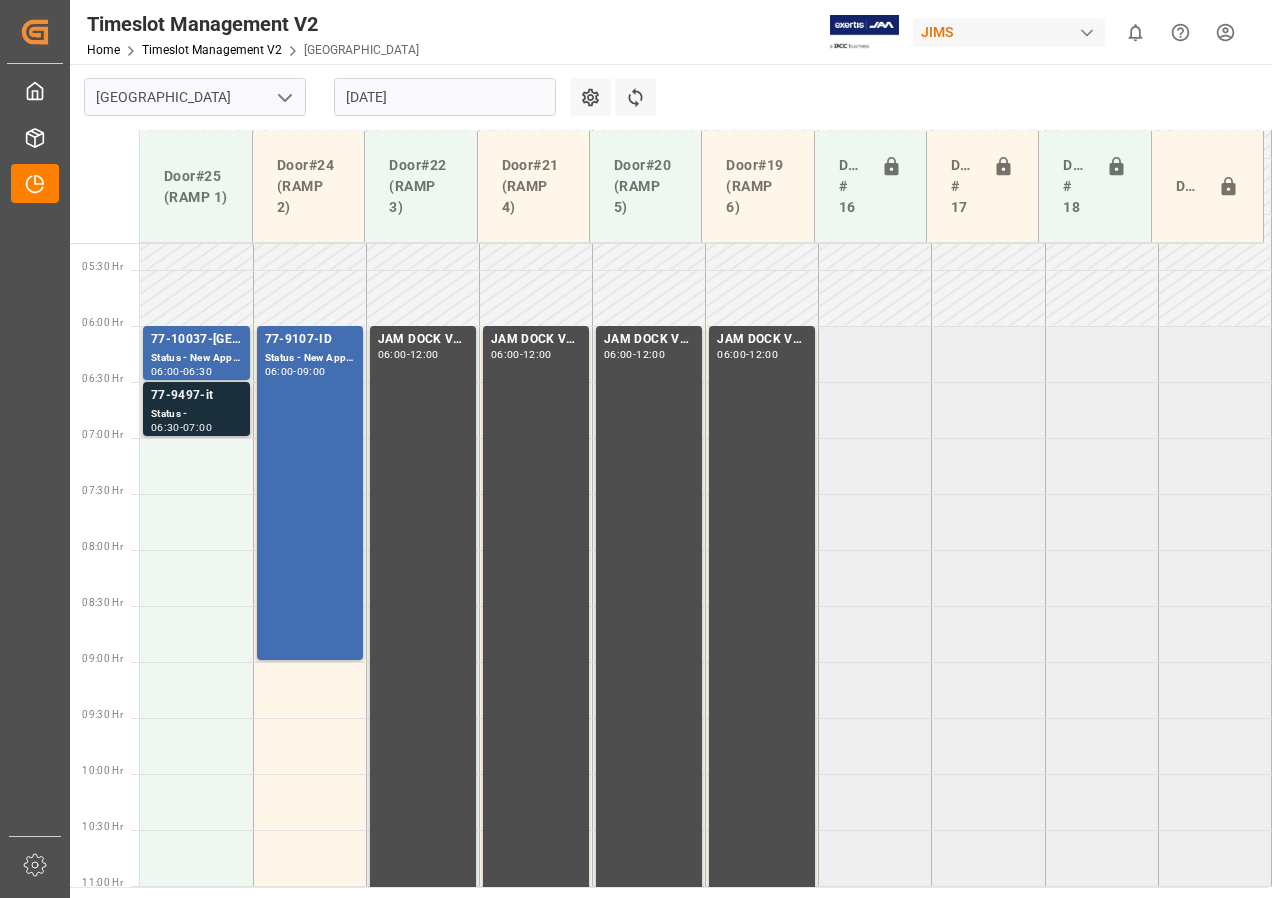 click on "Status -" at bounding box center [196, 414] 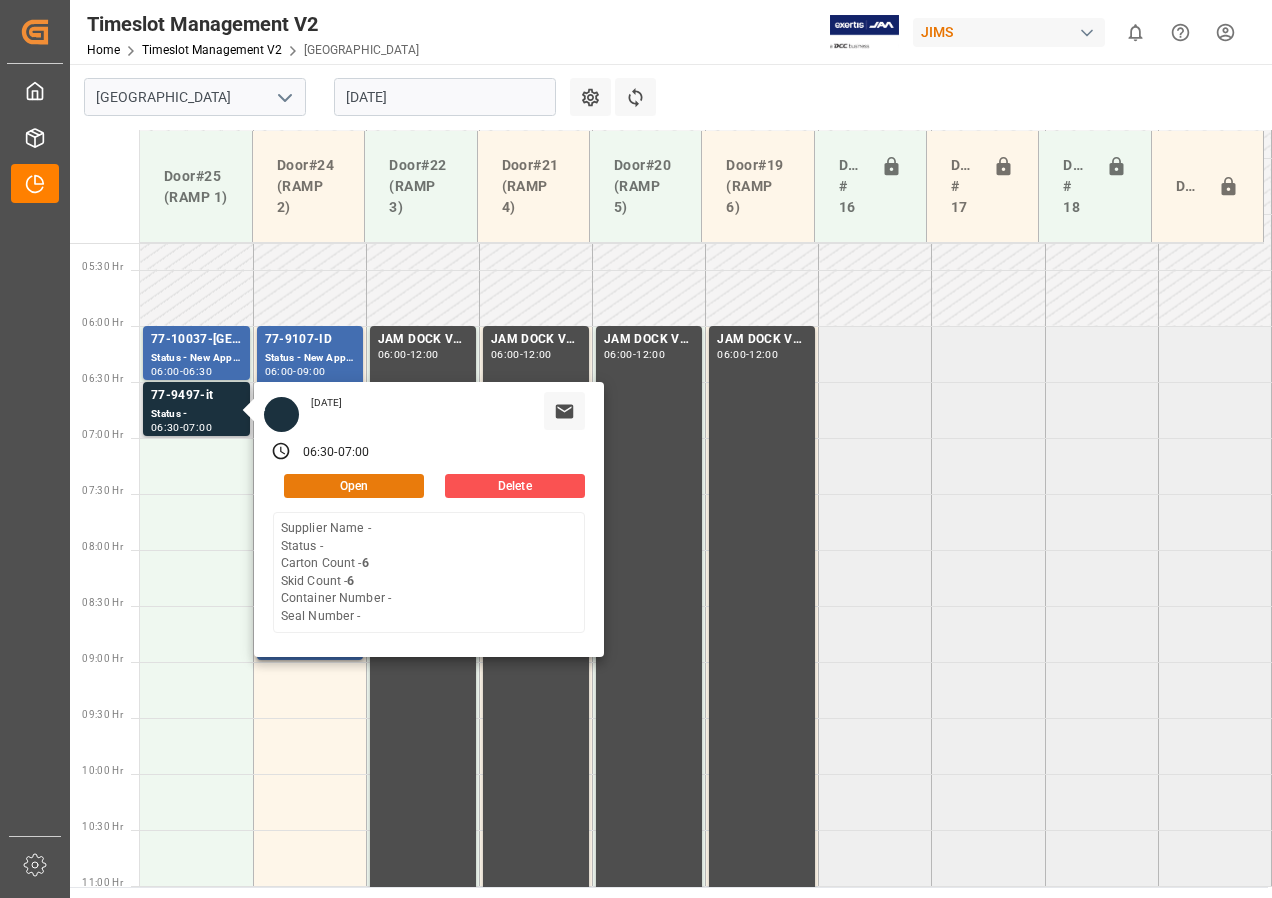 click on "Open" at bounding box center (354, 486) 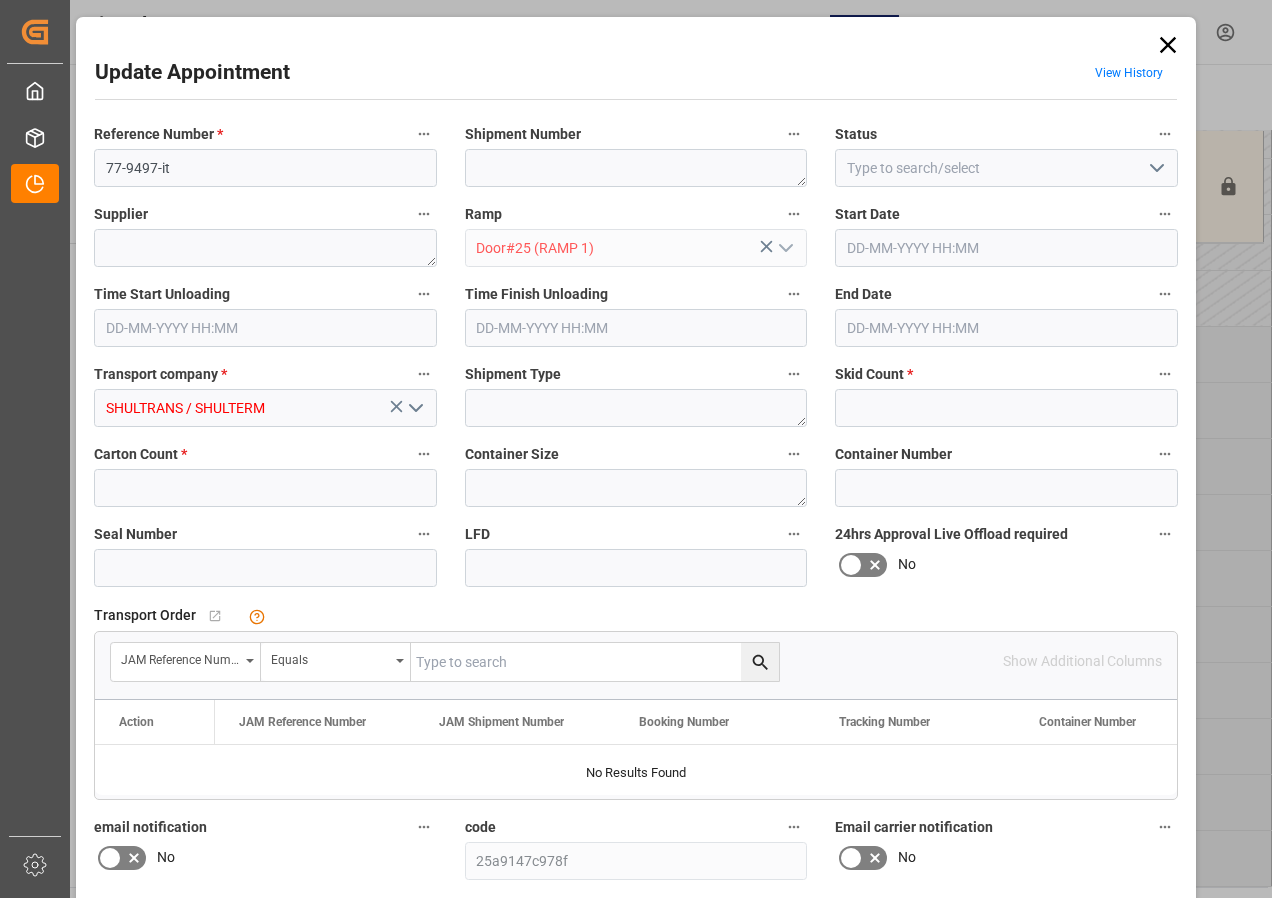 type on "6" 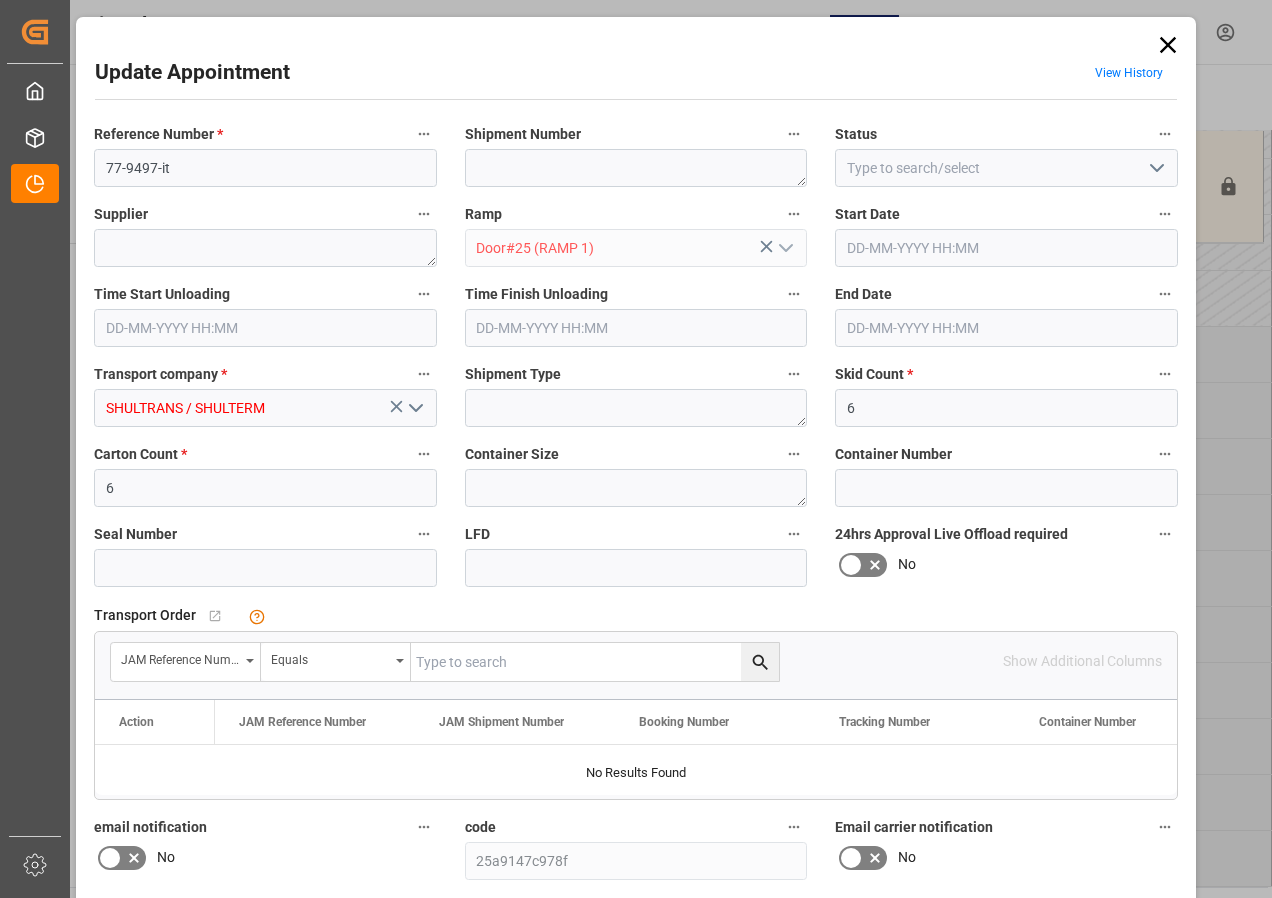 type on "[DATE] 06:30" 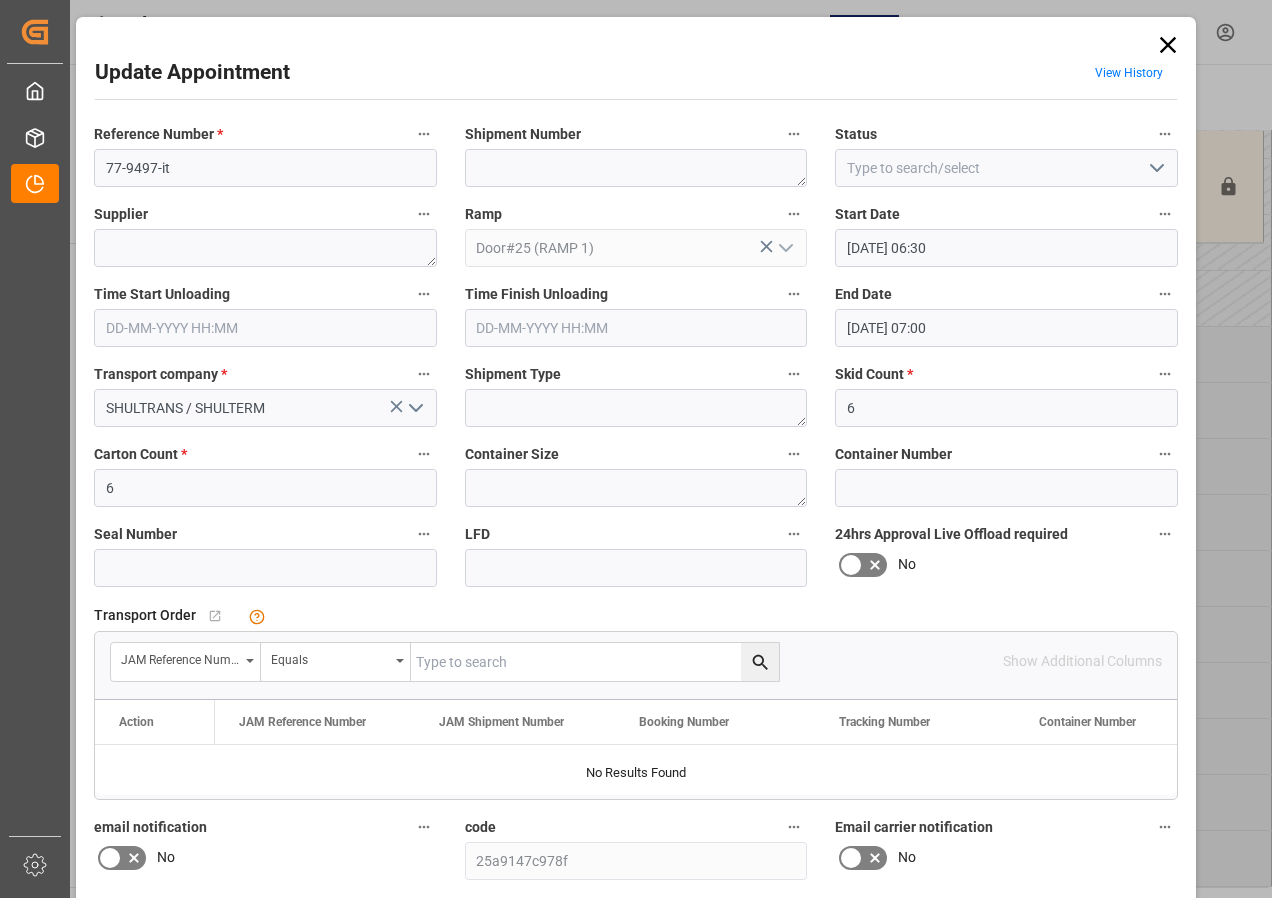 click at bounding box center [595, 662] 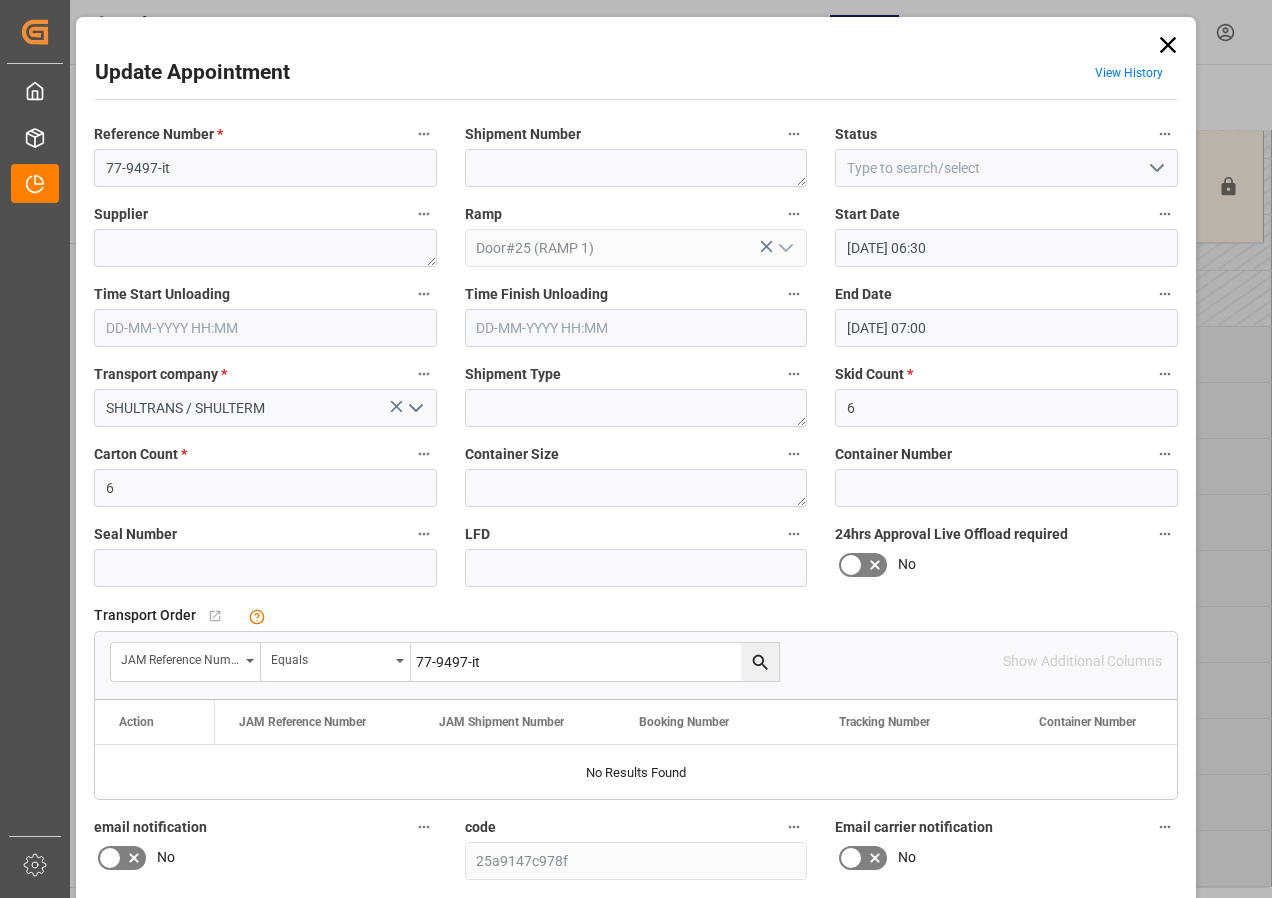 type on "77-9497-it" 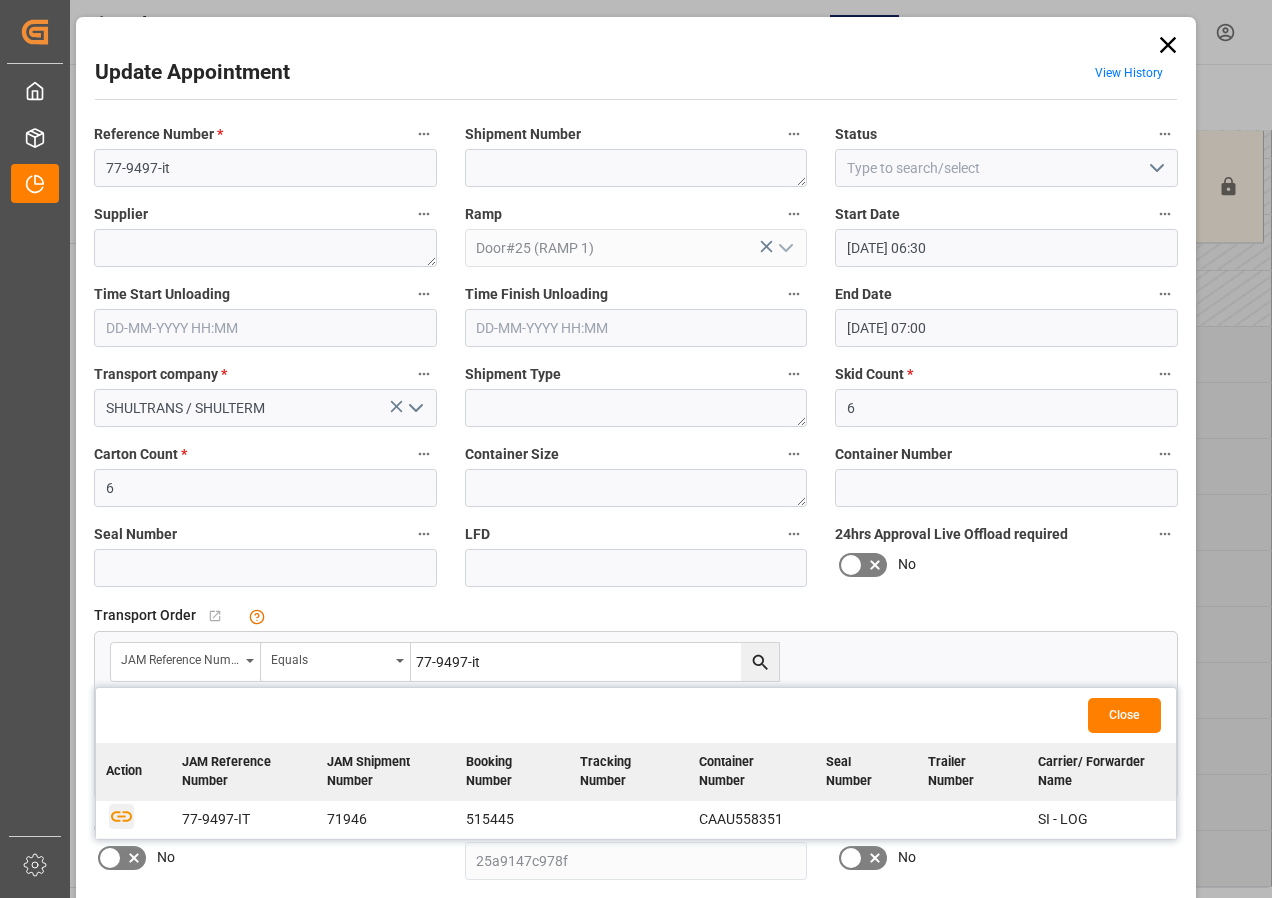 click 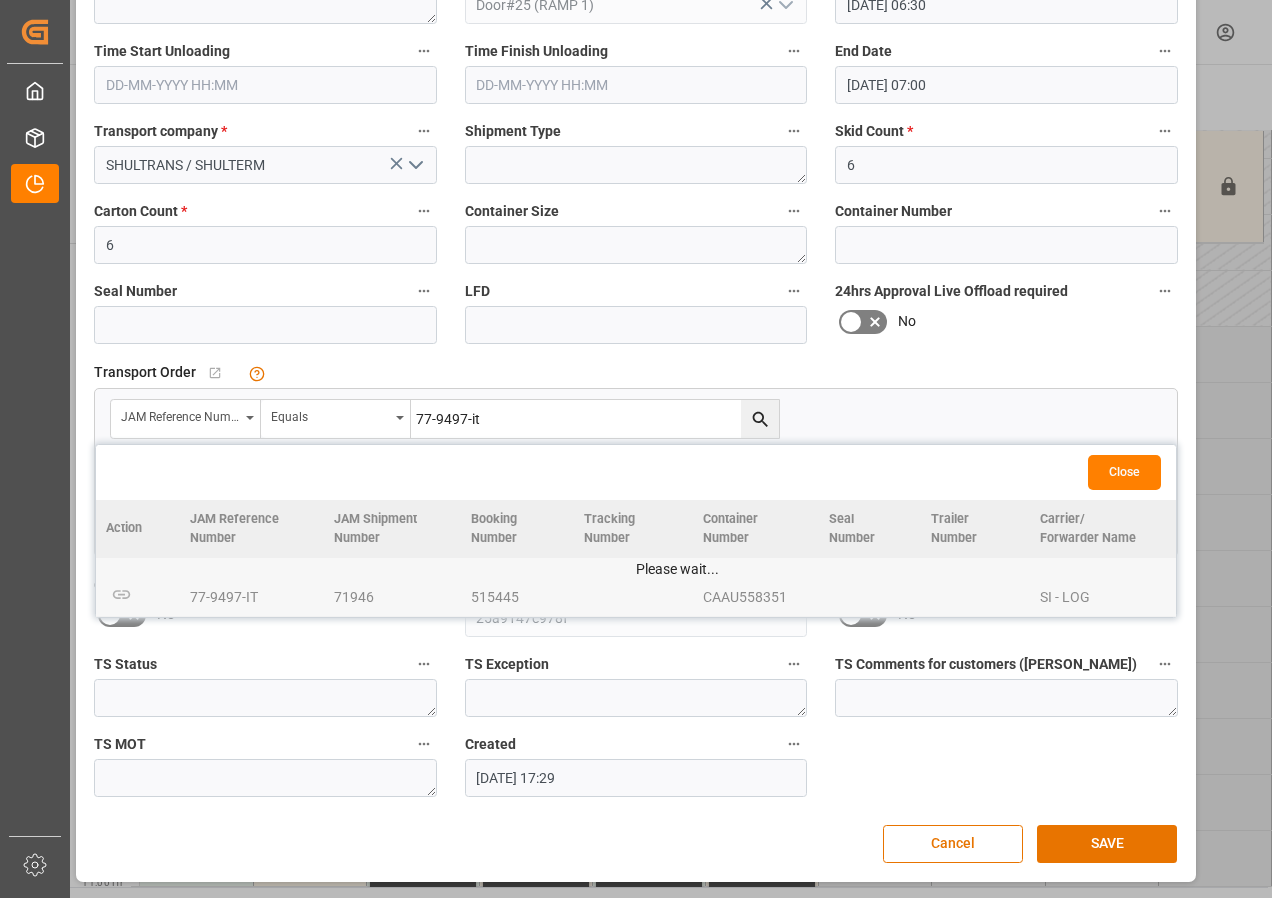 scroll, scrollTop: 244, scrollLeft: 0, axis: vertical 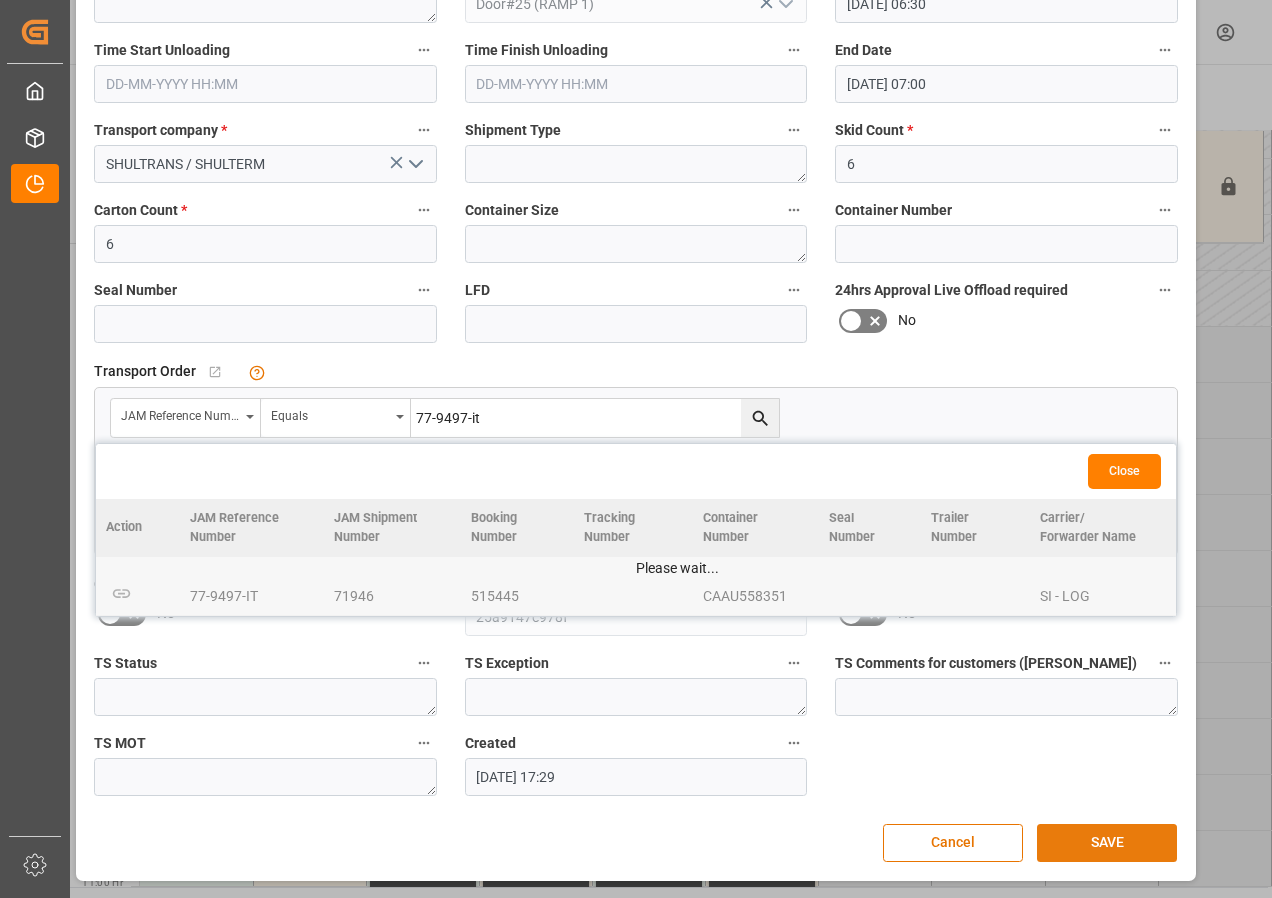 click on "SAVE" at bounding box center [1107, 843] 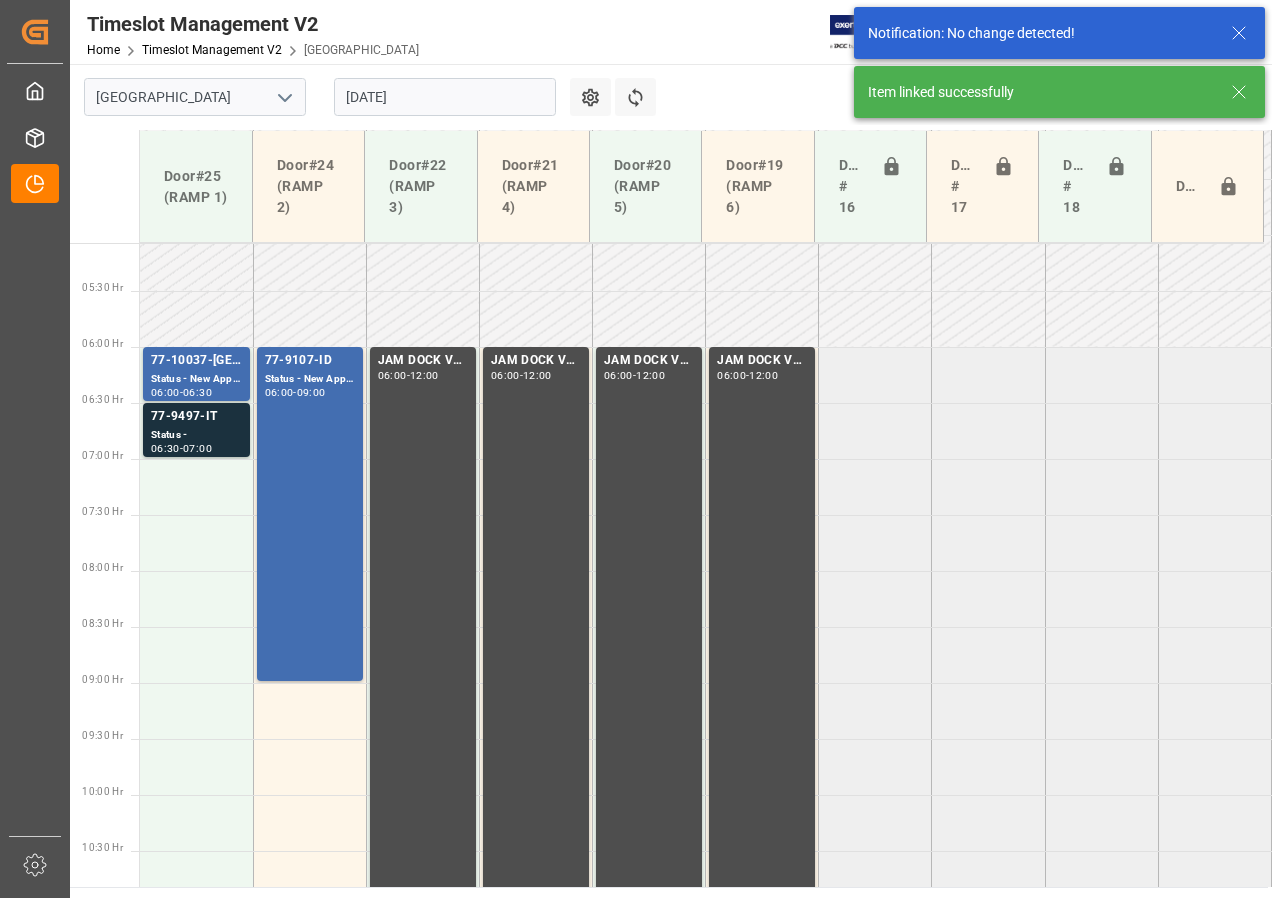 scroll, scrollTop: 589, scrollLeft: 0, axis: vertical 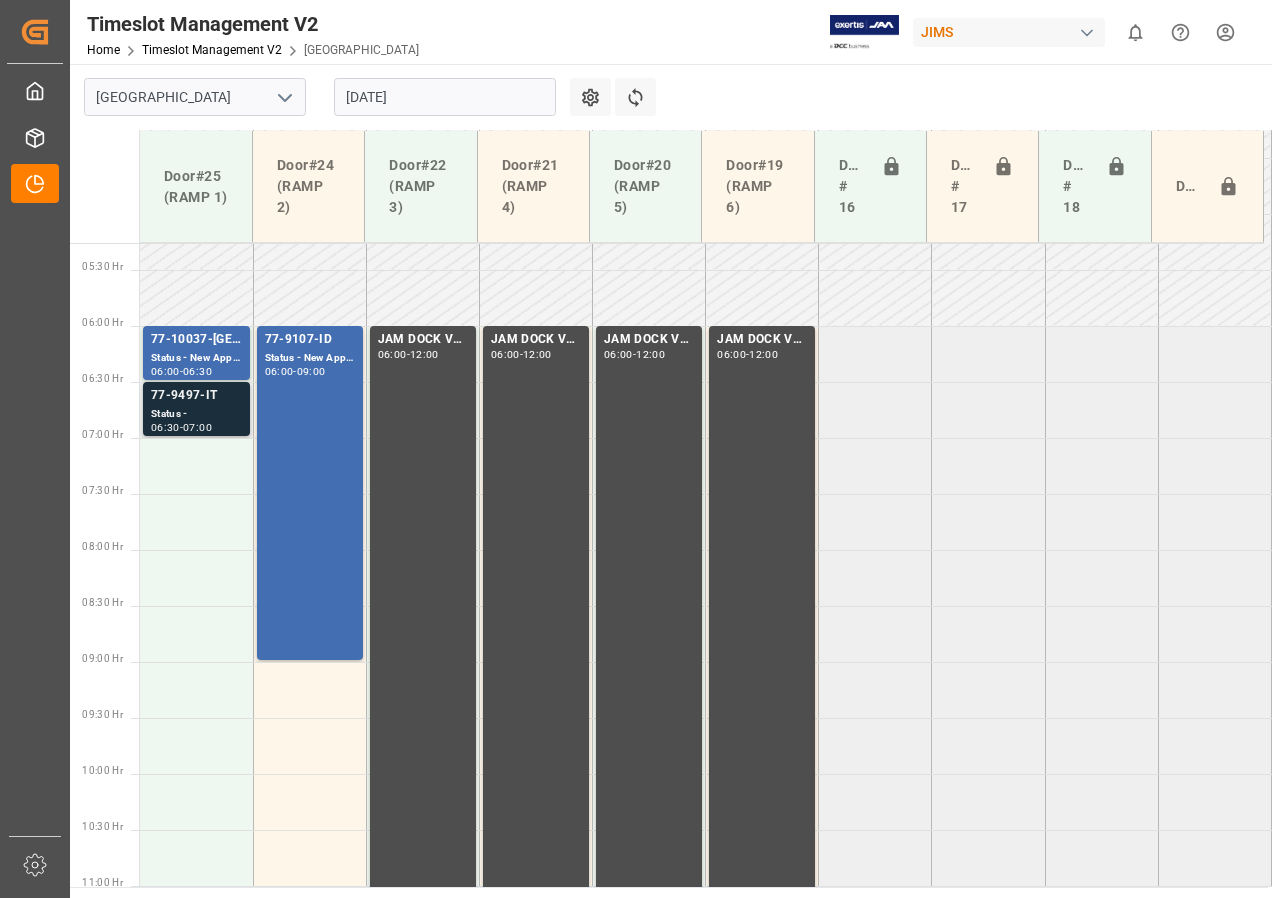 click on "Status -" at bounding box center (196, 414) 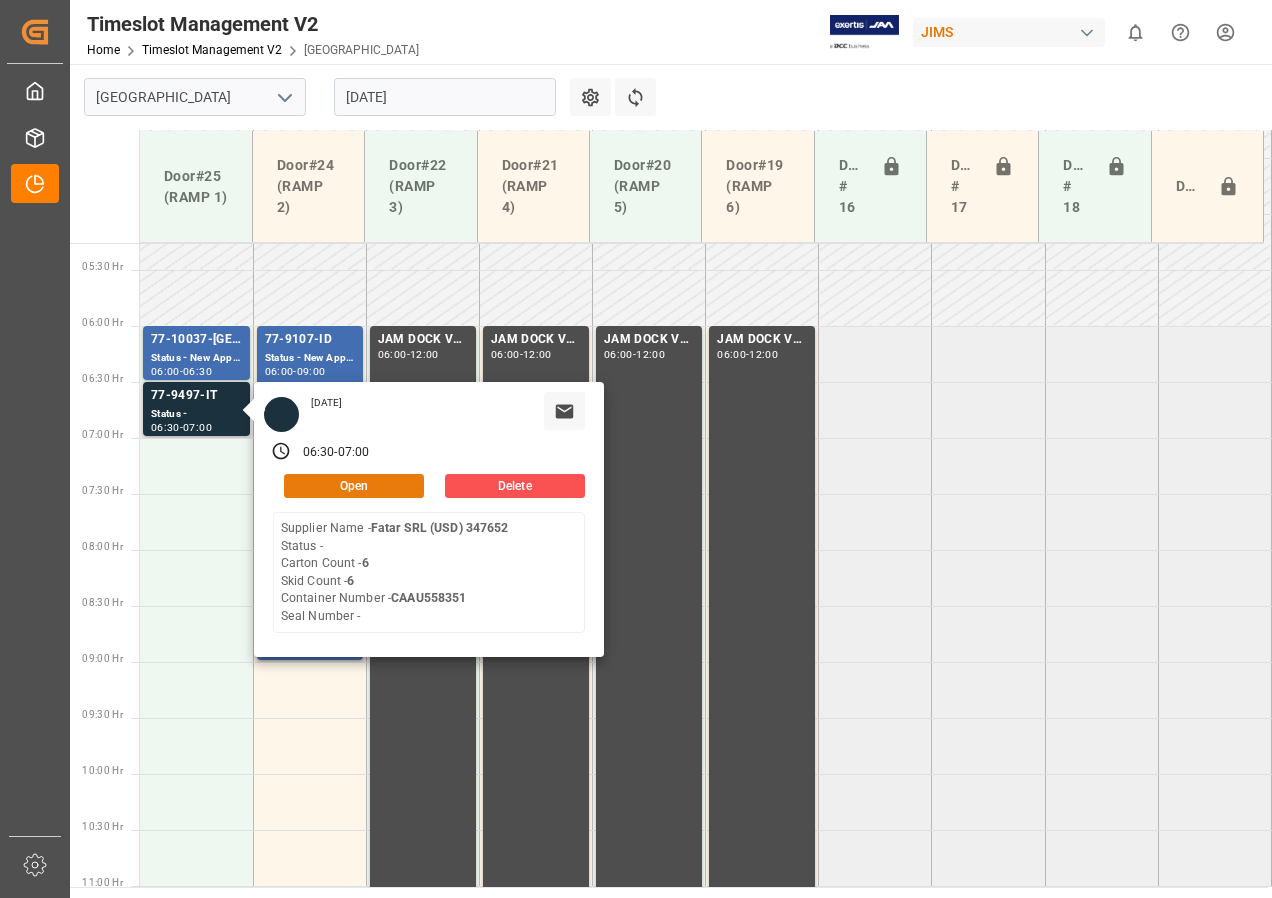 click on "Open" at bounding box center [354, 486] 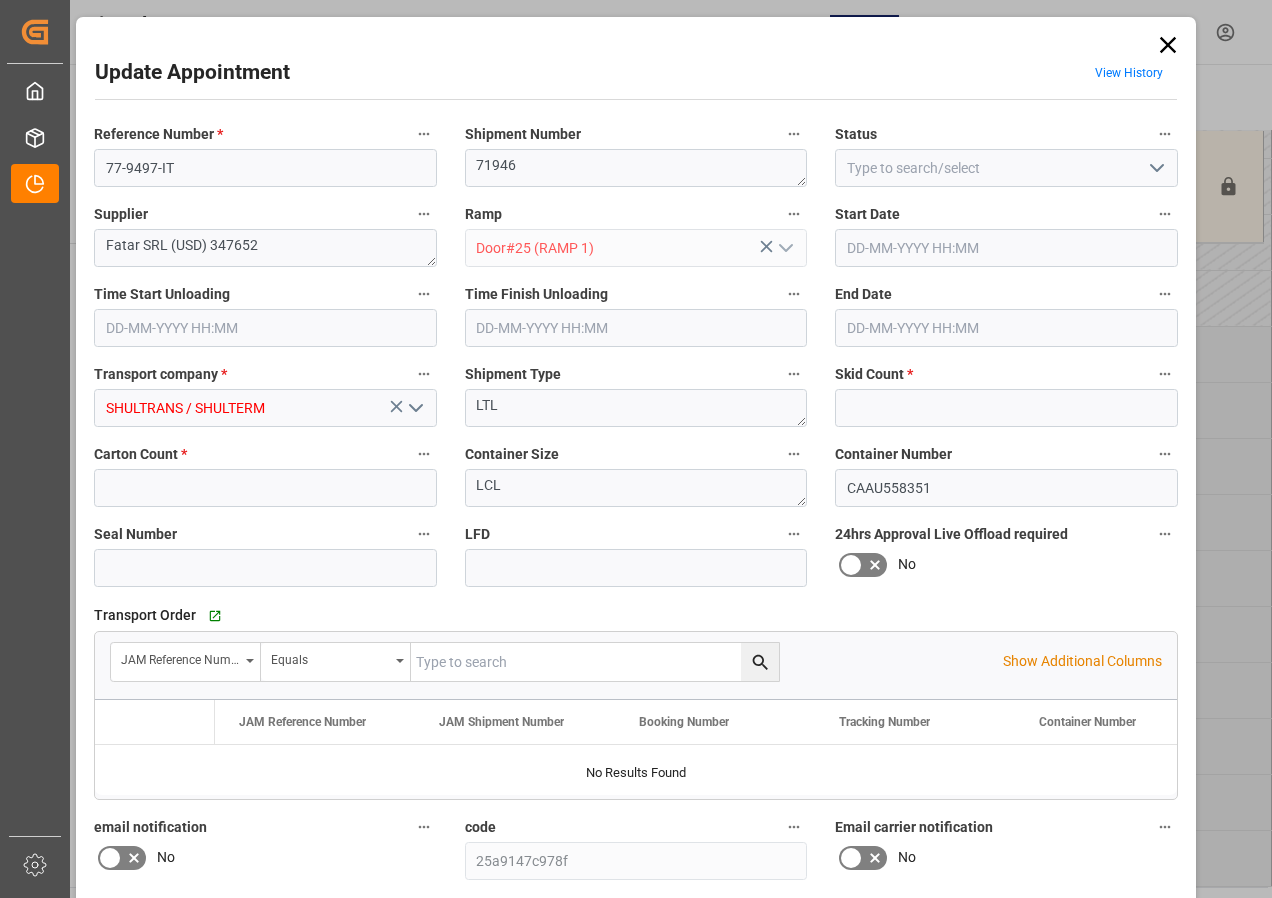 type on "6" 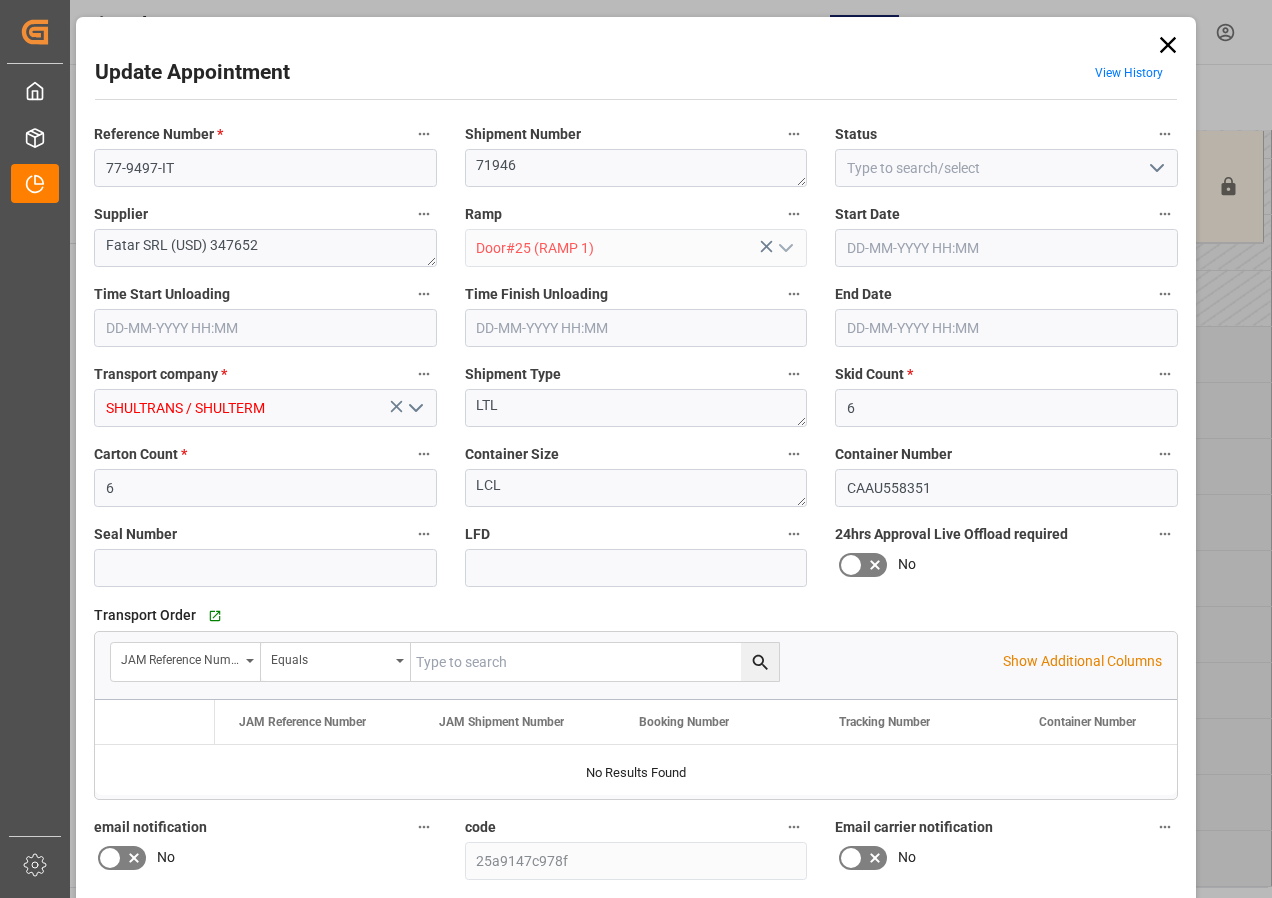 type on "[DATE] 06:30" 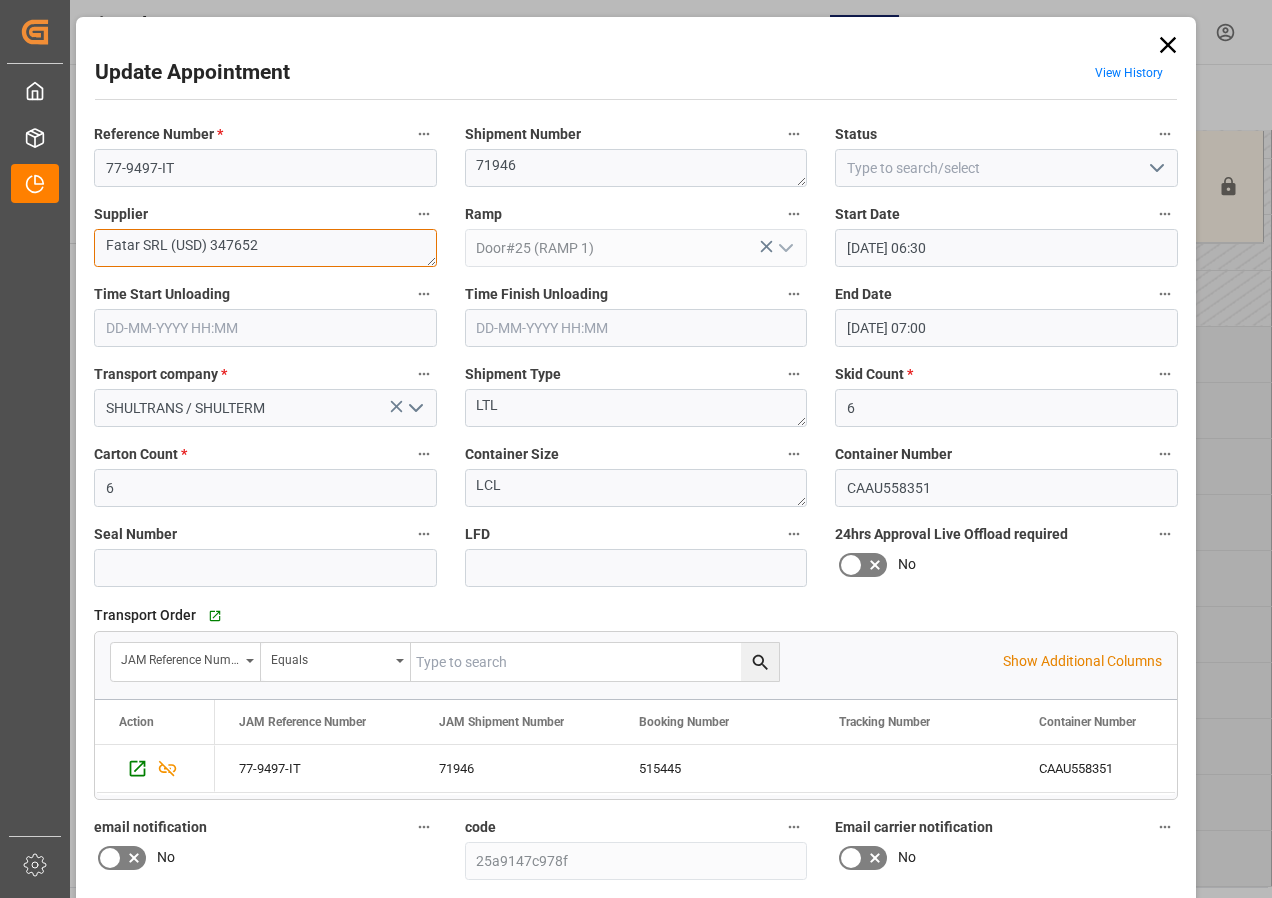 drag, startPoint x: 105, startPoint y: 242, endPoint x: 303, endPoint y: 243, distance: 198.00252 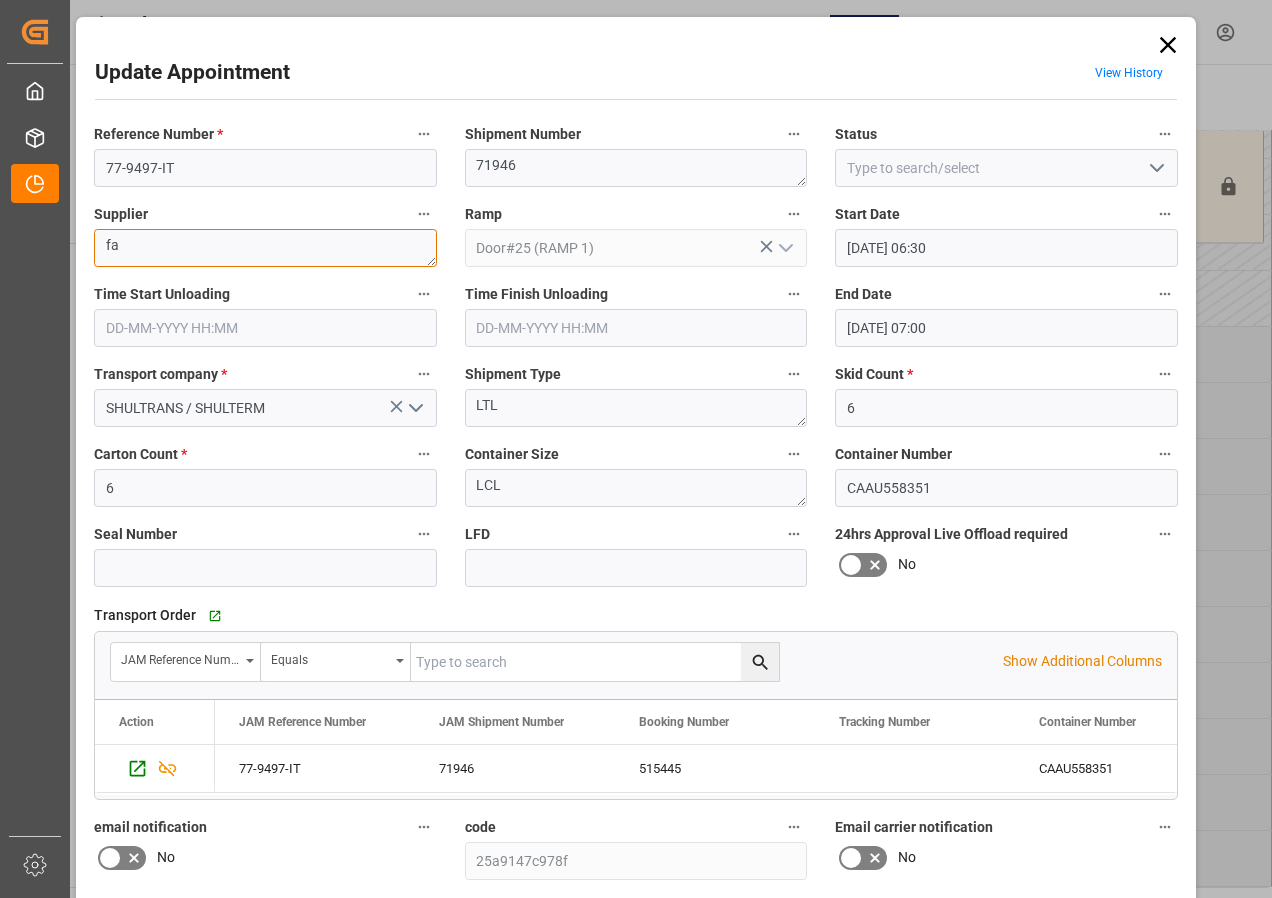 type on "f" 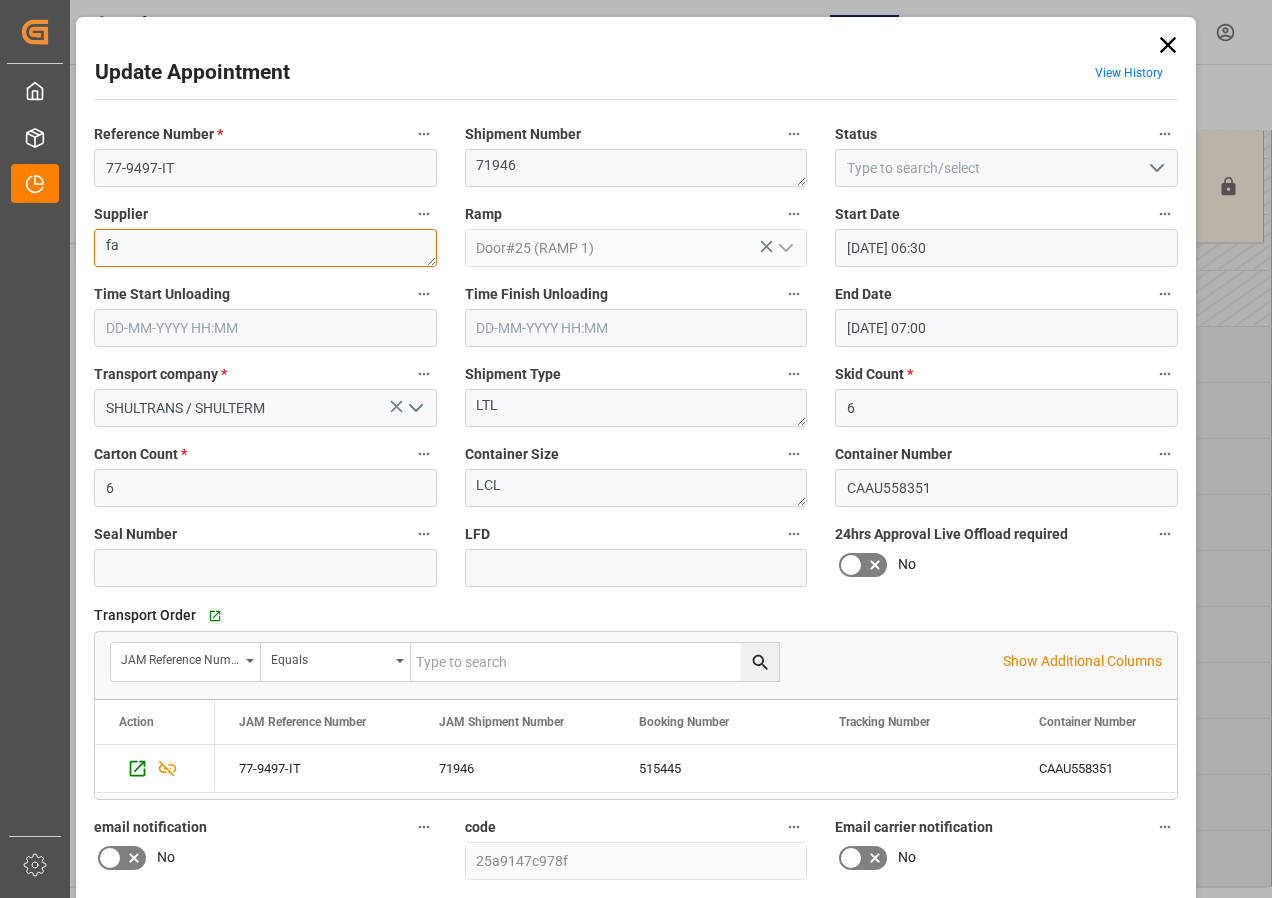 type on "f" 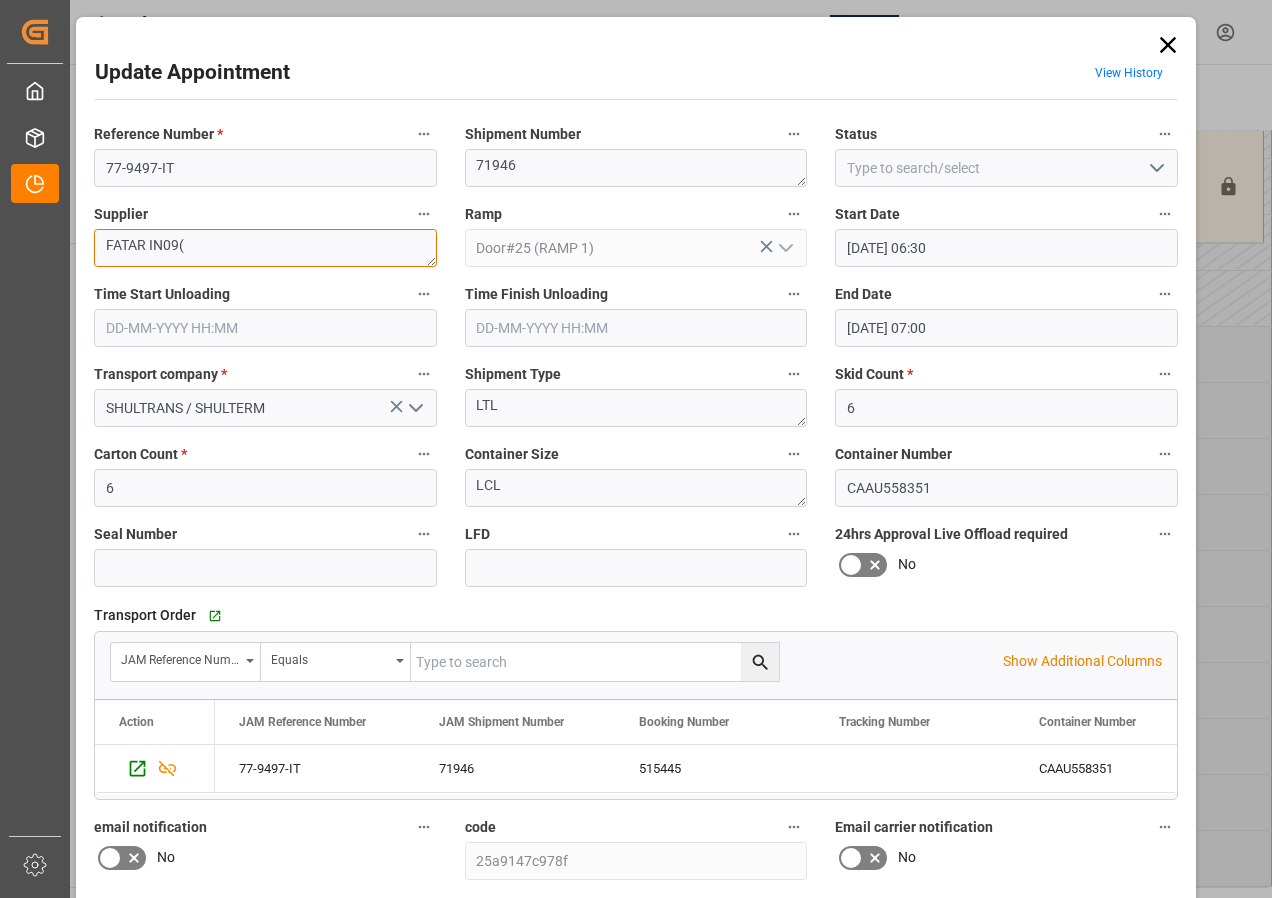 click on "FATAR IN09(" at bounding box center [265, 248] 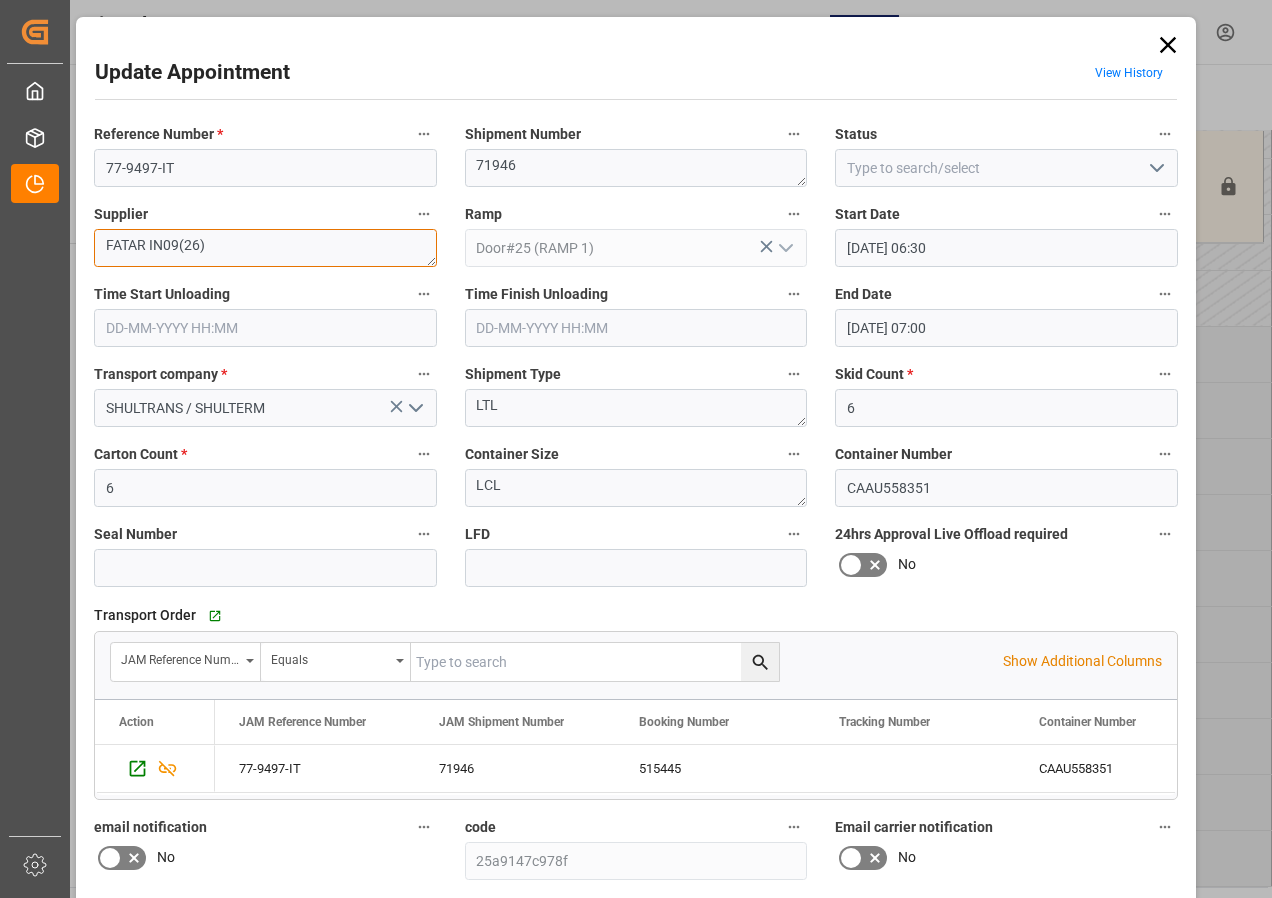 type on "FATAR IN09(26)" 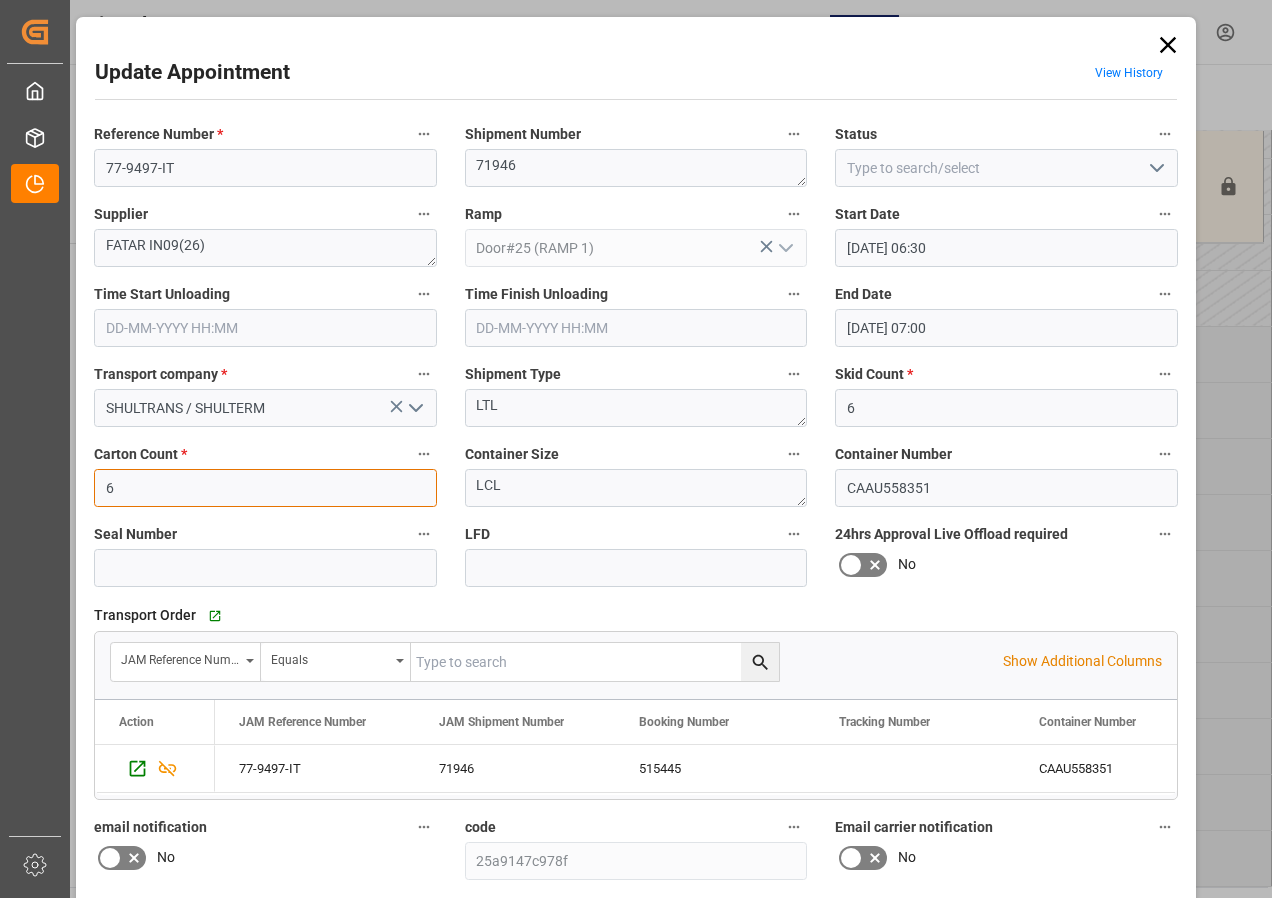 click on "6" at bounding box center (265, 488) 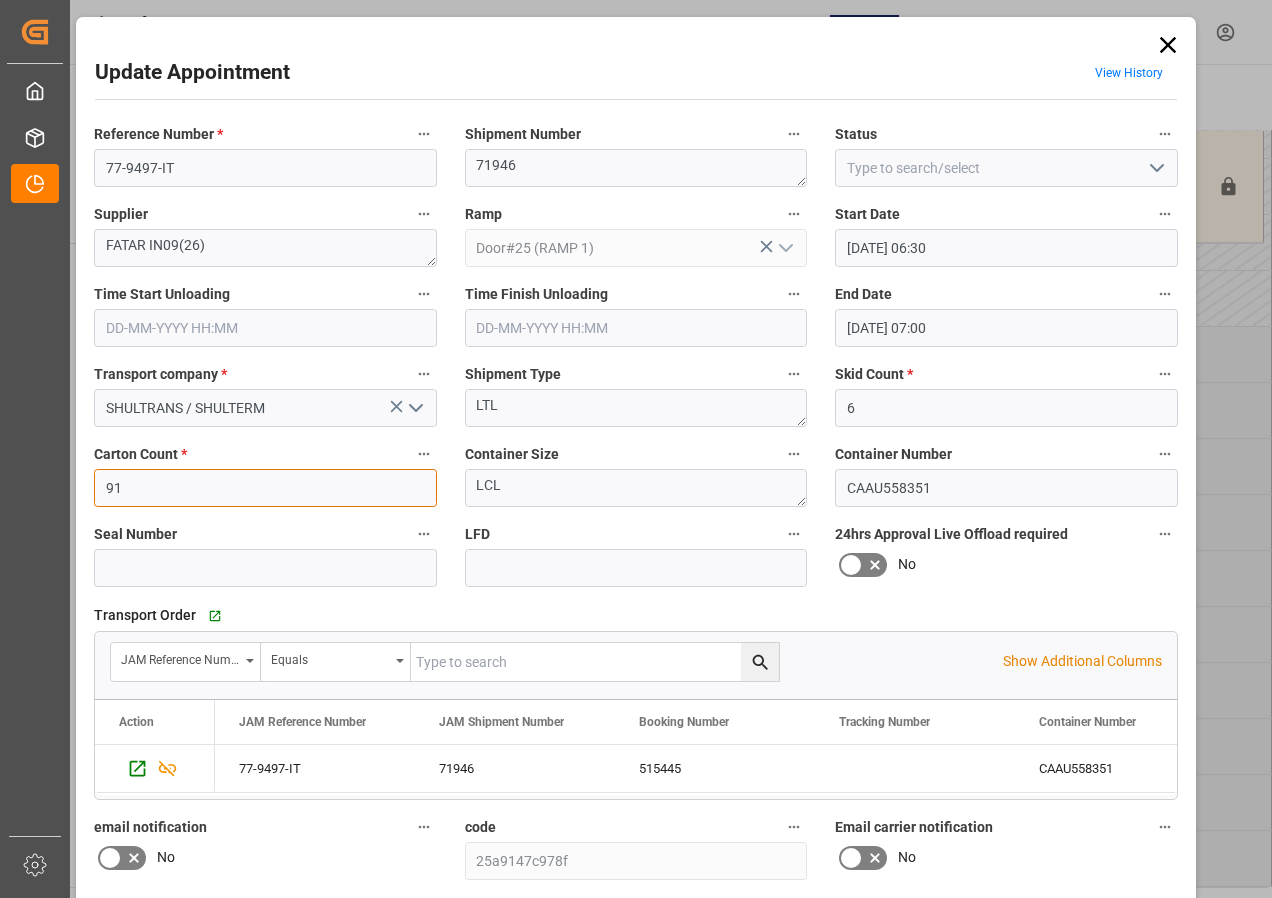 scroll, scrollTop: 200, scrollLeft: 0, axis: vertical 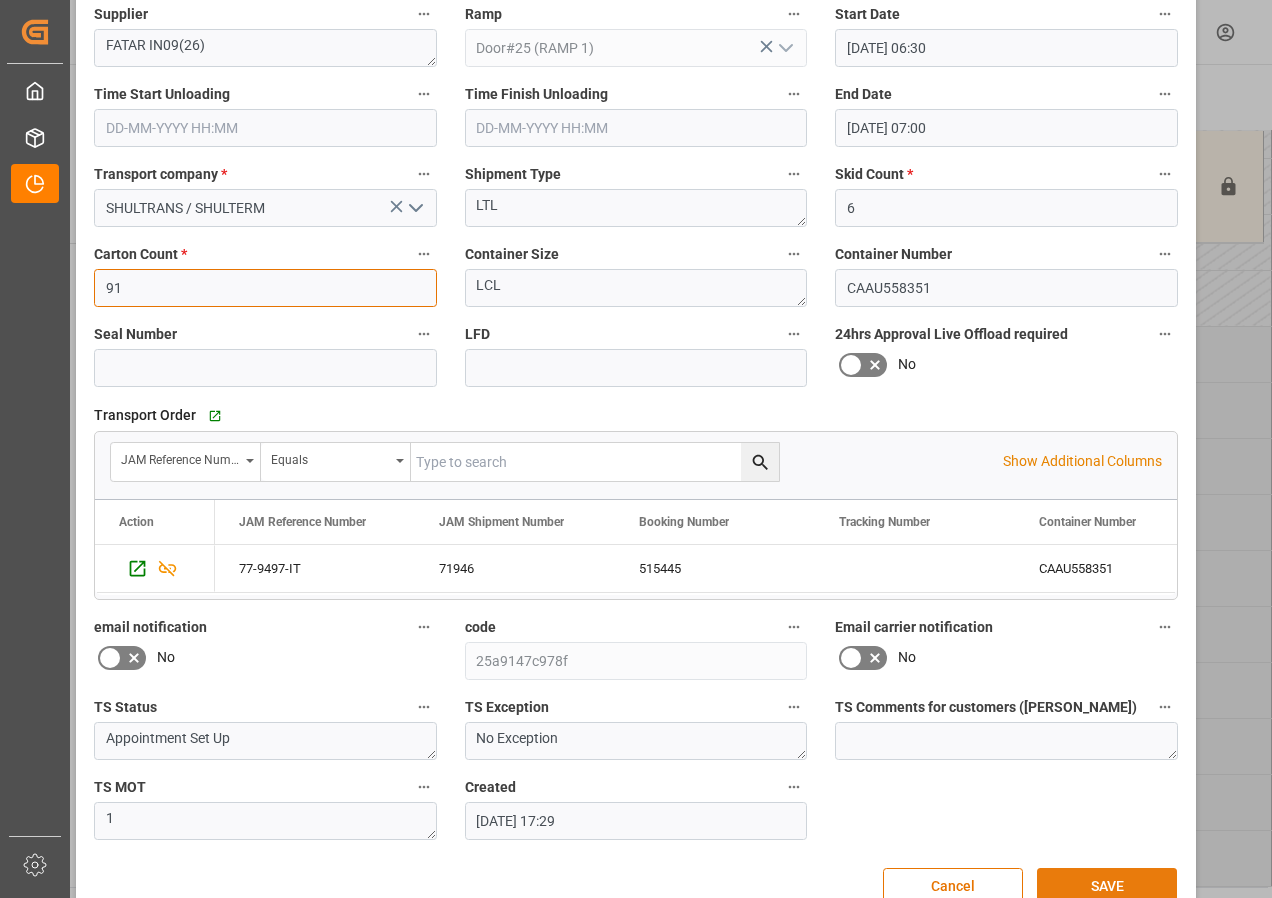 type on "91" 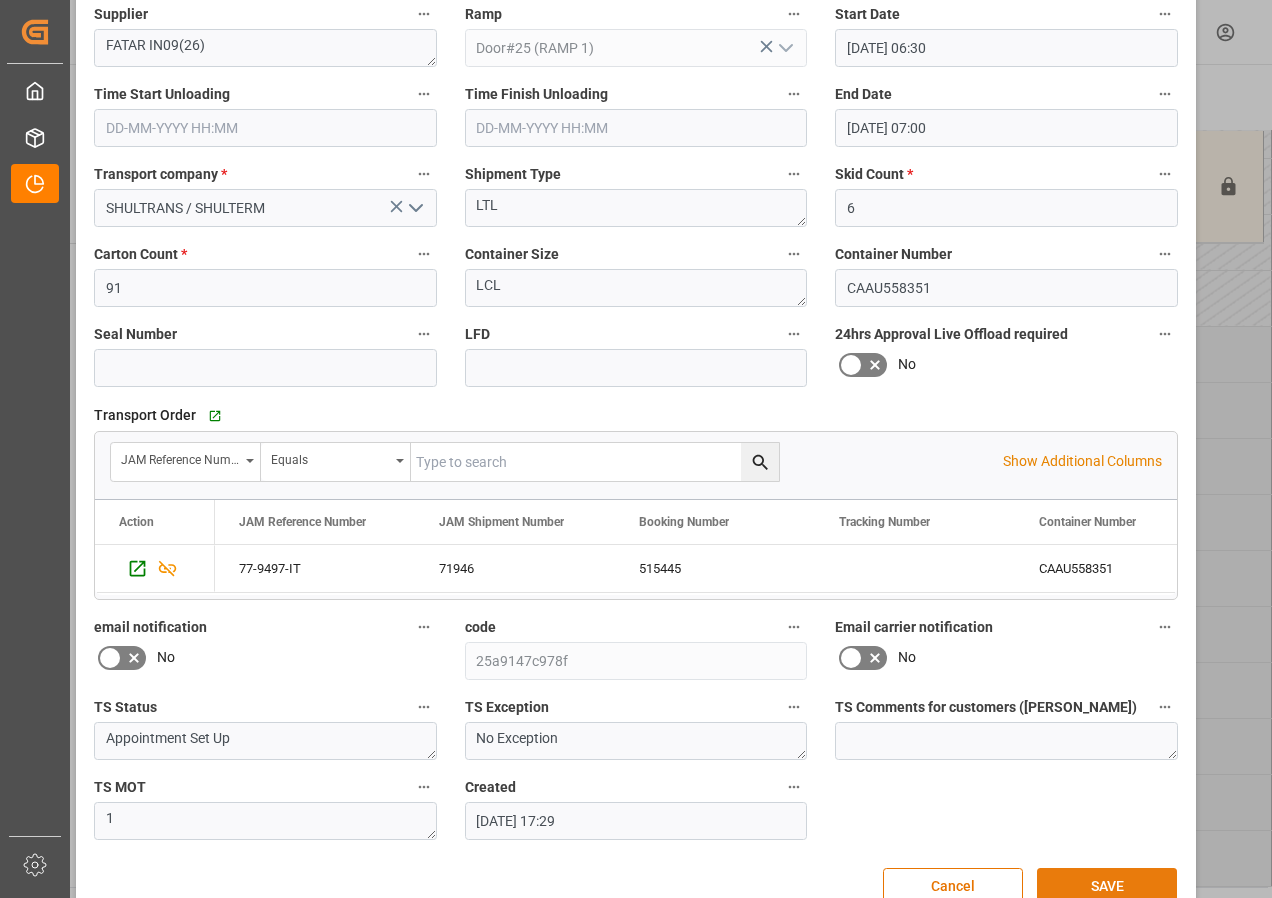 click on "SAVE" at bounding box center [1107, 887] 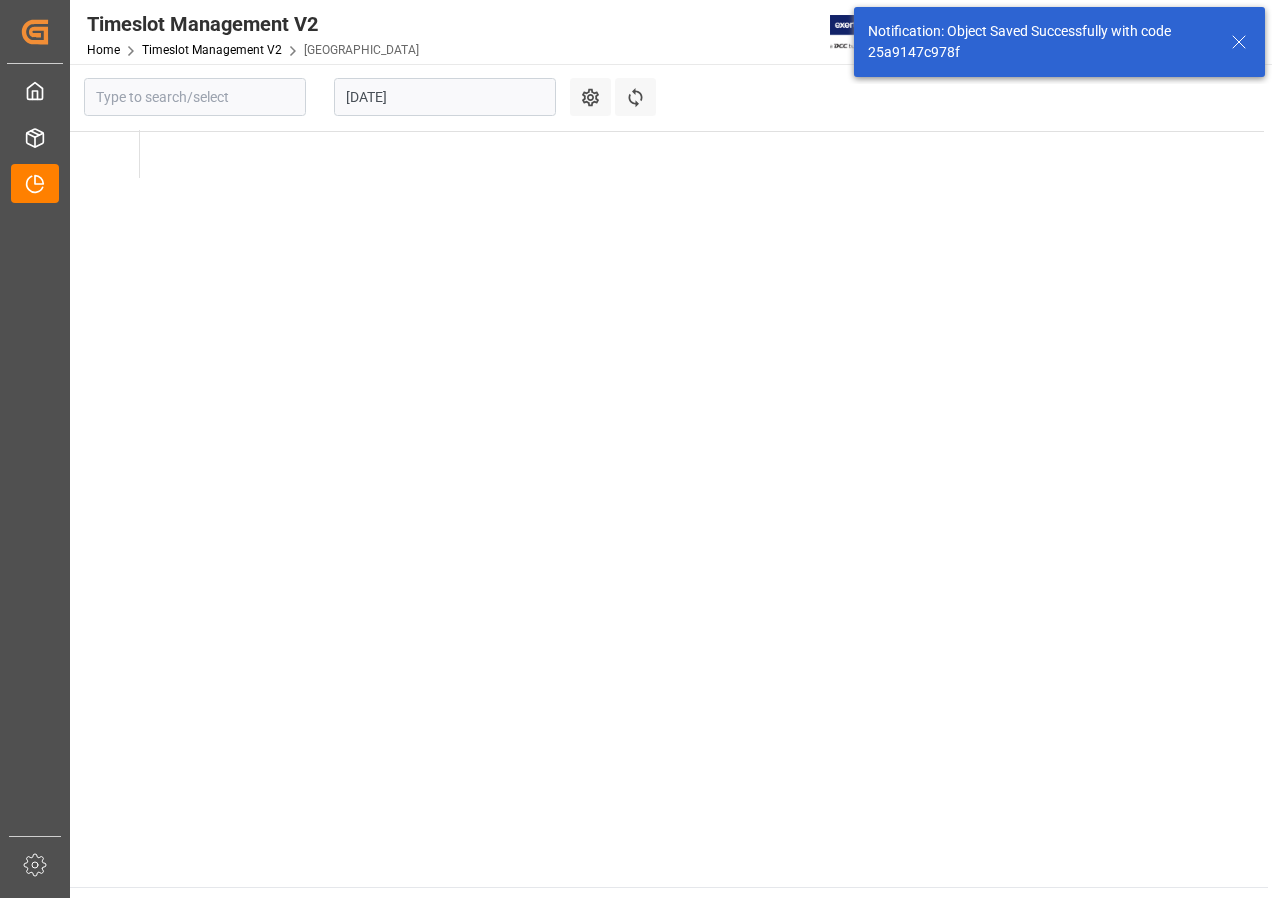 type on "[GEOGRAPHIC_DATA]" 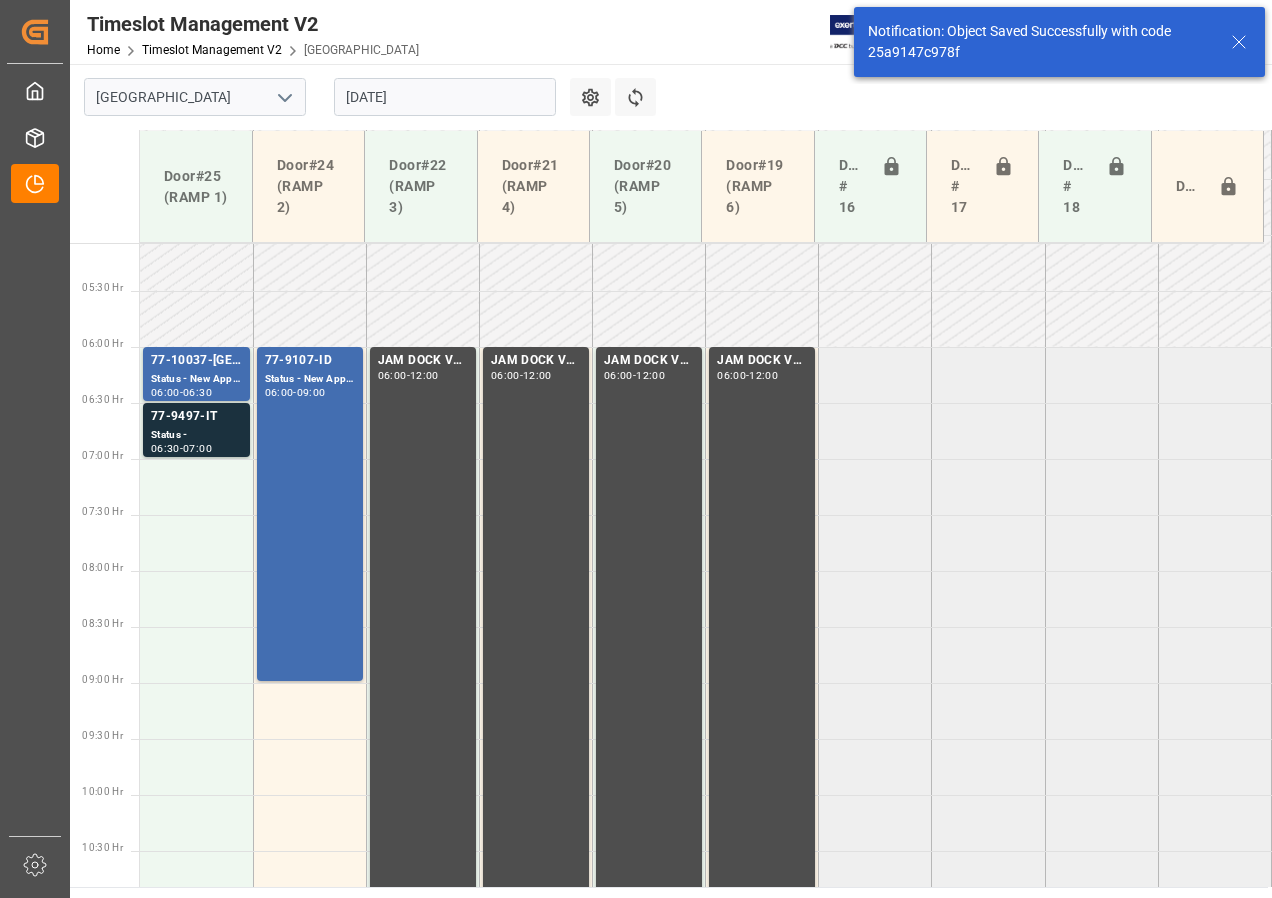 scroll, scrollTop: 589, scrollLeft: 0, axis: vertical 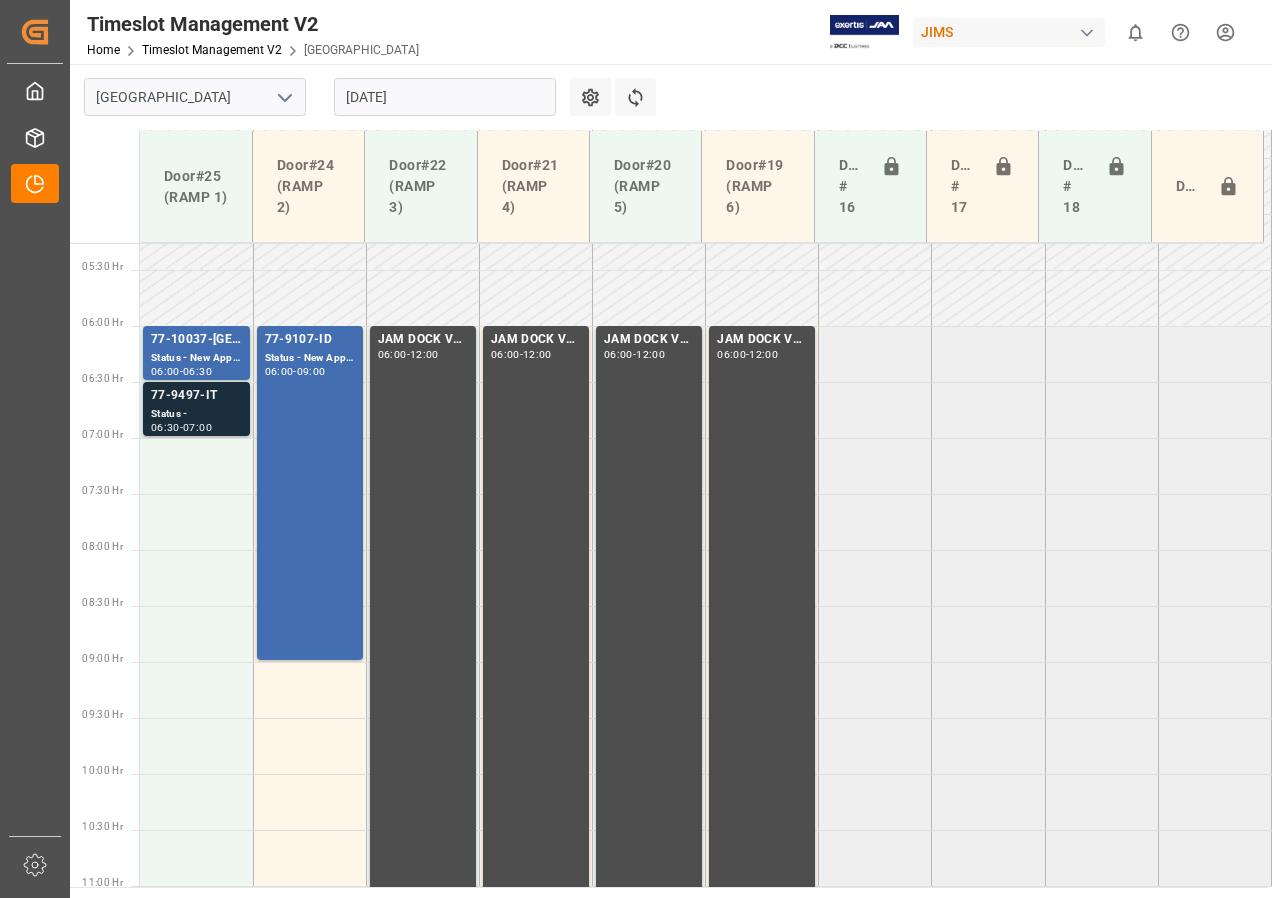 click on "77-9497-IT" at bounding box center (196, 396) 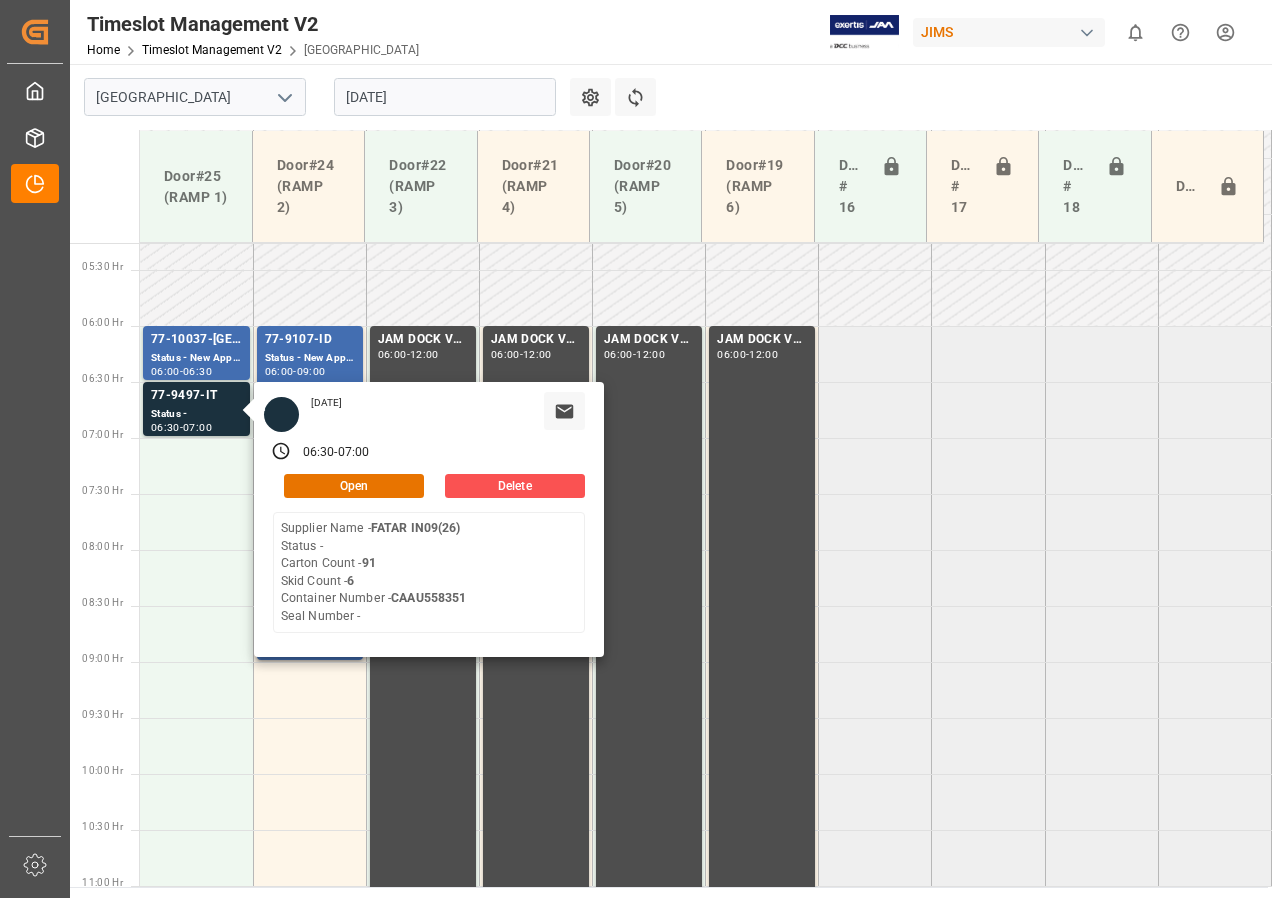 drag, startPoint x: 903, startPoint y: 566, endPoint x: 886, endPoint y: 565, distance: 17.029387 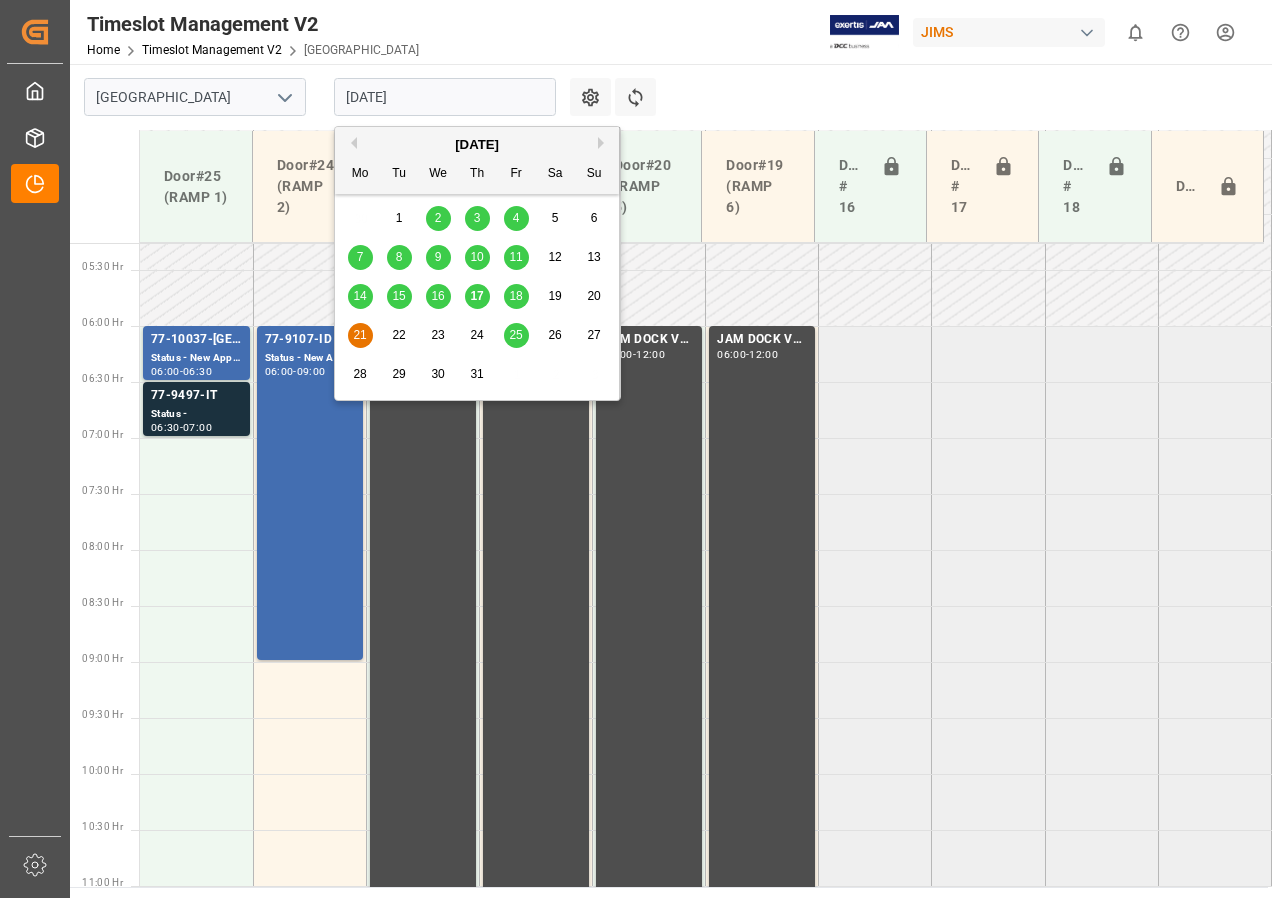 click on "[DATE]" at bounding box center (445, 97) 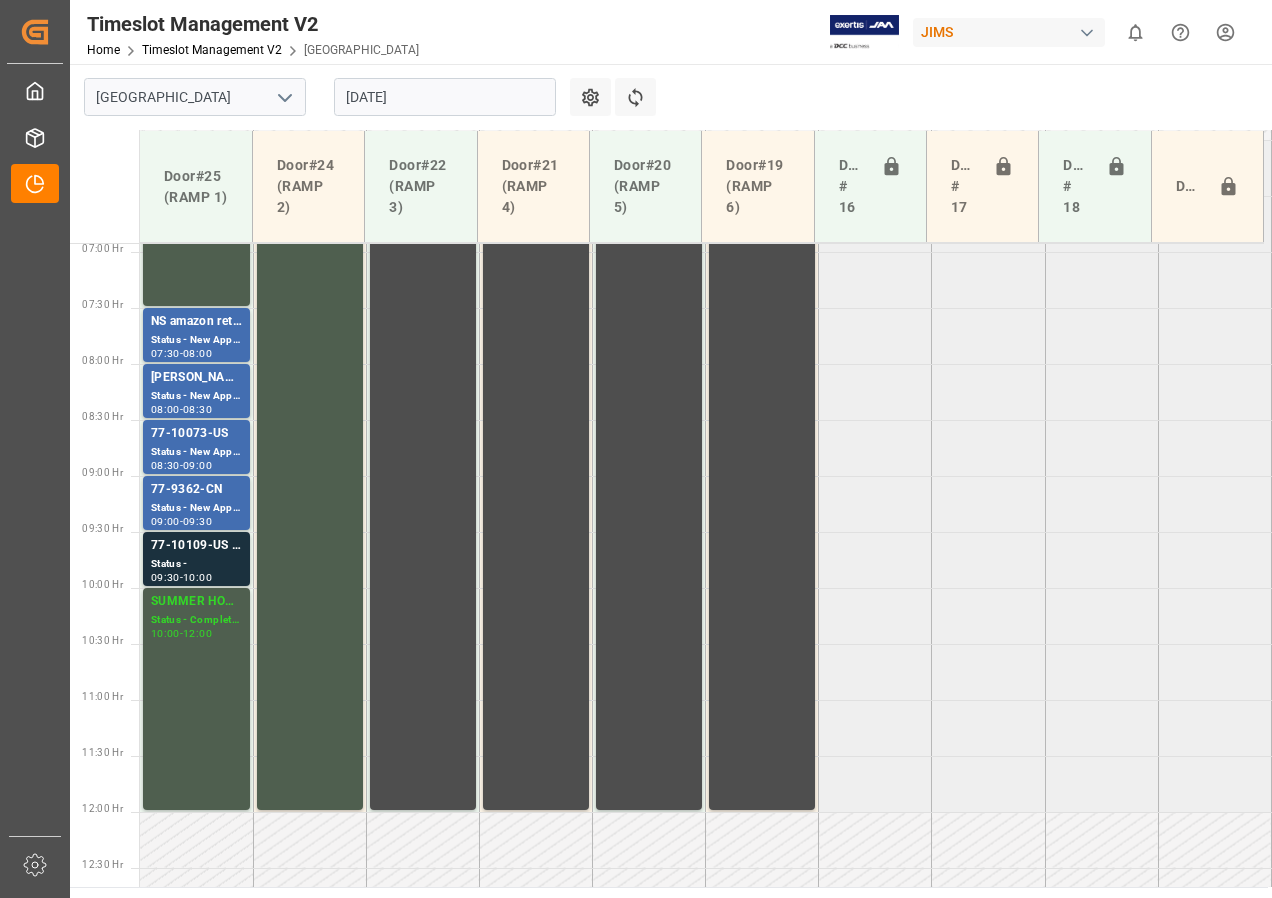 scroll, scrollTop: 685, scrollLeft: 0, axis: vertical 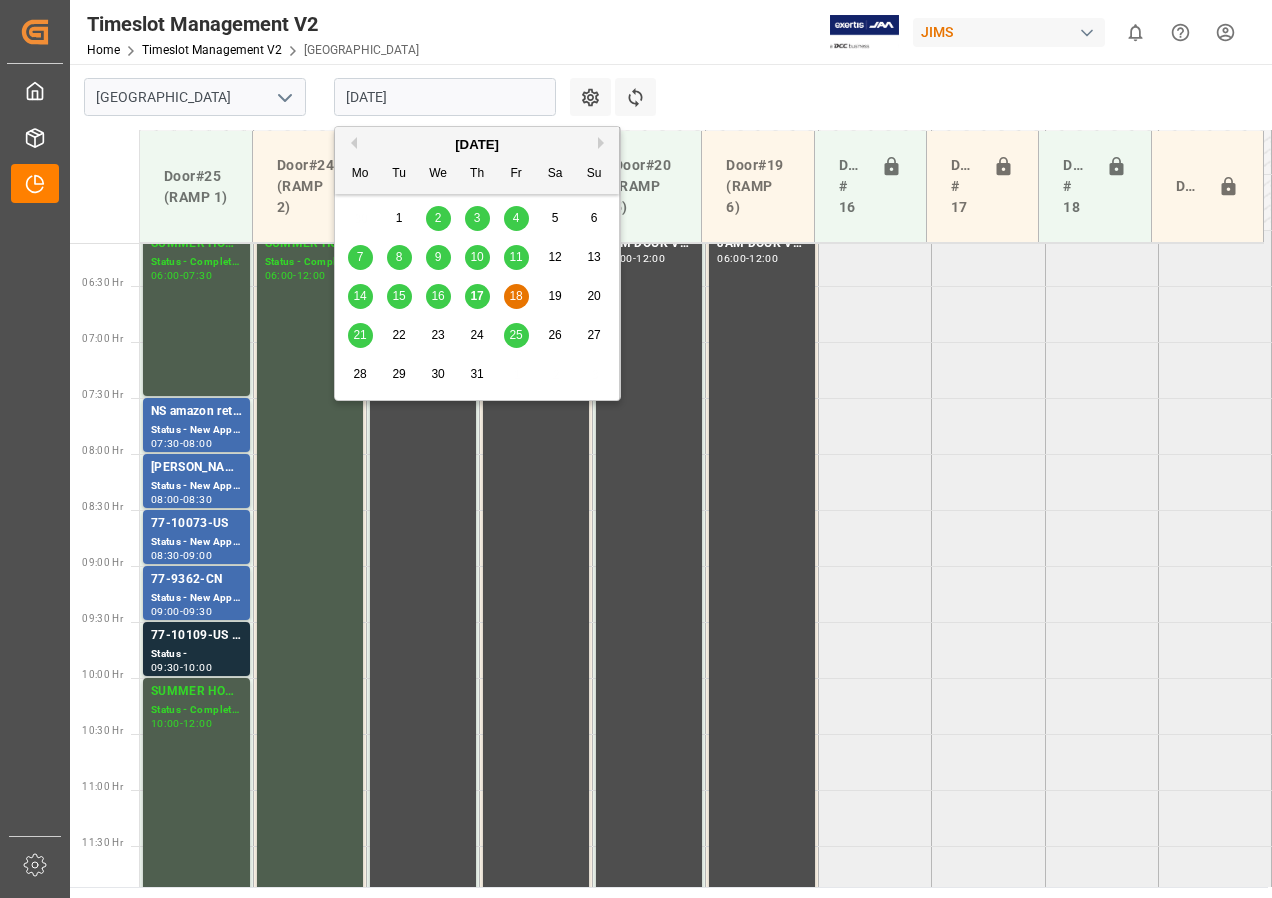 click on "[DATE]" at bounding box center [445, 97] 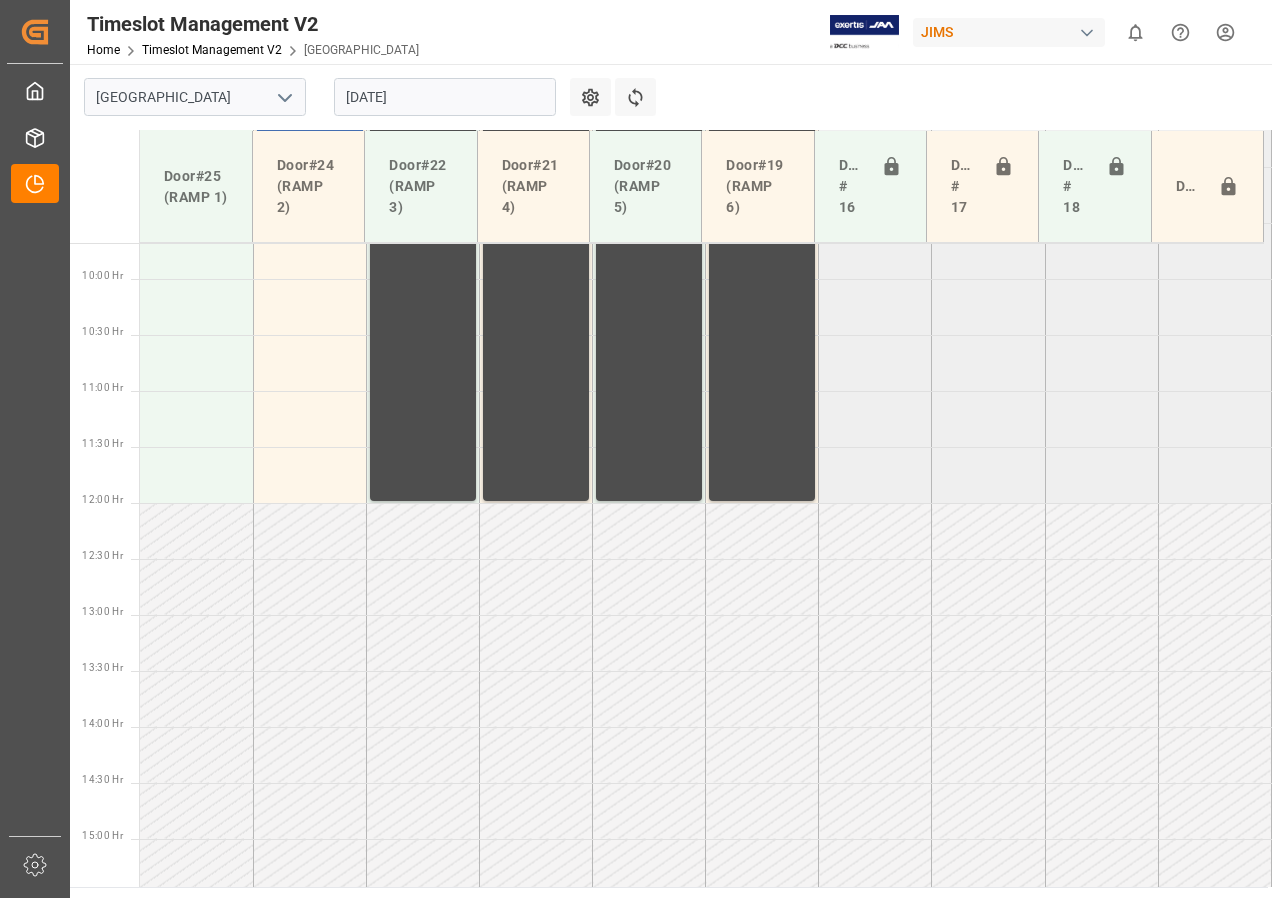 scroll, scrollTop: 785, scrollLeft: 0, axis: vertical 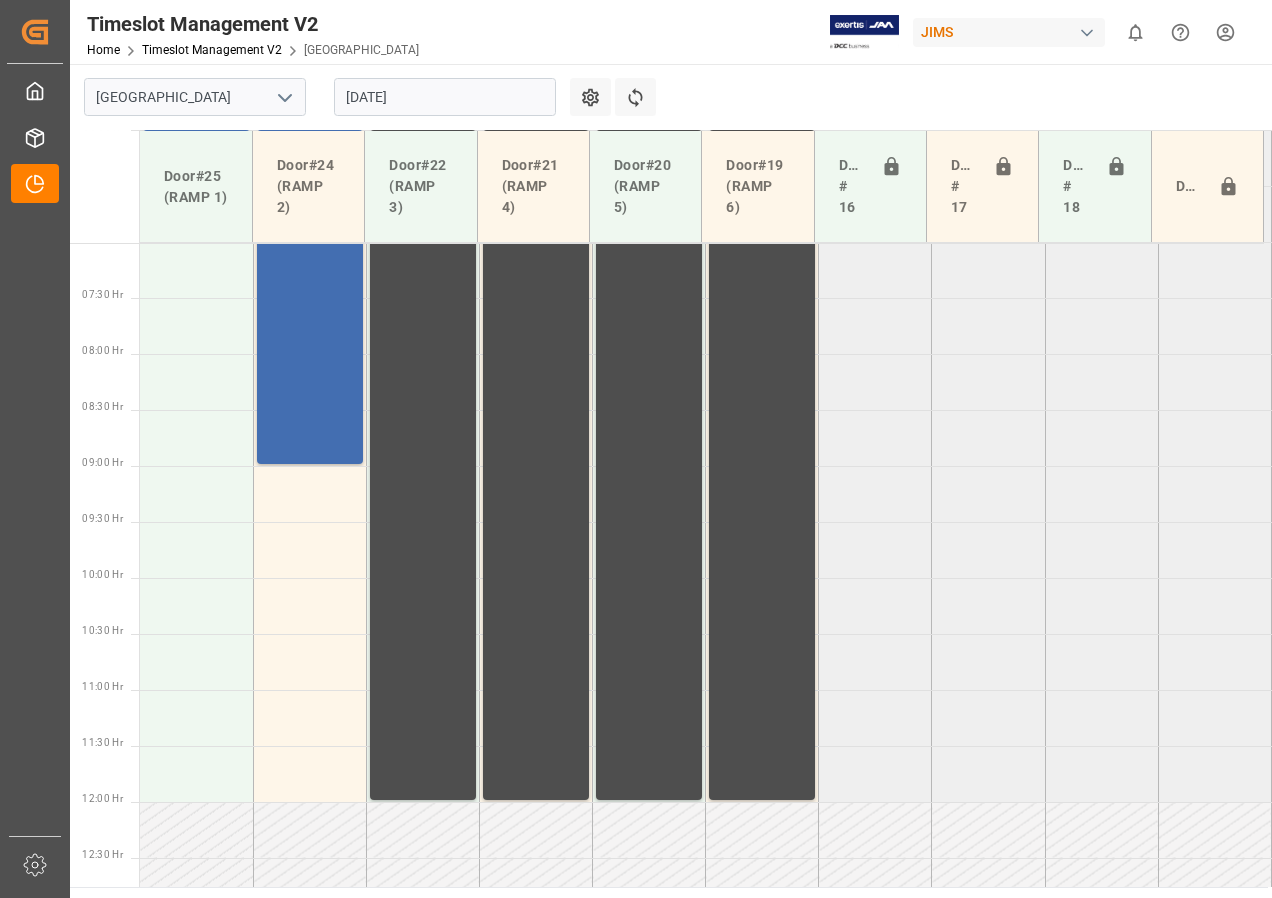 click on "[DATE]" at bounding box center [445, 97] 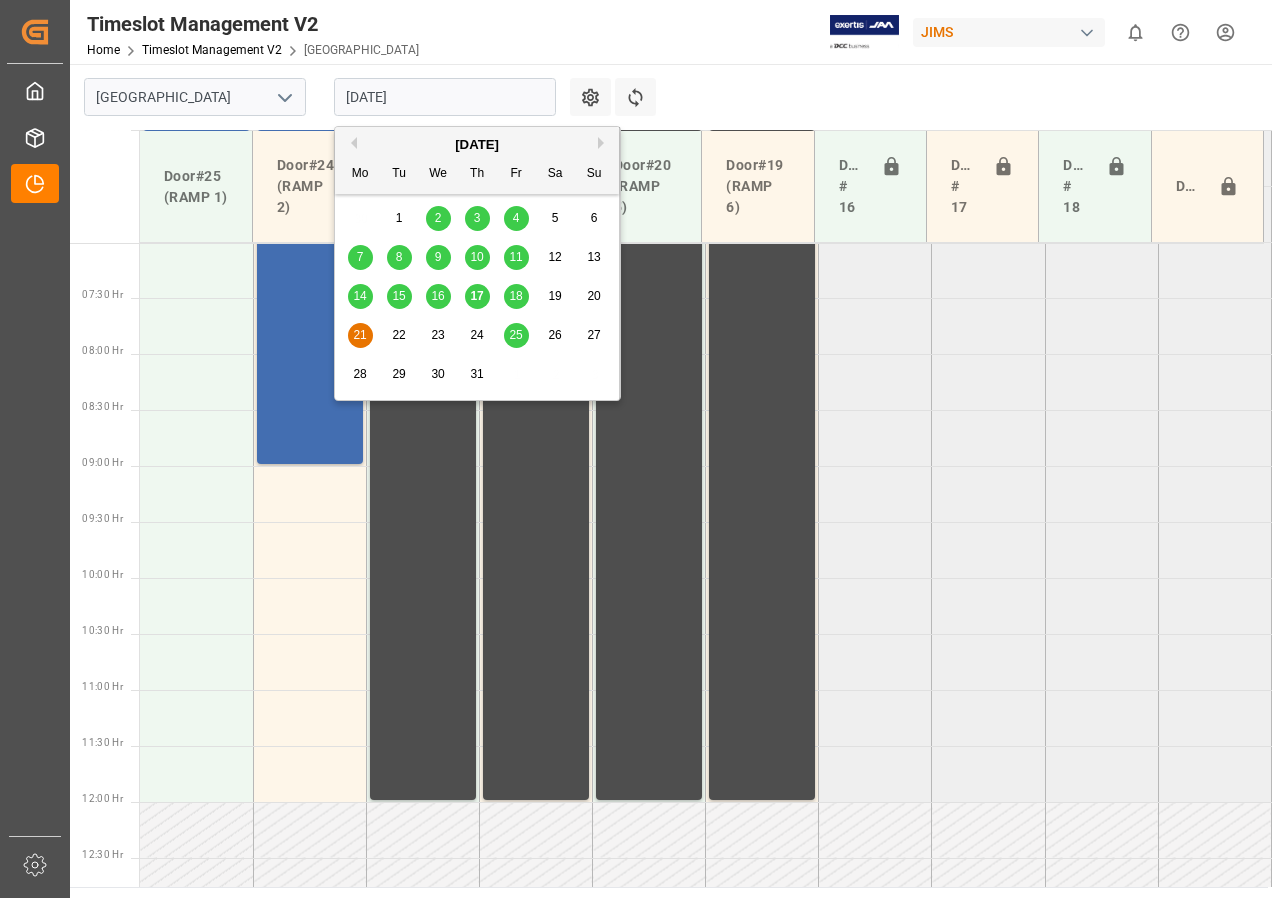 click on "22" at bounding box center [398, 335] 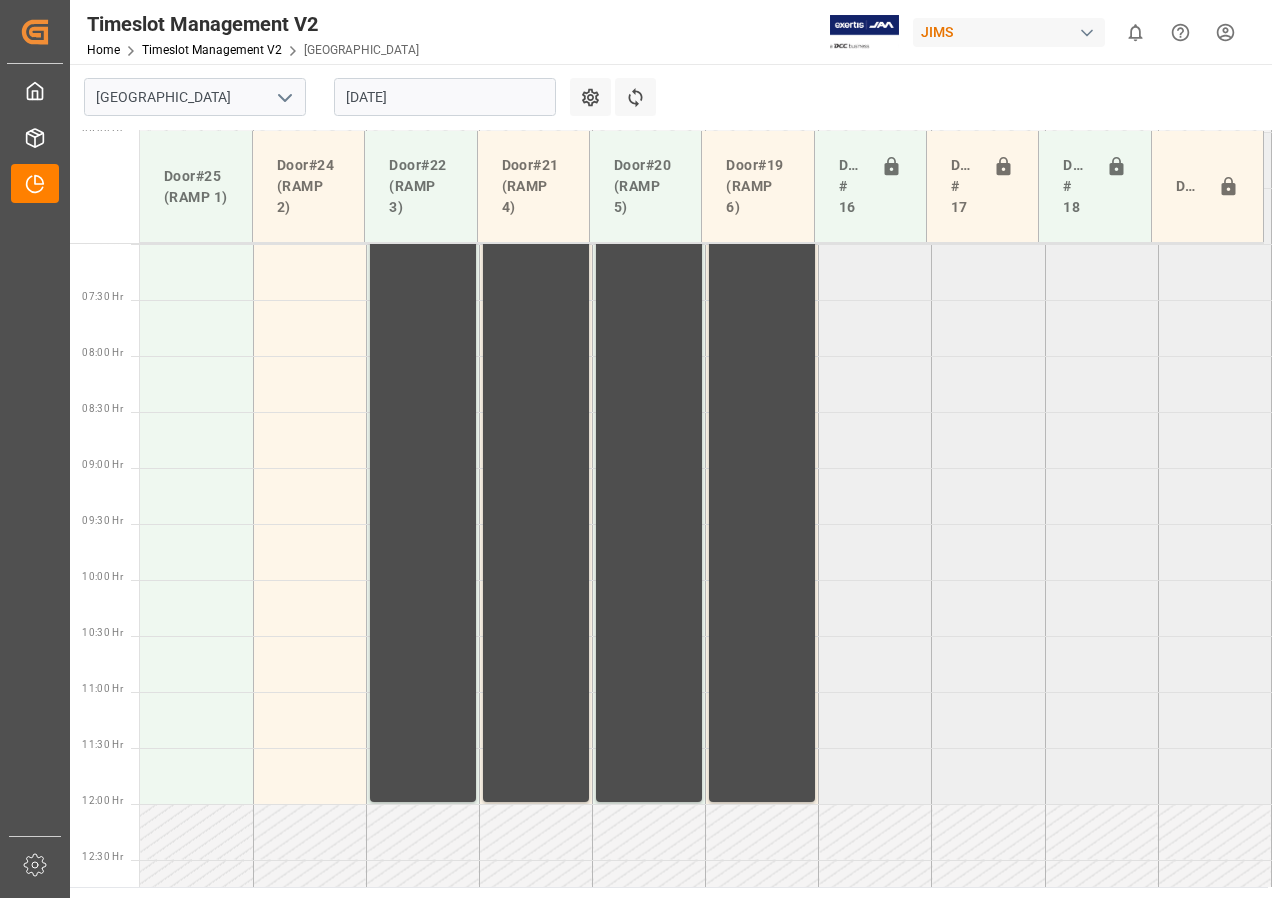 scroll, scrollTop: 584, scrollLeft: 0, axis: vertical 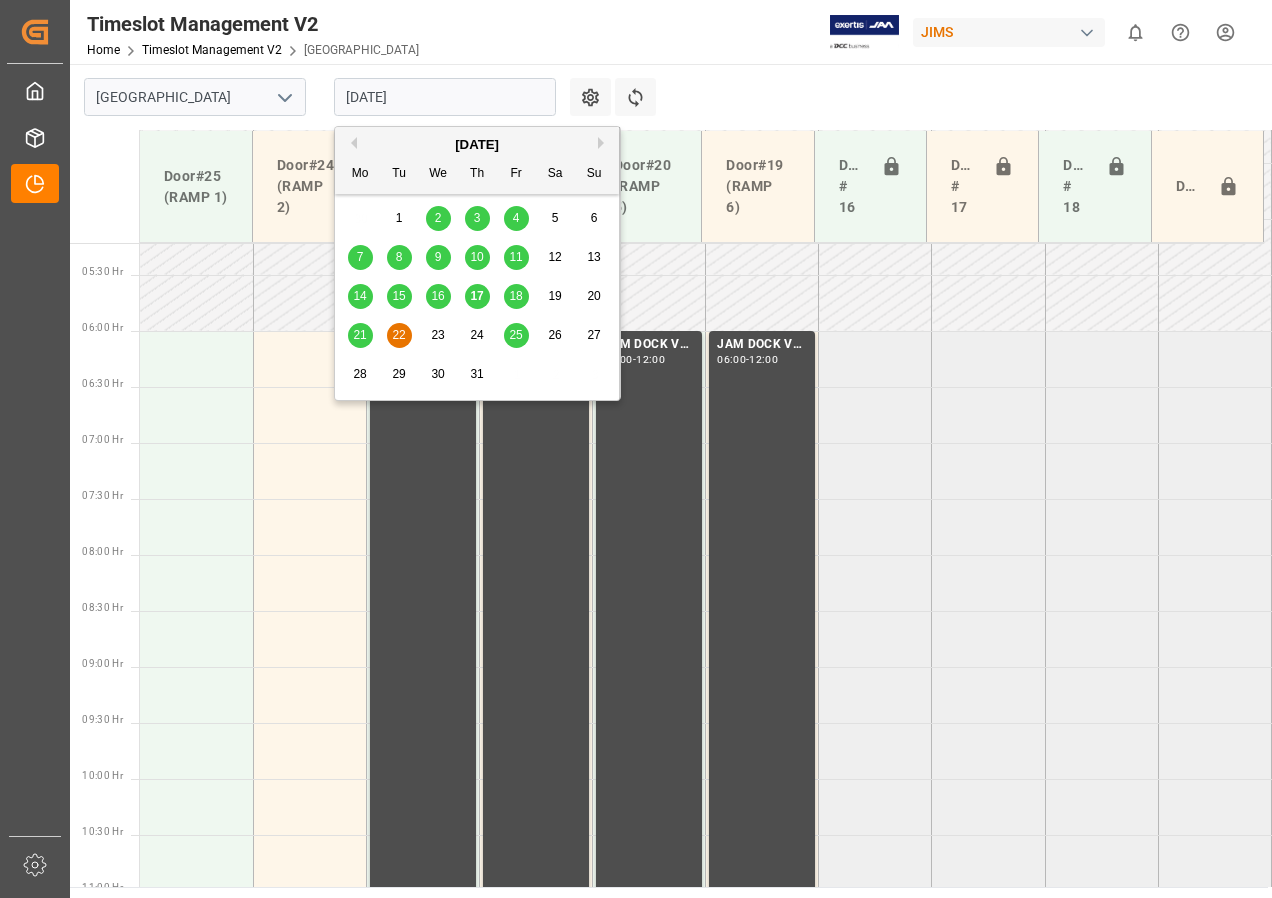 click on "[DATE]" at bounding box center [445, 97] 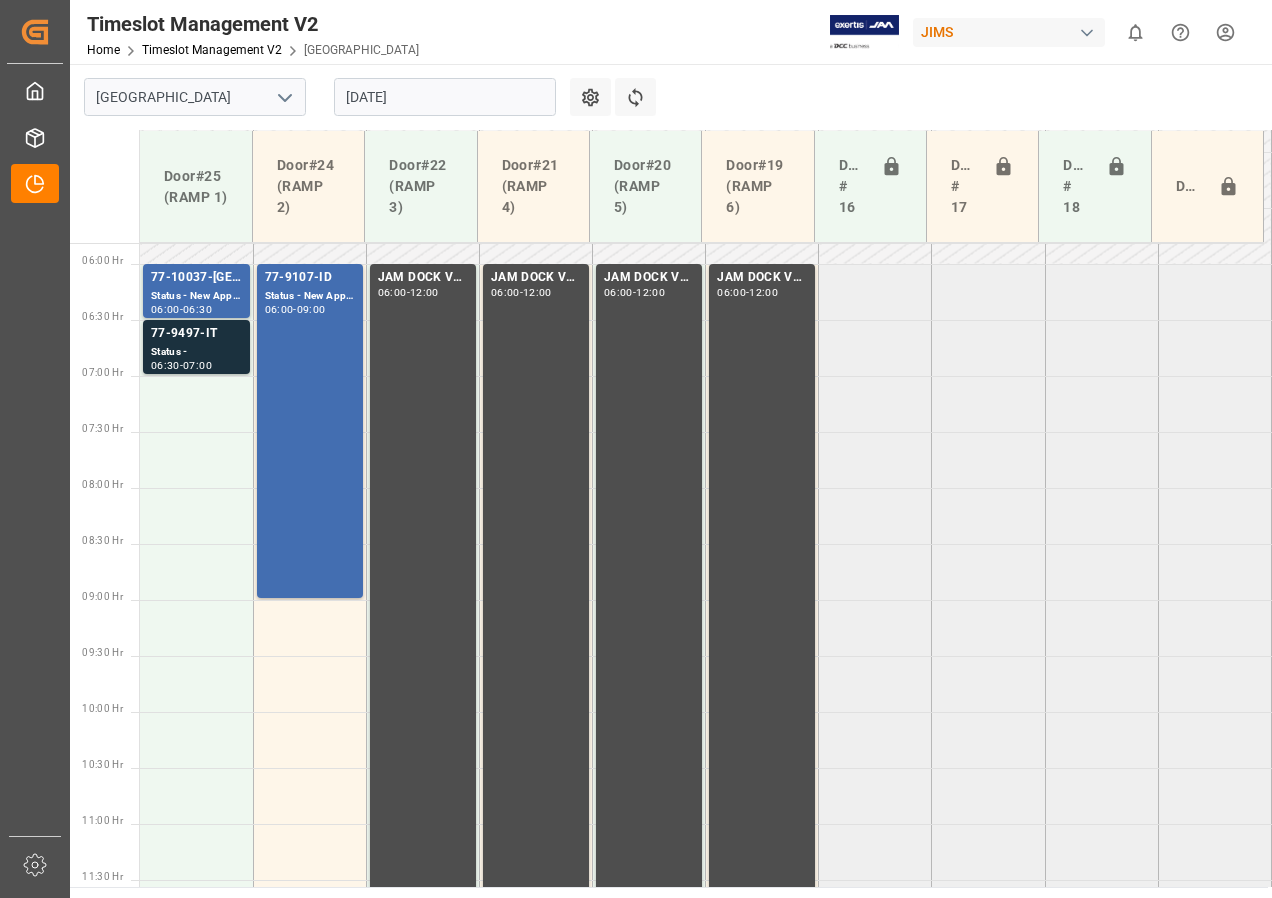 scroll, scrollTop: 560, scrollLeft: 0, axis: vertical 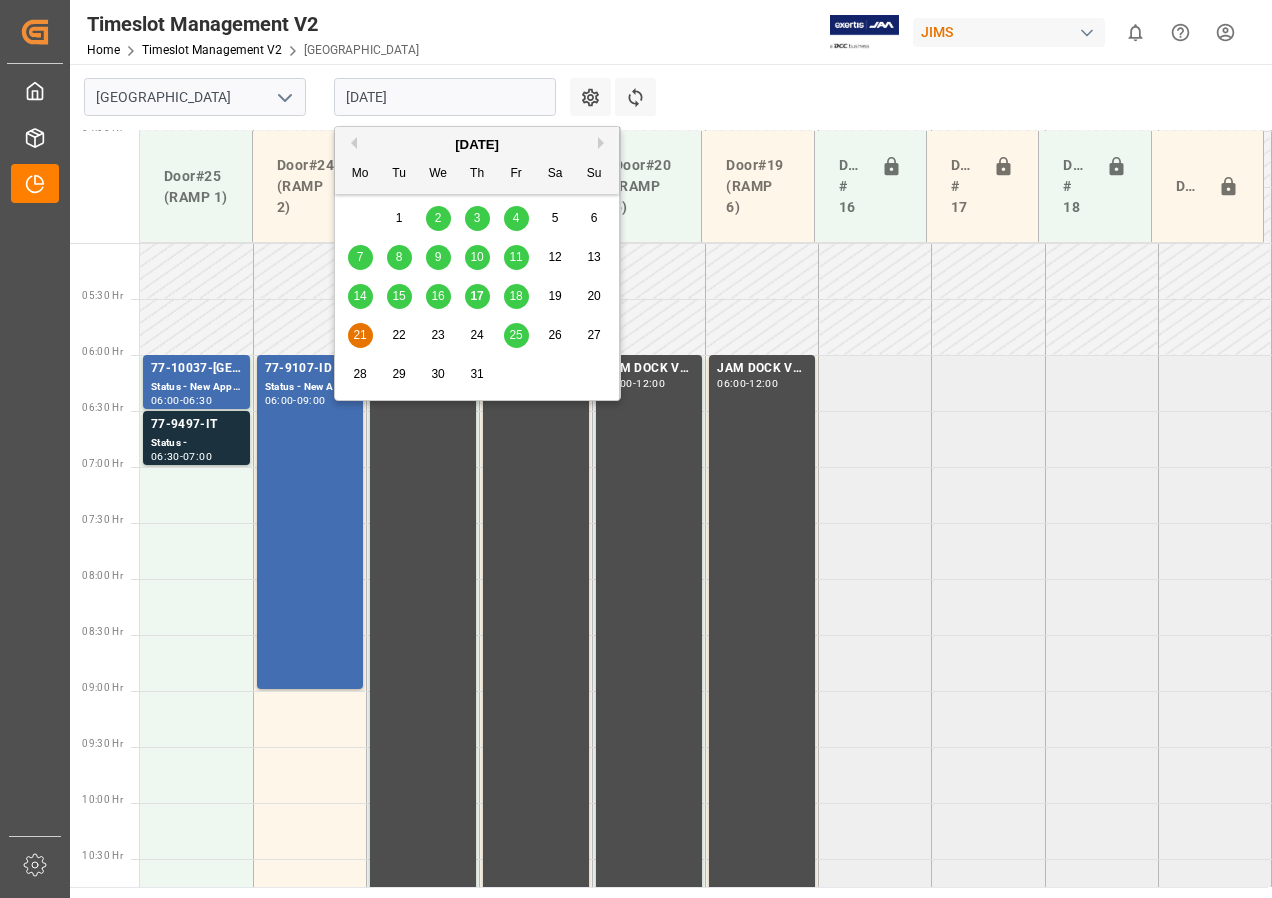 click on "[DATE]" at bounding box center [445, 97] 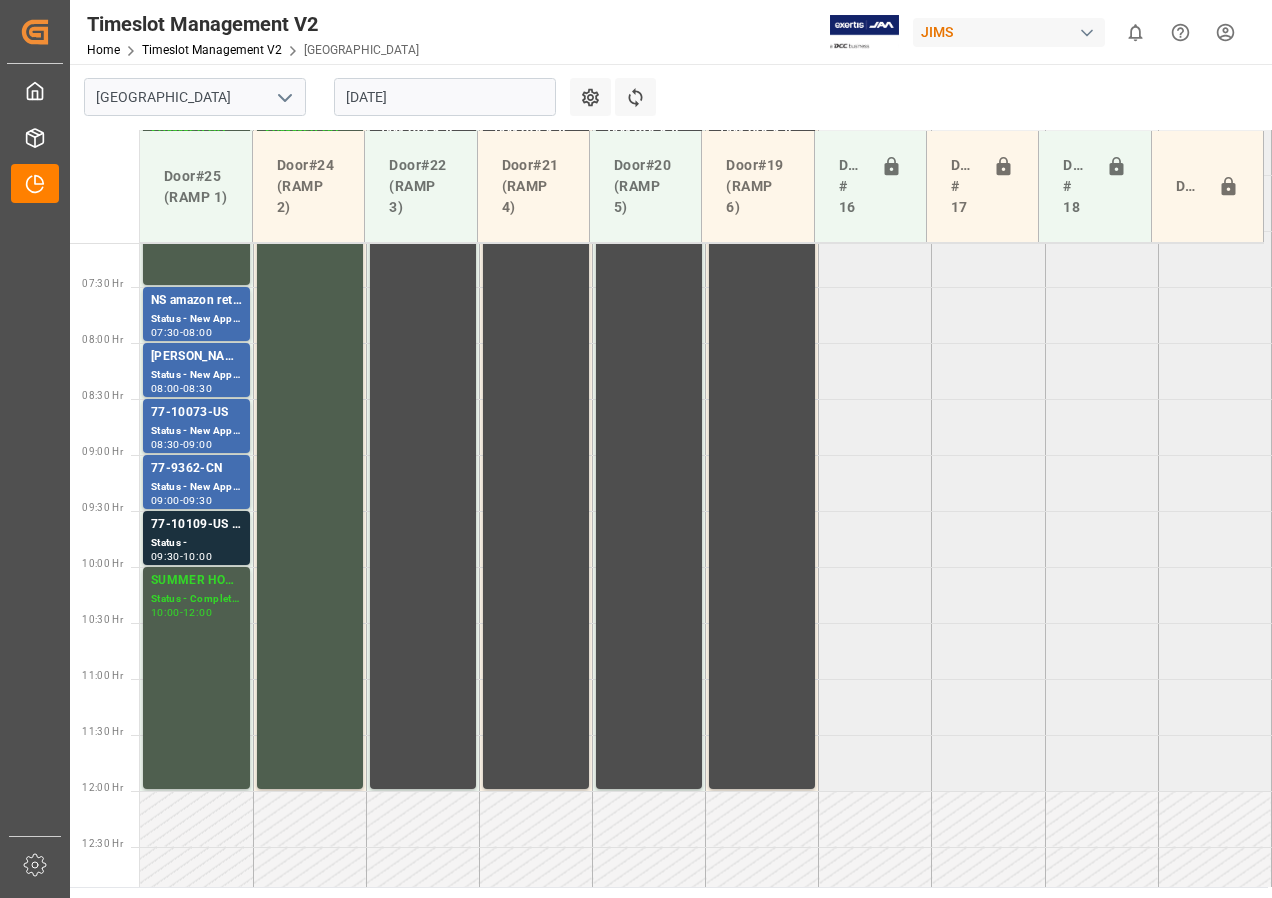 scroll, scrollTop: 797, scrollLeft: 0, axis: vertical 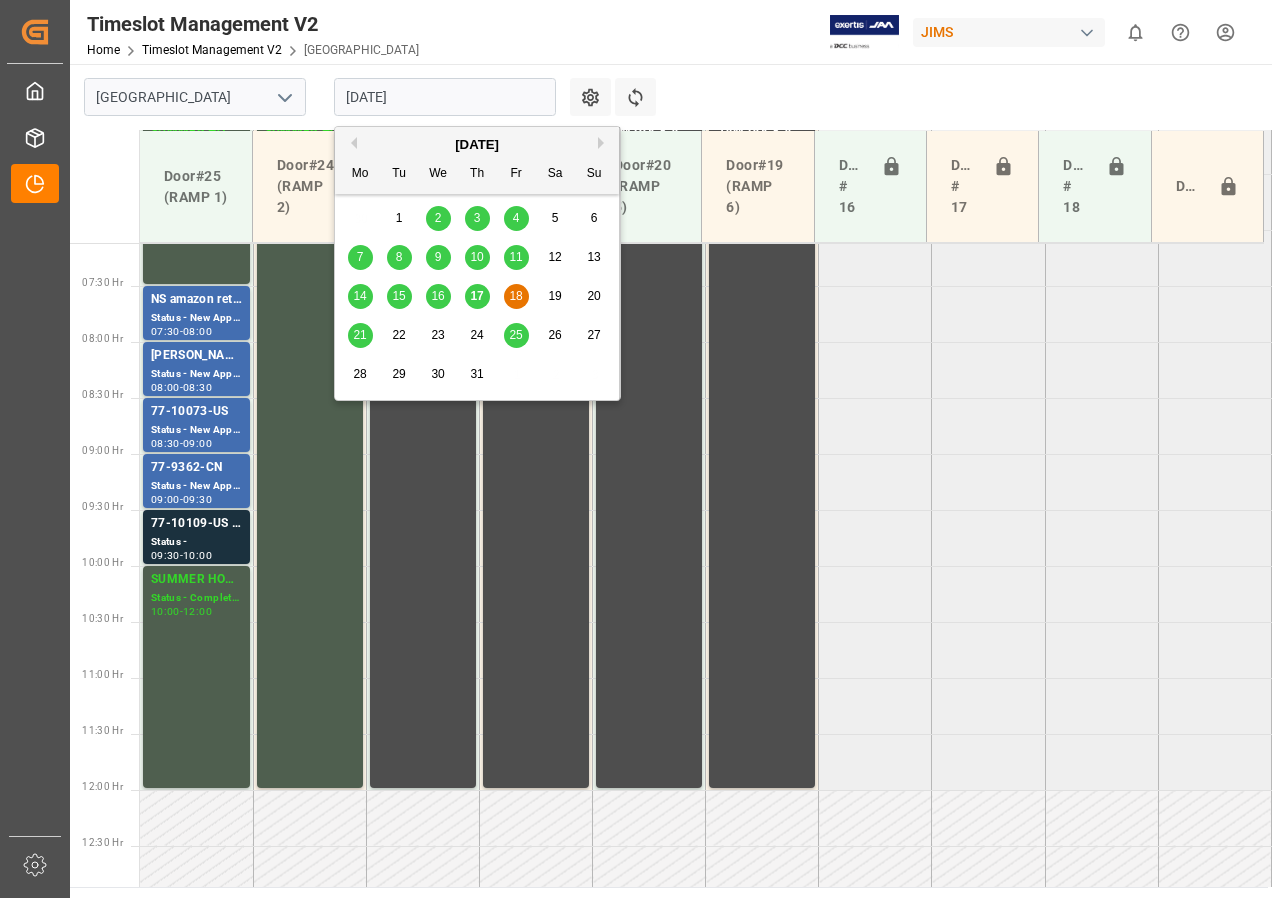click on "[DATE]" at bounding box center [445, 97] 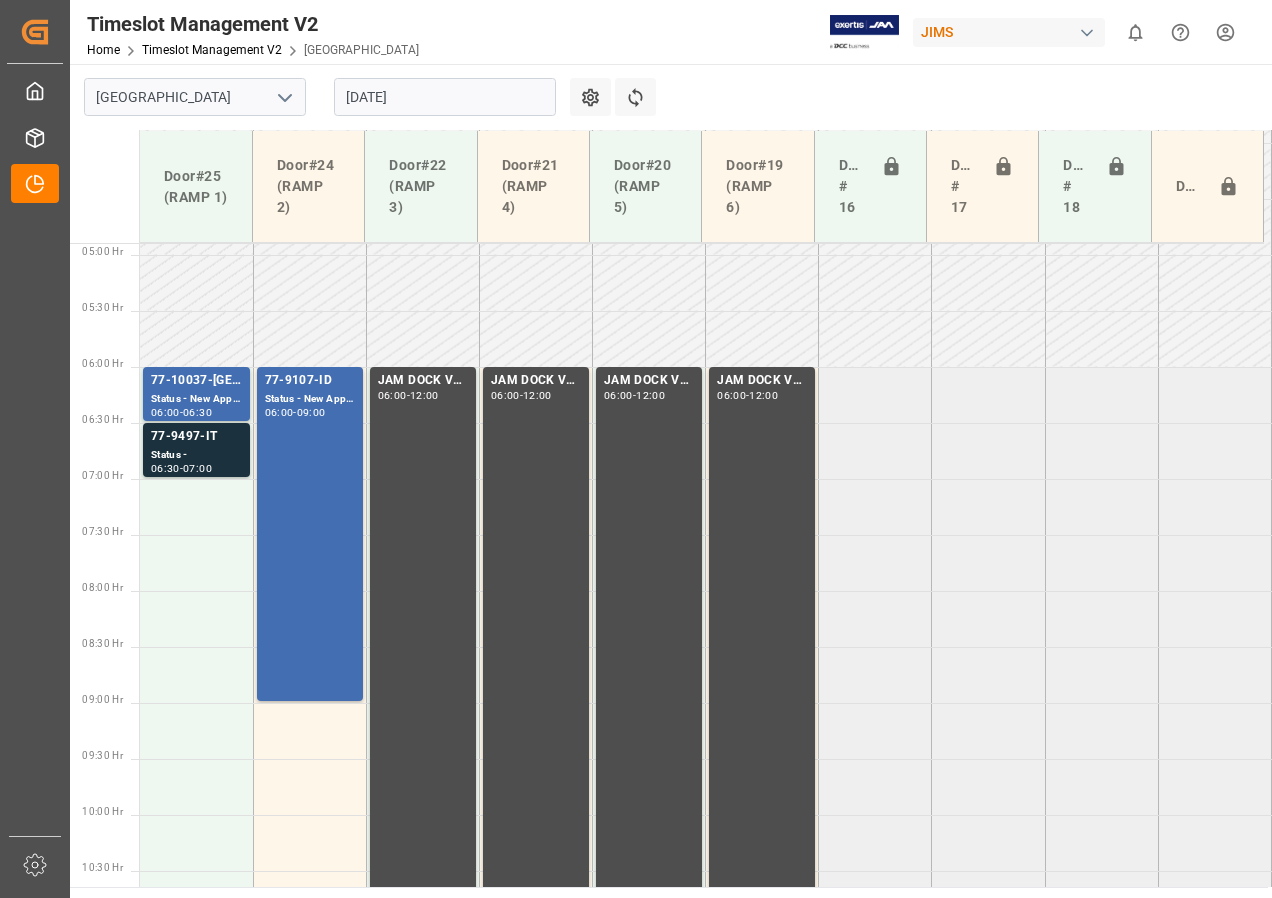 scroll, scrollTop: 348, scrollLeft: 0, axis: vertical 